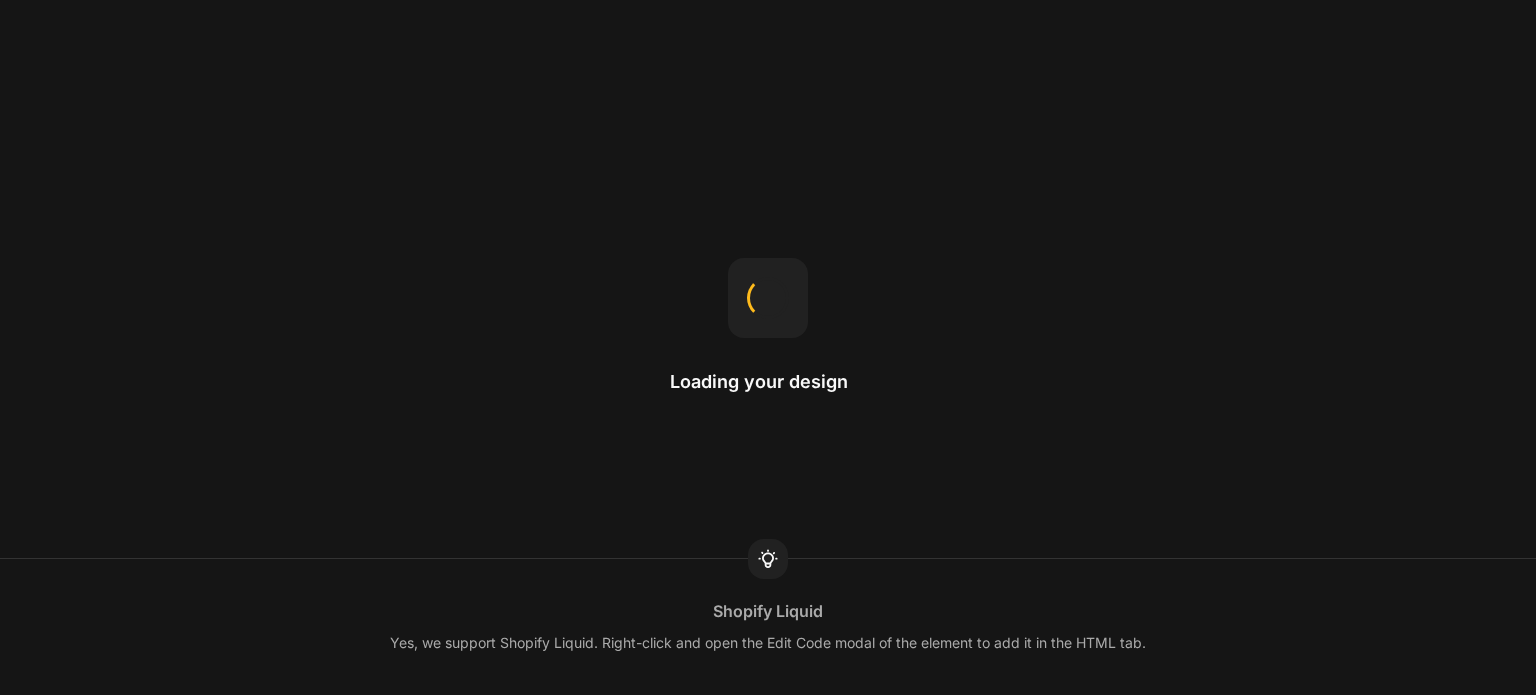 scroll, scrollTop: 0, scrollLeft: 0, axis: both 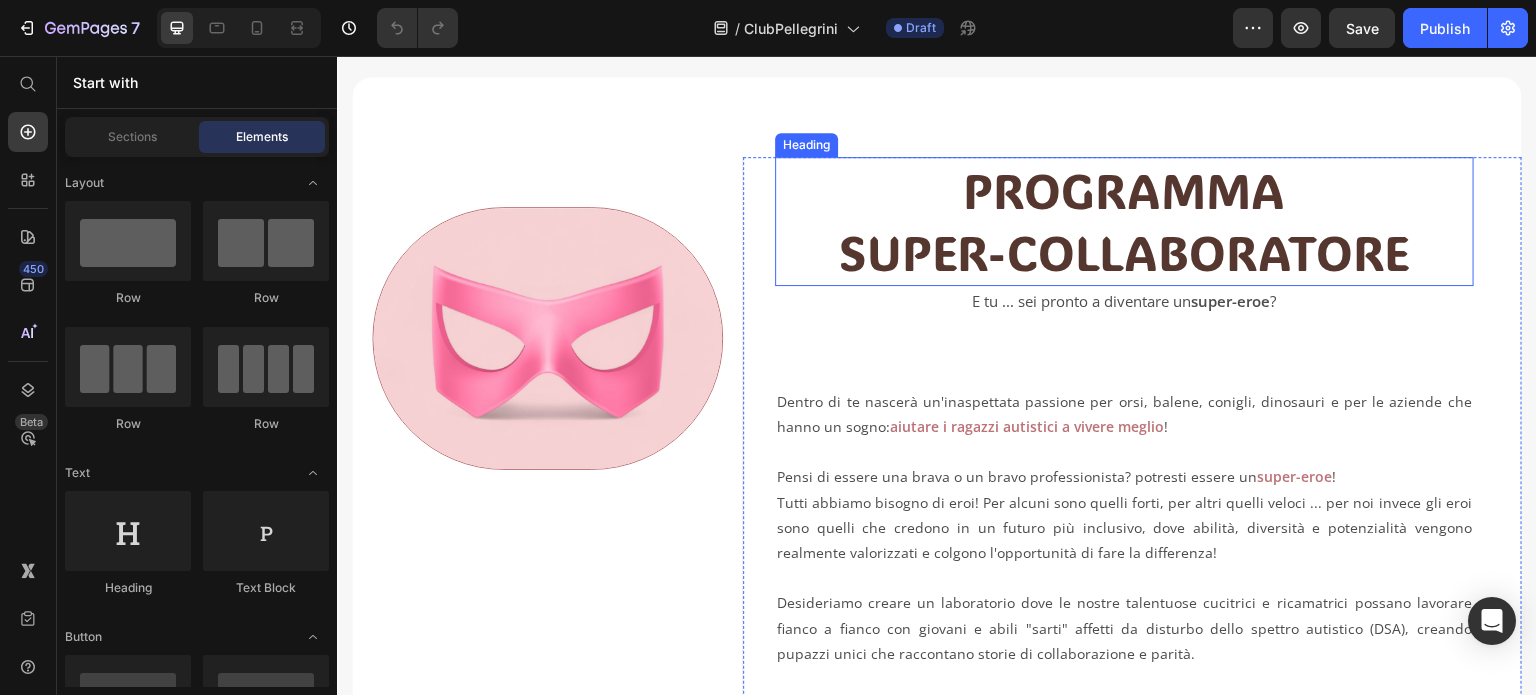 click on "PROGRAMMA  SUPER-COLLABORATORE" at bounding box center (1124, 221) 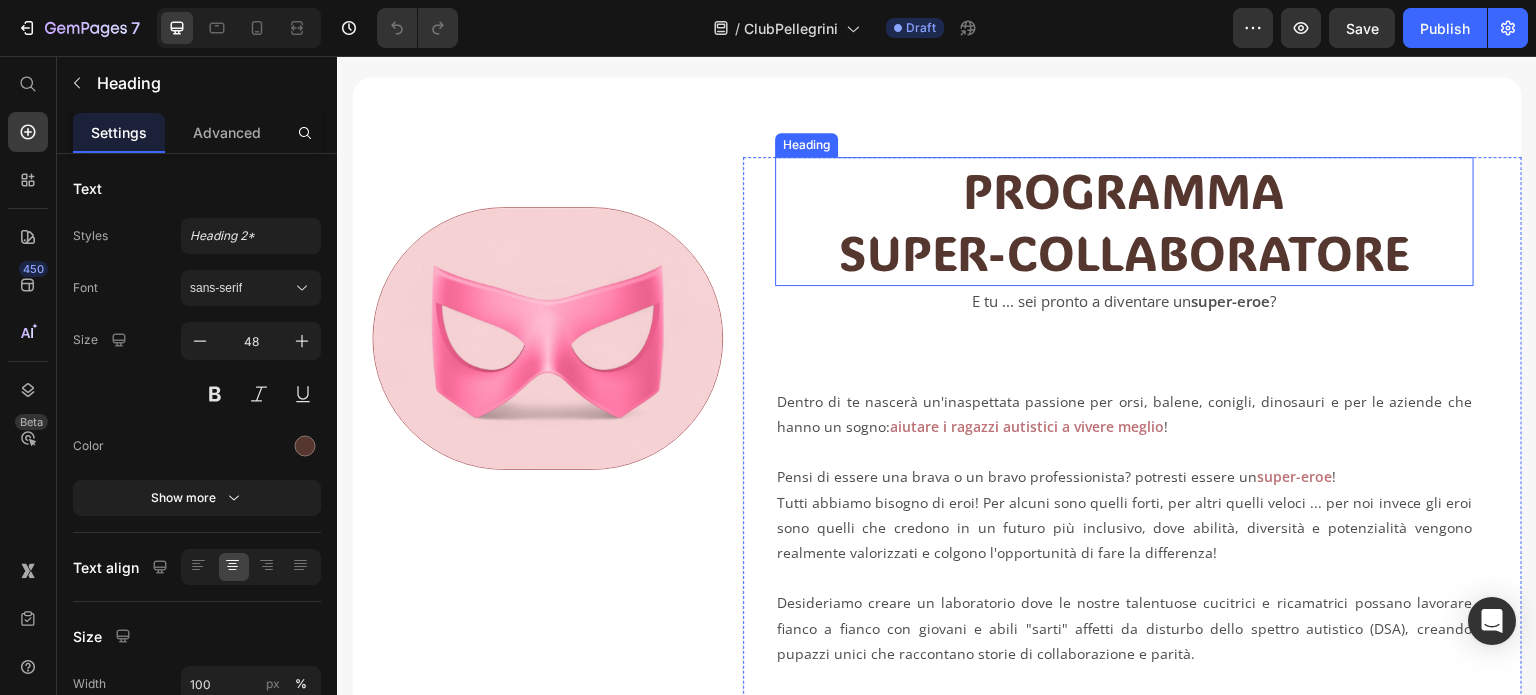 click on "PROGRAMMA  SUPER-COLLABORATORE" at bounding box center [1124, 221] 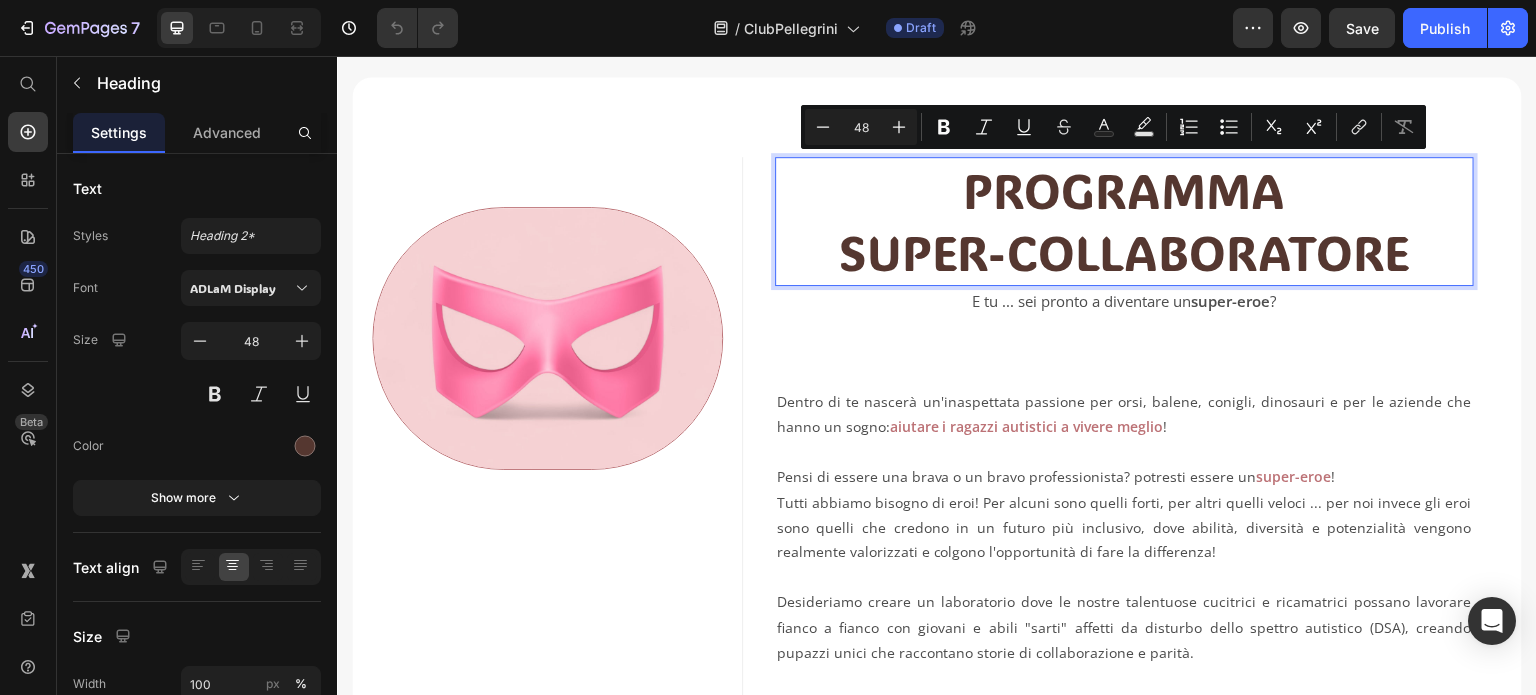 click on "PROGRAMMA  SUPER-COLLABORATORE" at bounding box center (1124, 221) 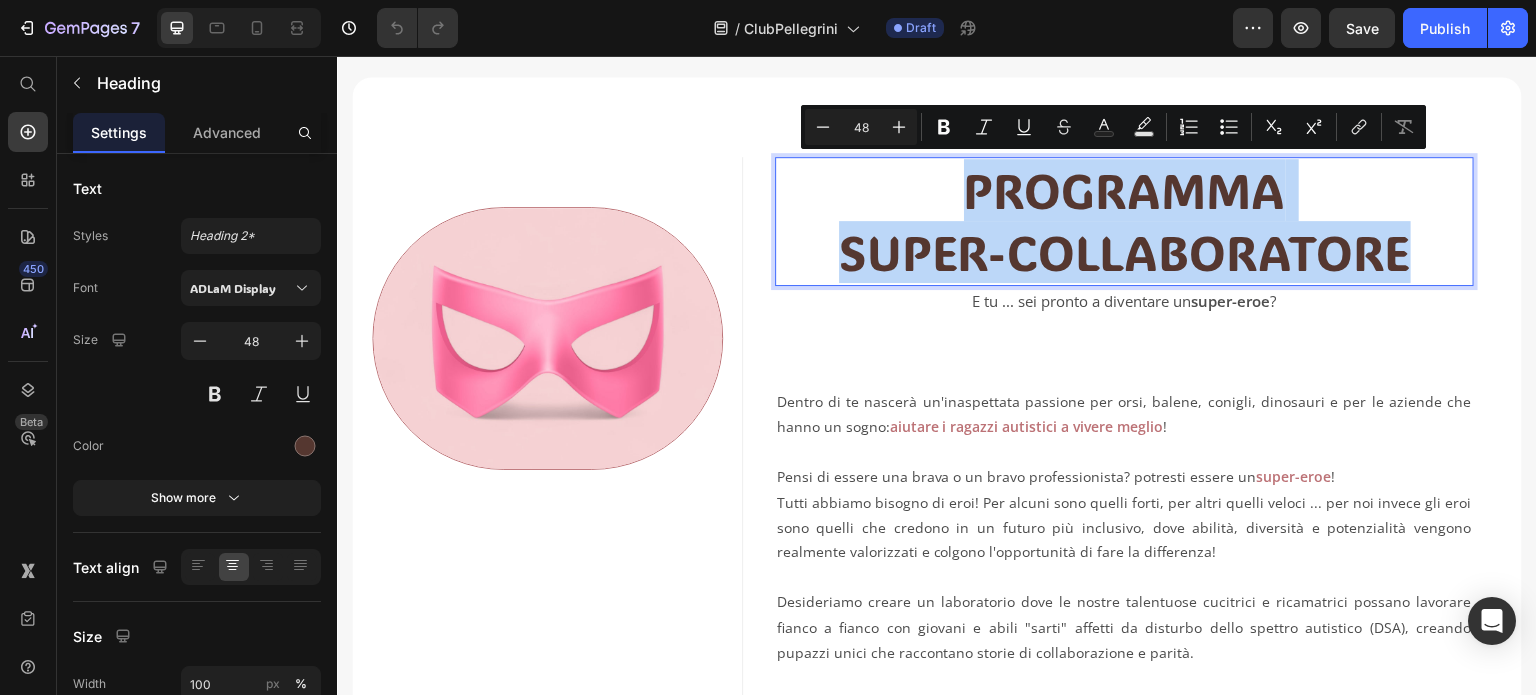 drag, startPoint x: 955, startPoint y: 196, endPoint x: 1399, endPoint y: 258, distance: 448.30792 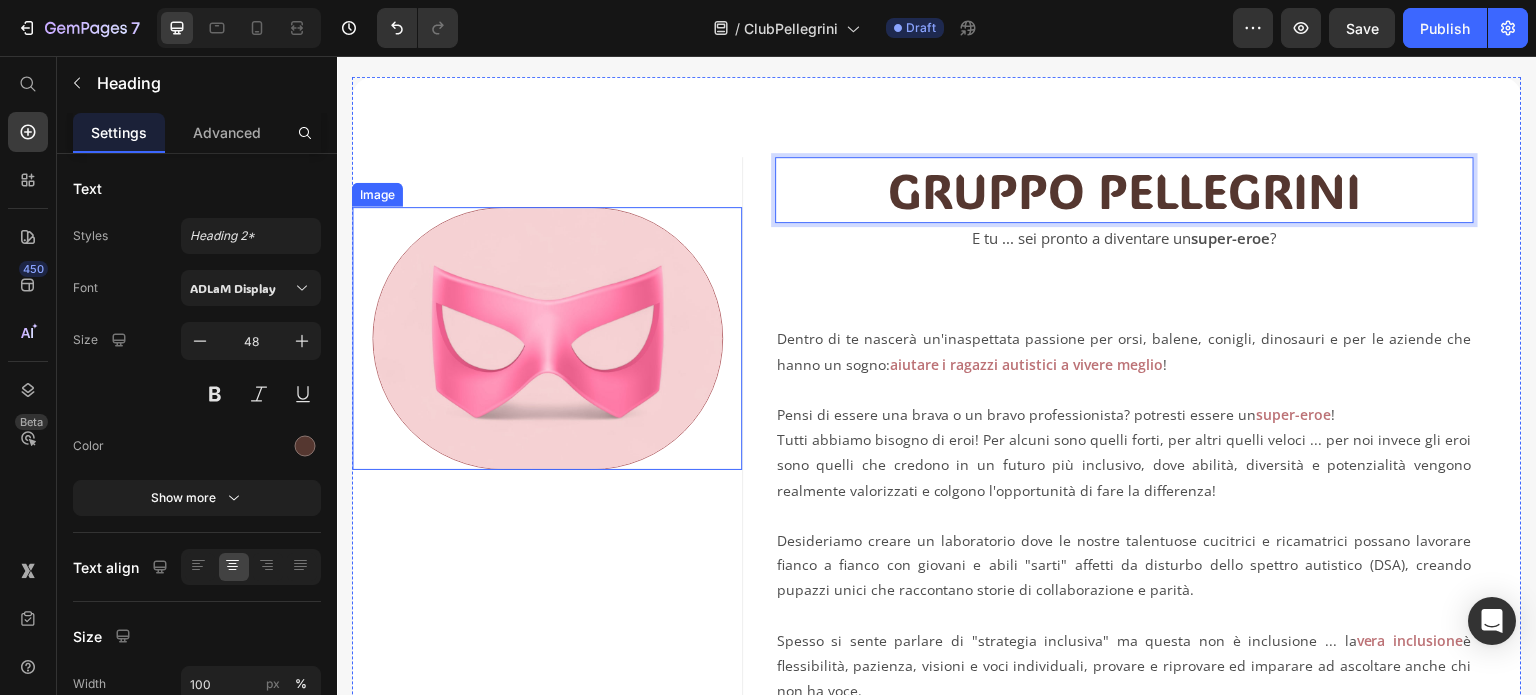 click at bounding box center [547, 338] 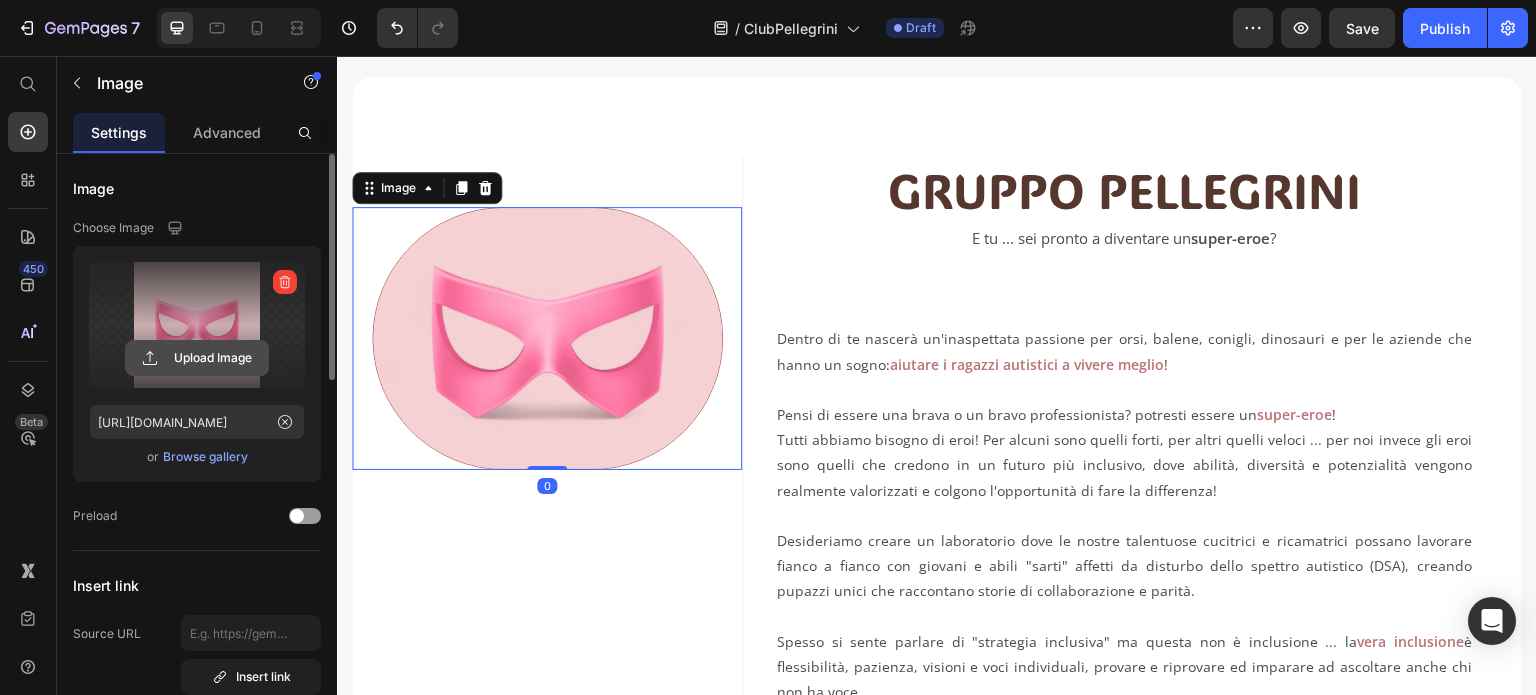 click 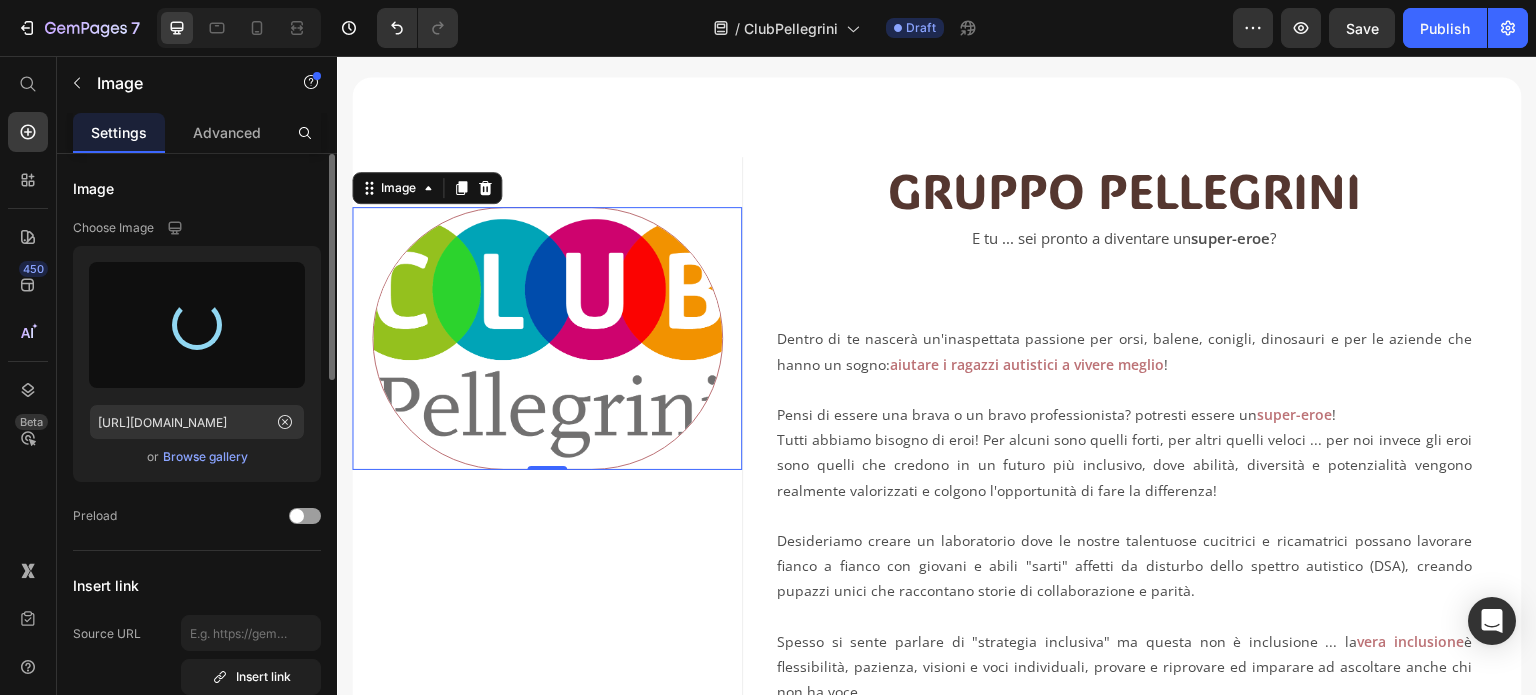 type on "https://cdn.shopify.com/s/files/1/0959/0492/3987/files/gempages_566131130235880255-3237dea9-2750-4053-ac1c-1aff6a433a1c.png" 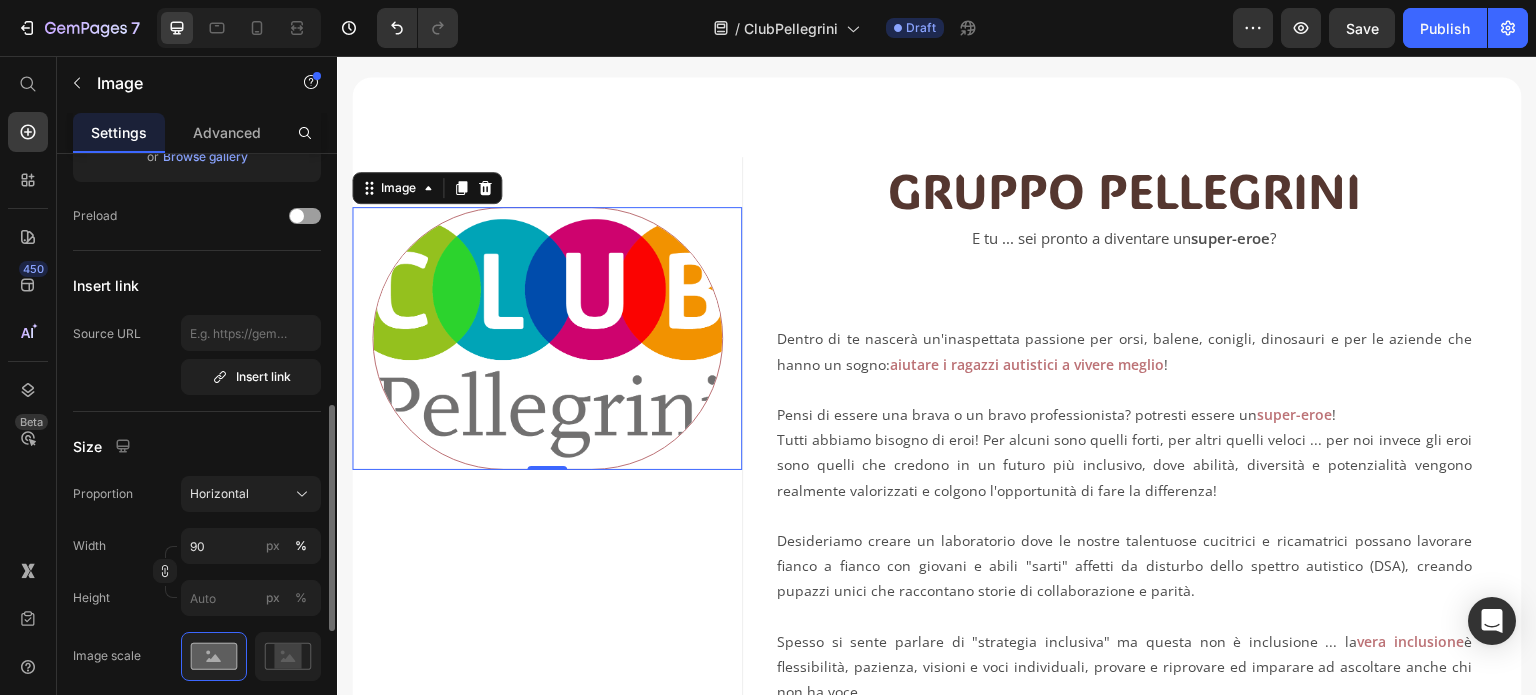 scroll, scrollTop: 400, scrollLeft: 0, axis: vertical 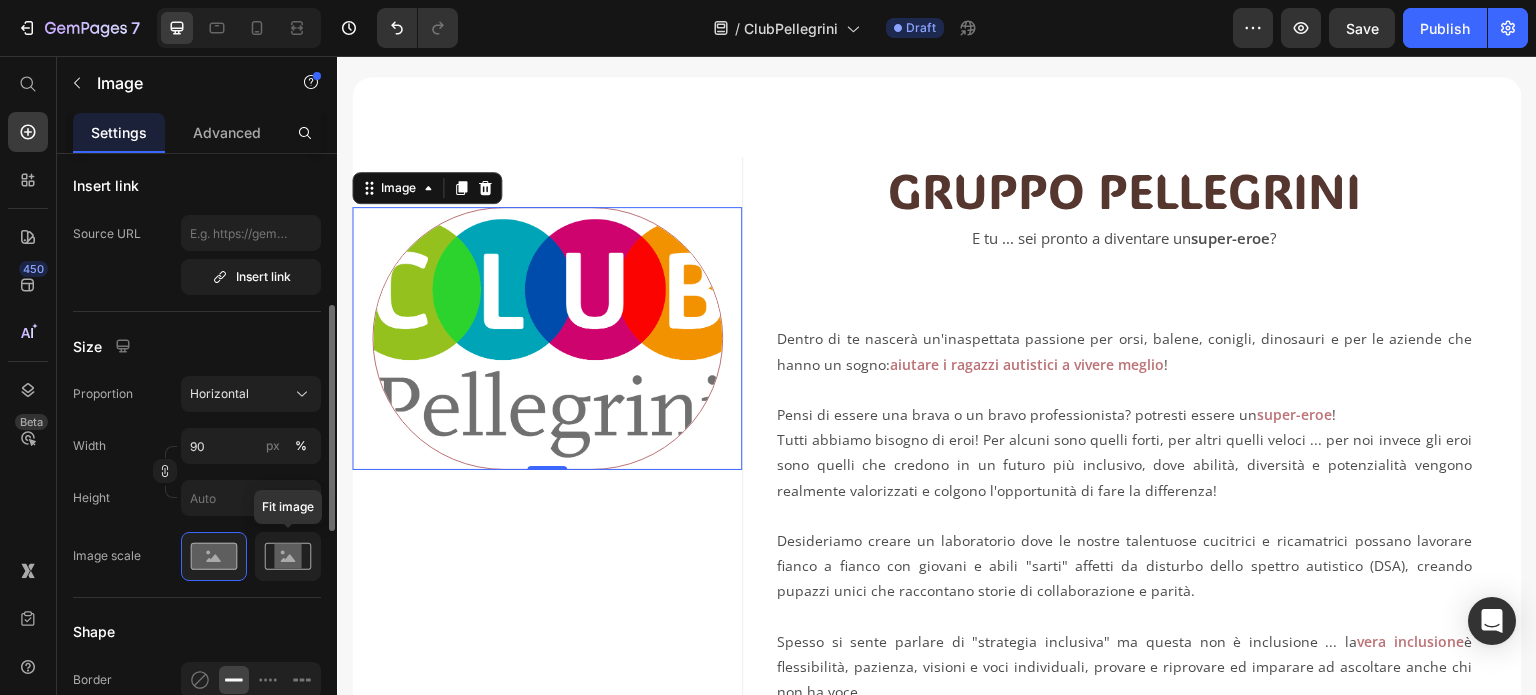 click 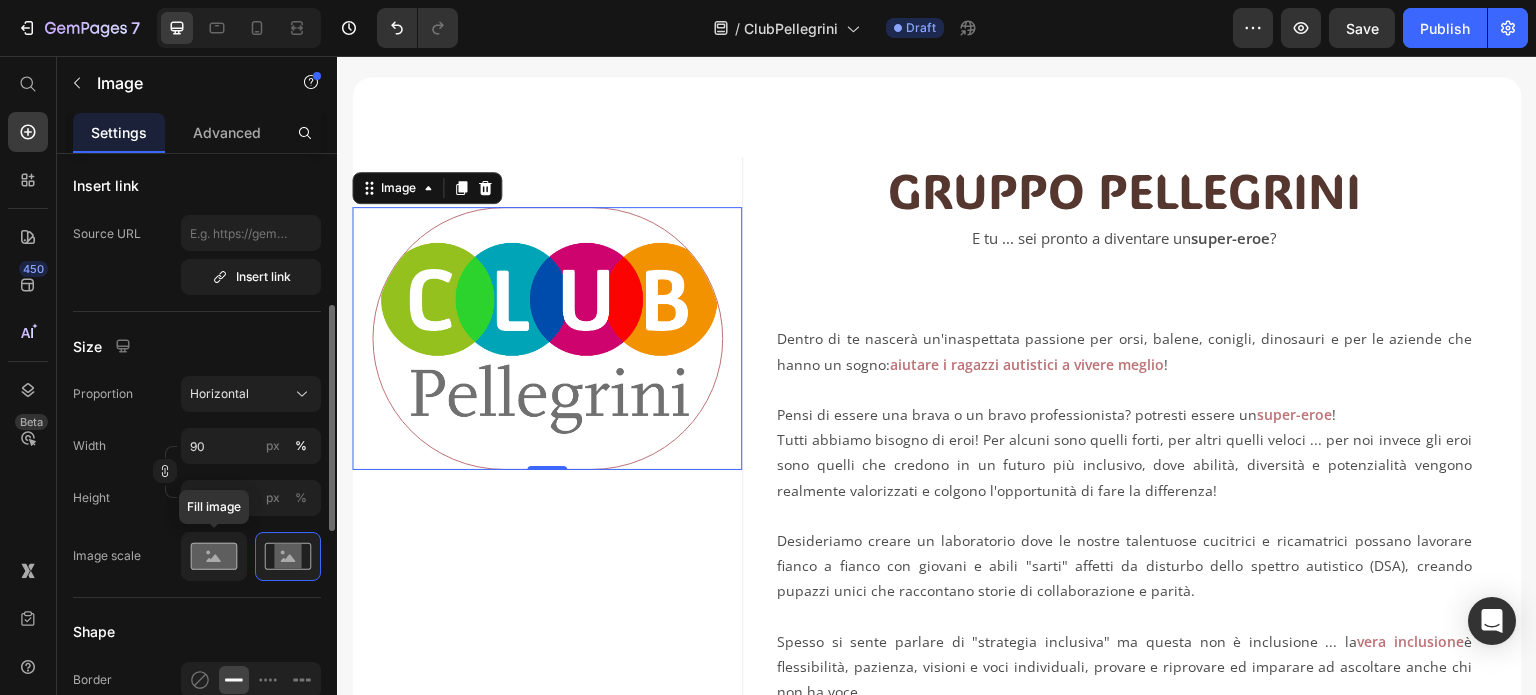 click 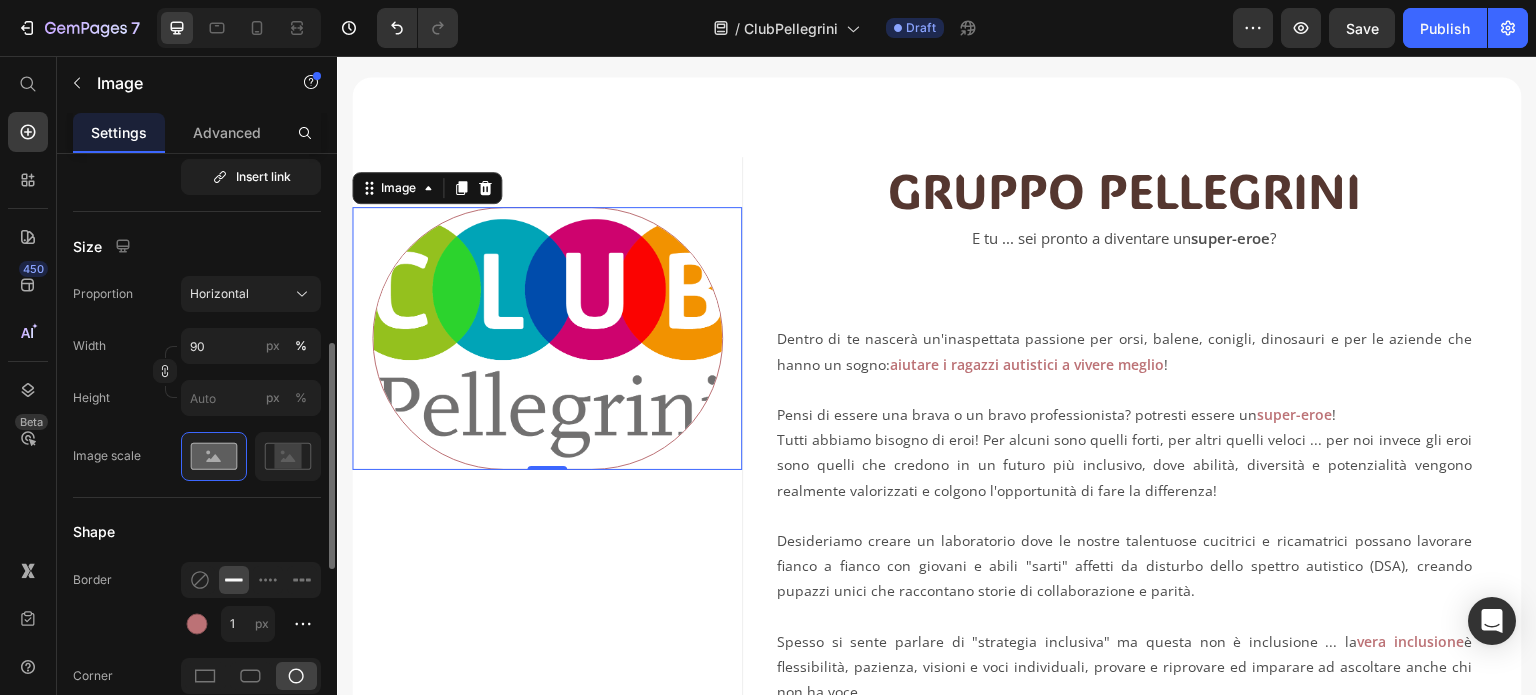scroll, scrollTop: 600, scrollLeft: 0, axis: vertical 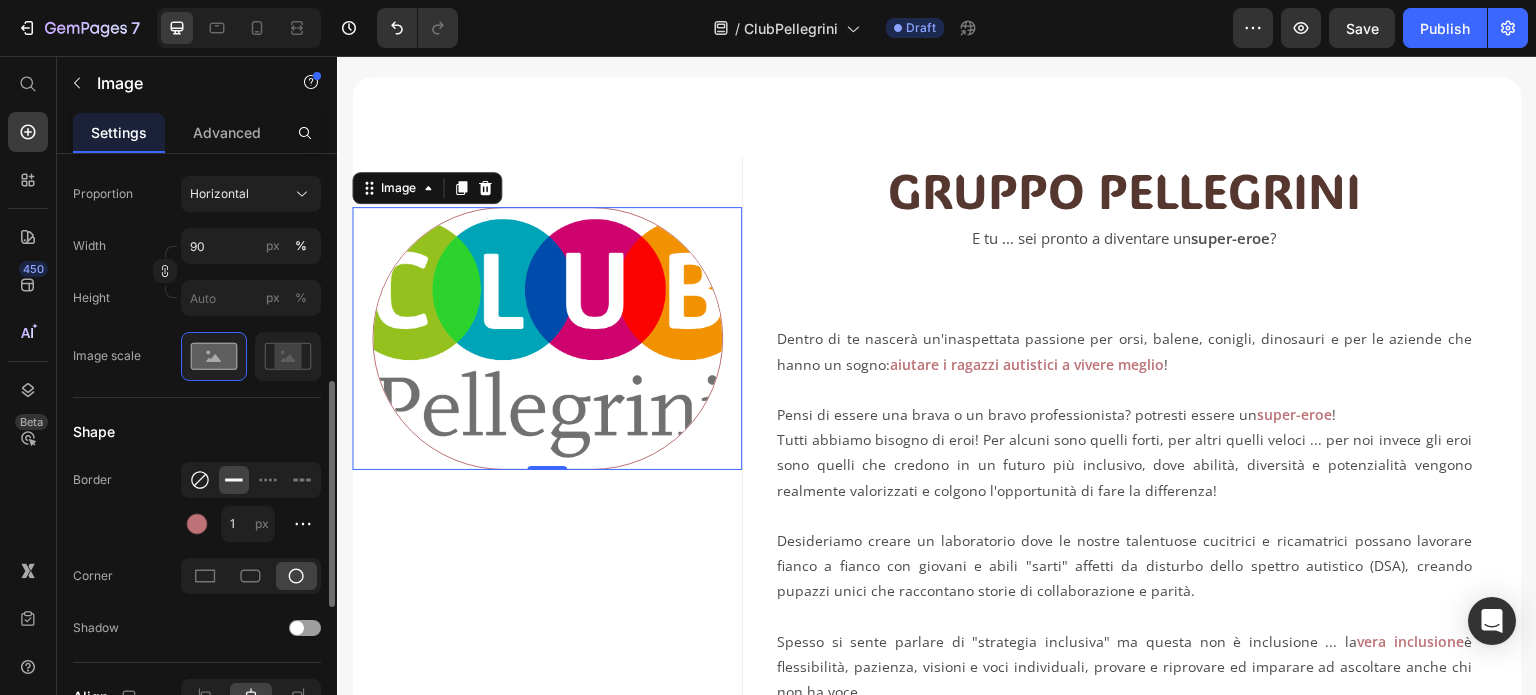 click 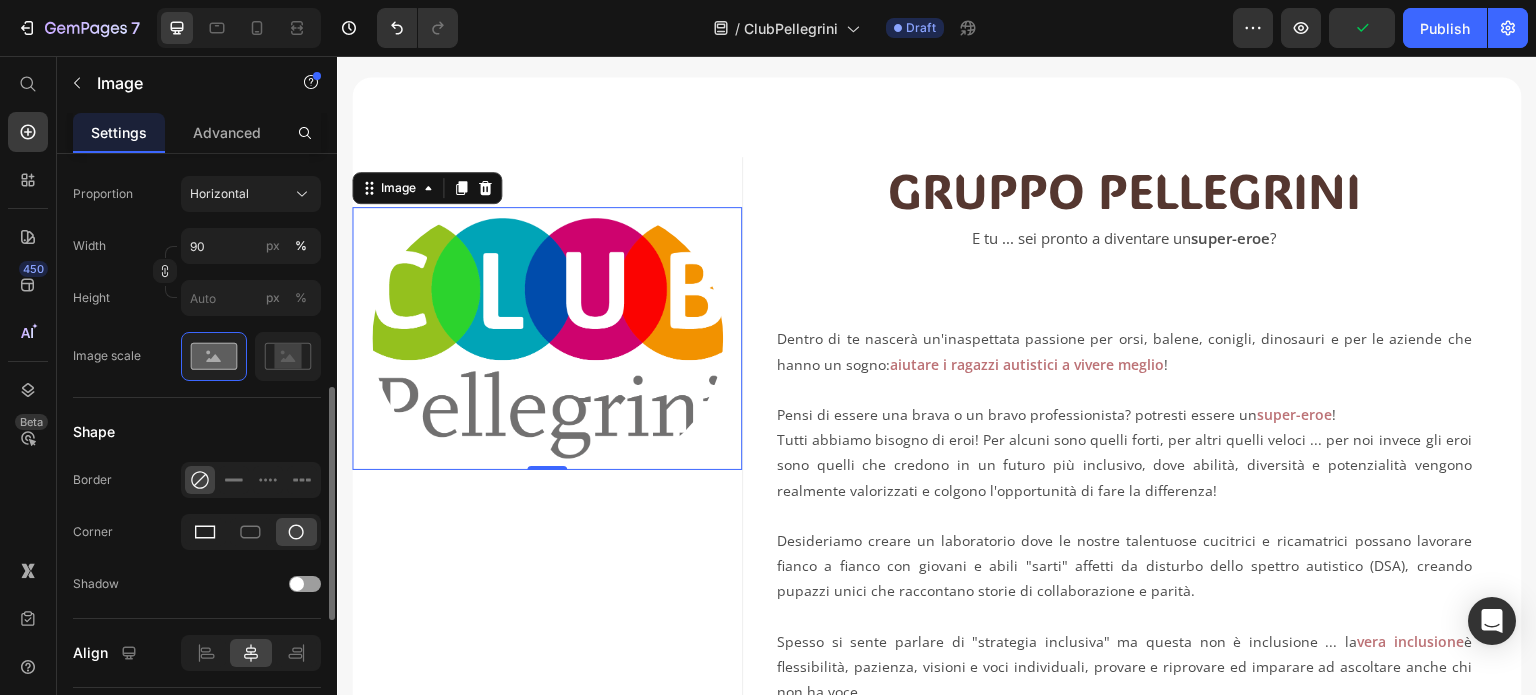 click 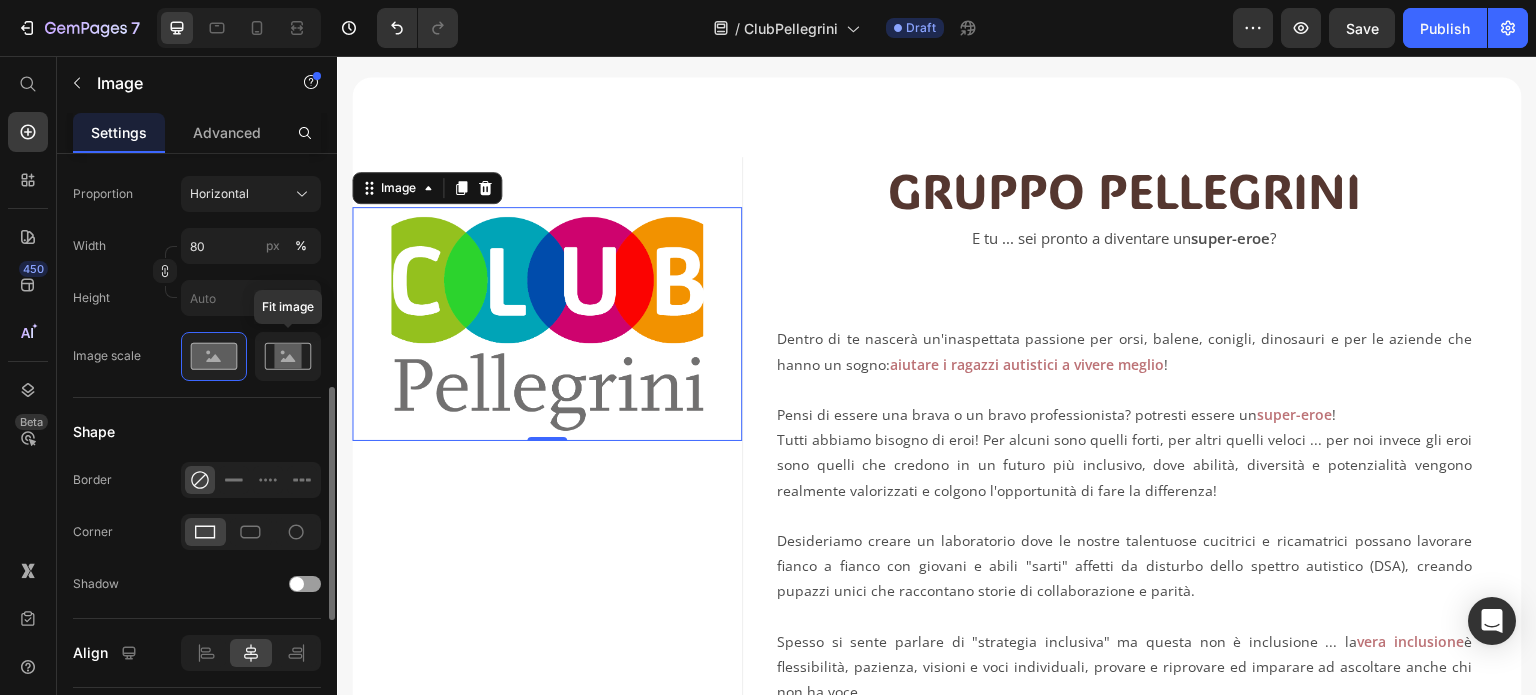 click 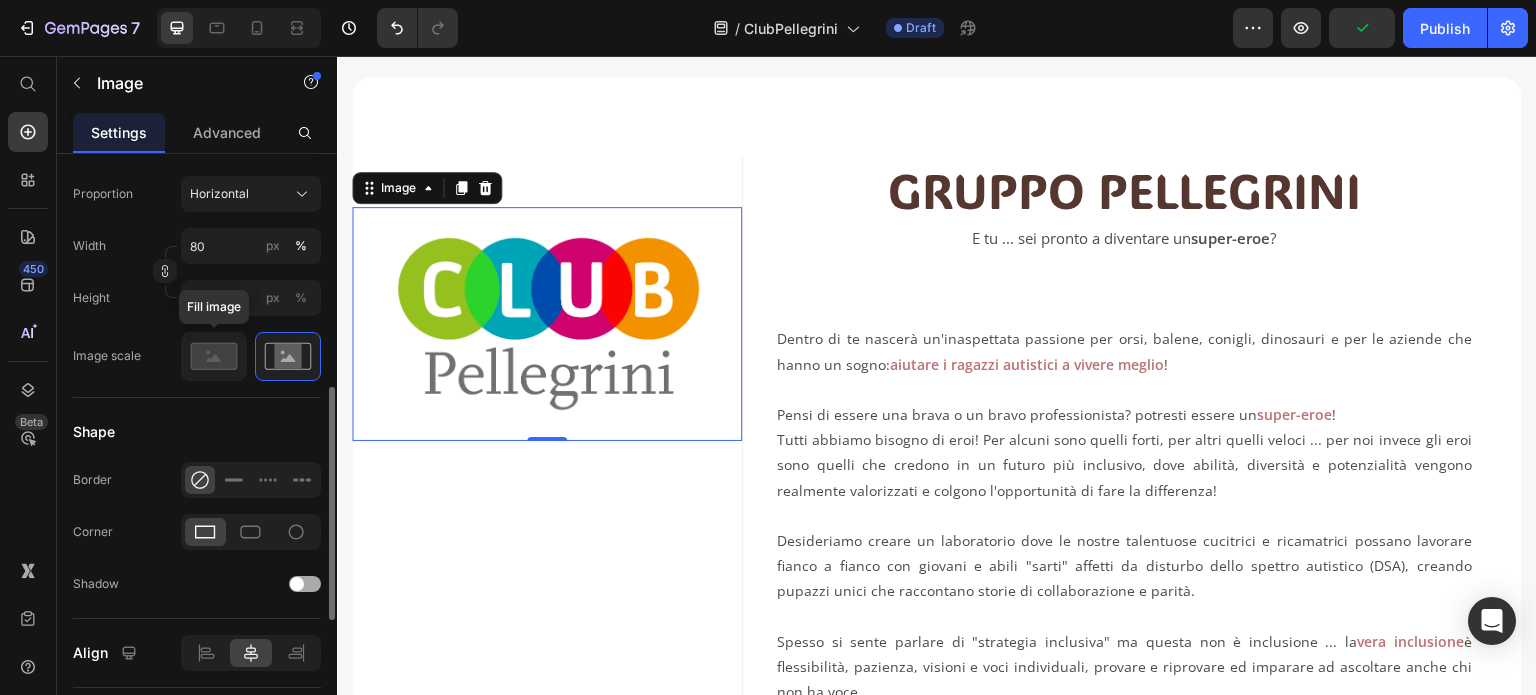 scroll, scrollTop: 500, scrollLeft: 0, axis: vertical 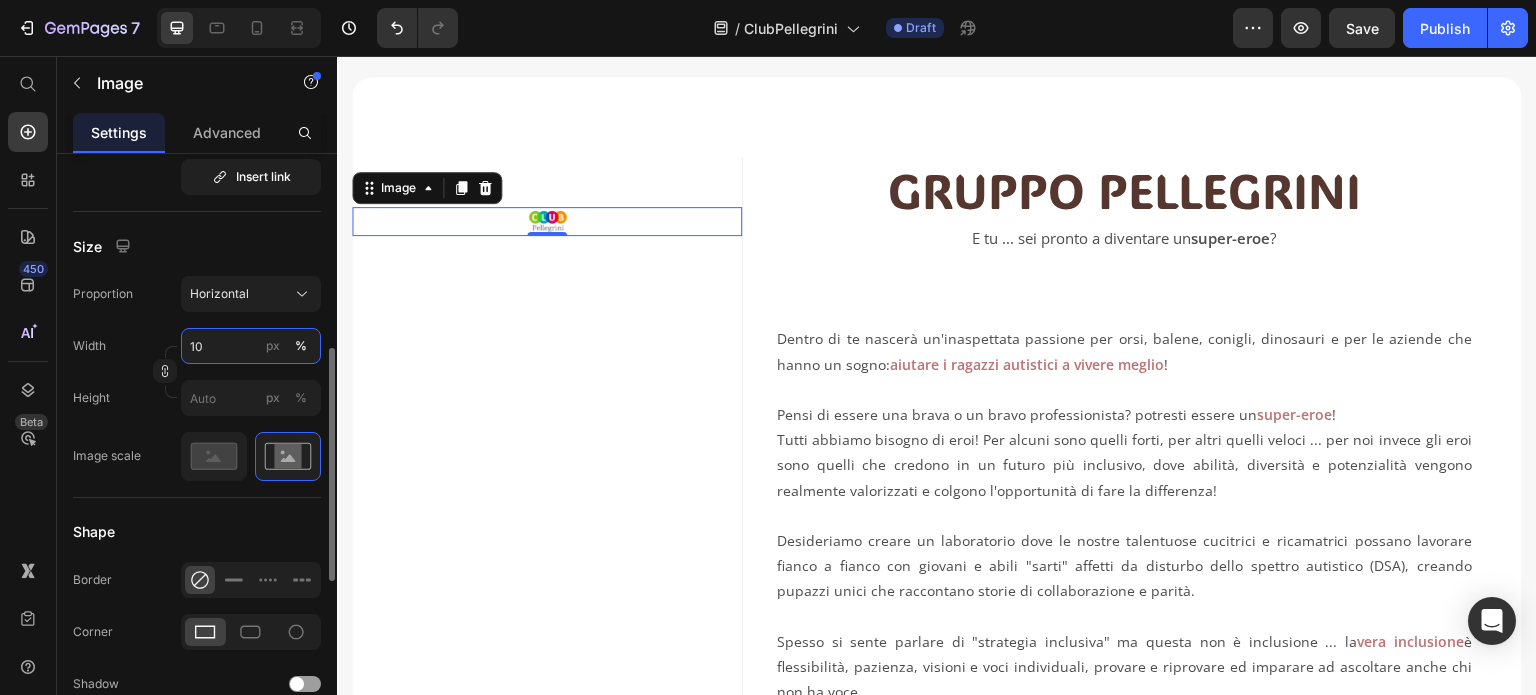 type on "100" 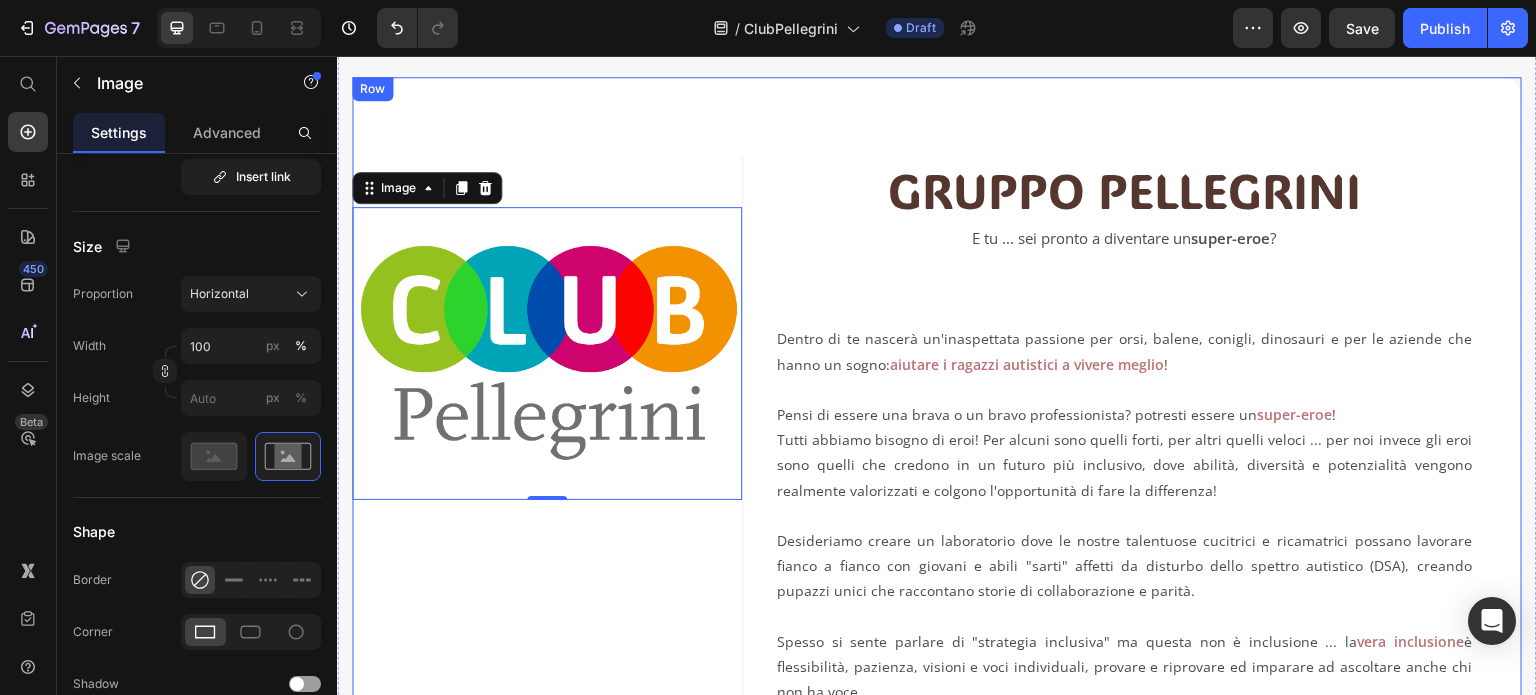 click on "Image   0" at bounding box center [547, 668] 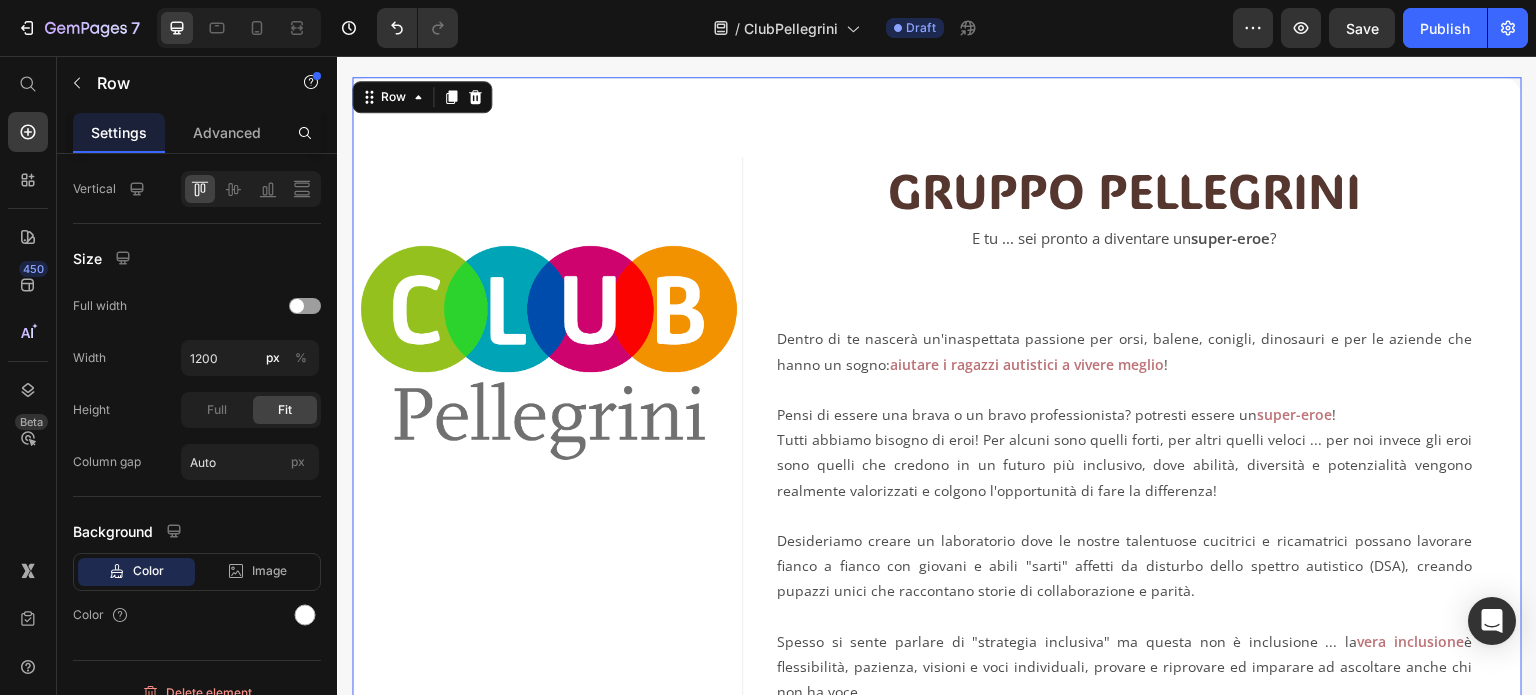 scroll, scrollTop: 0, scrollLeft: 0, axis: both 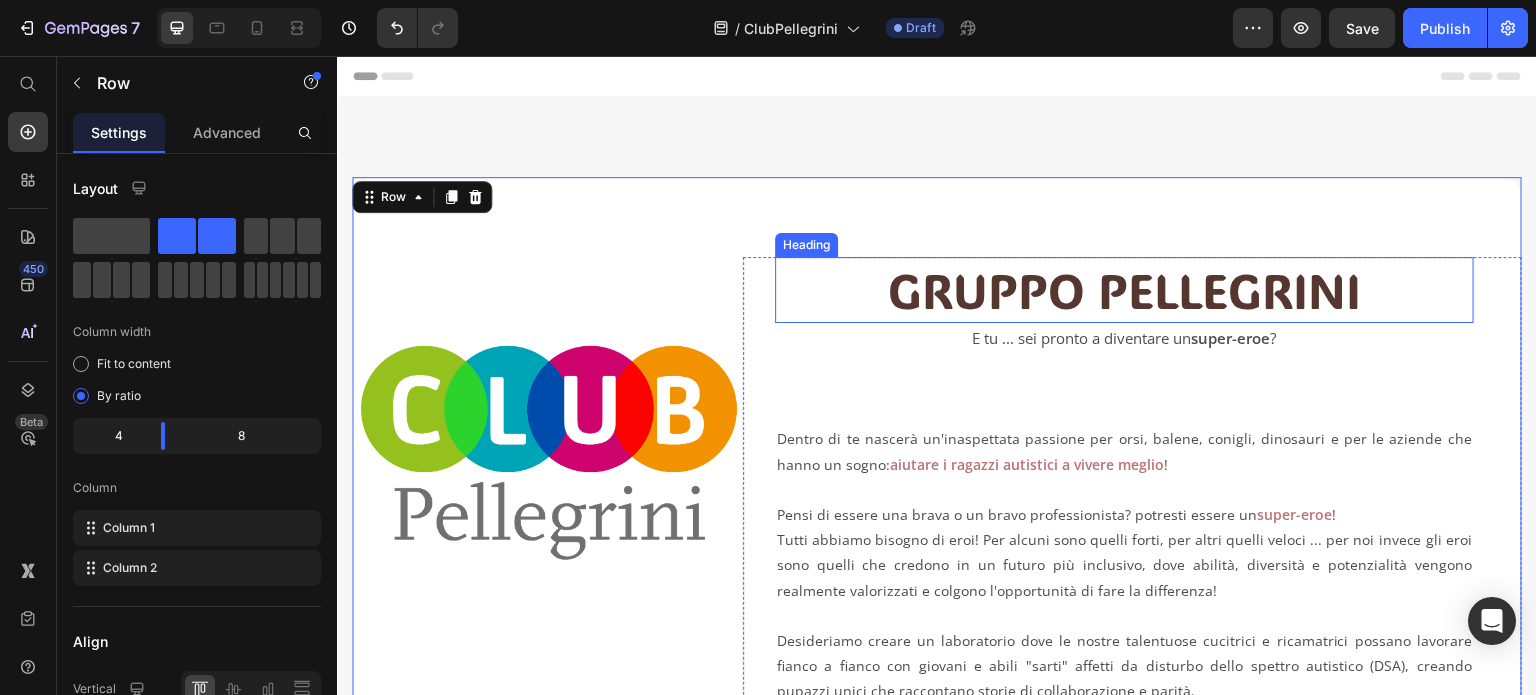 click on "GRUPPO PELLEGRINI" at bounding box center [1124, 290] 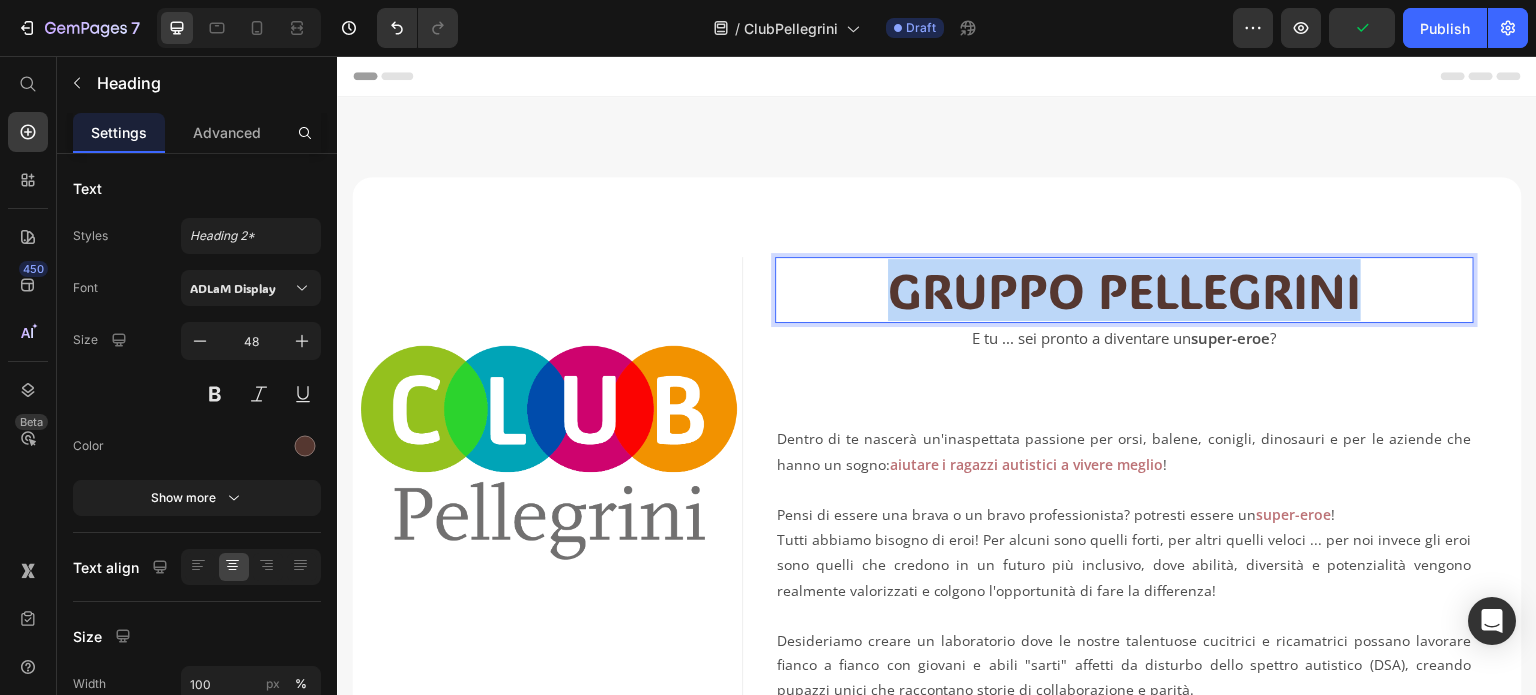 drag, startPoint x: 877, startPoint y: 290, endPoint x: 1364, endPoint y: 287, distance: 487.00925 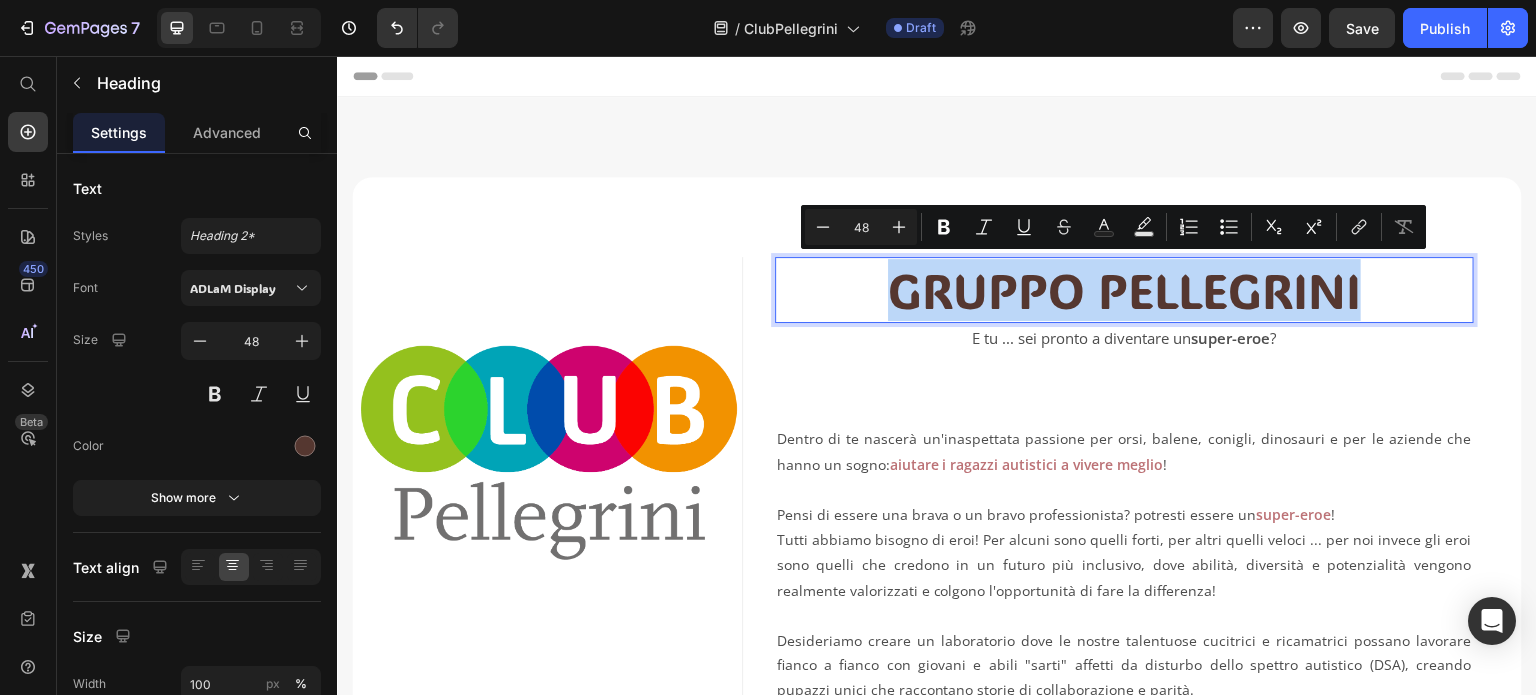 click on "GRUPPO PELLEGRINI" at bounding box center (1124, 290) 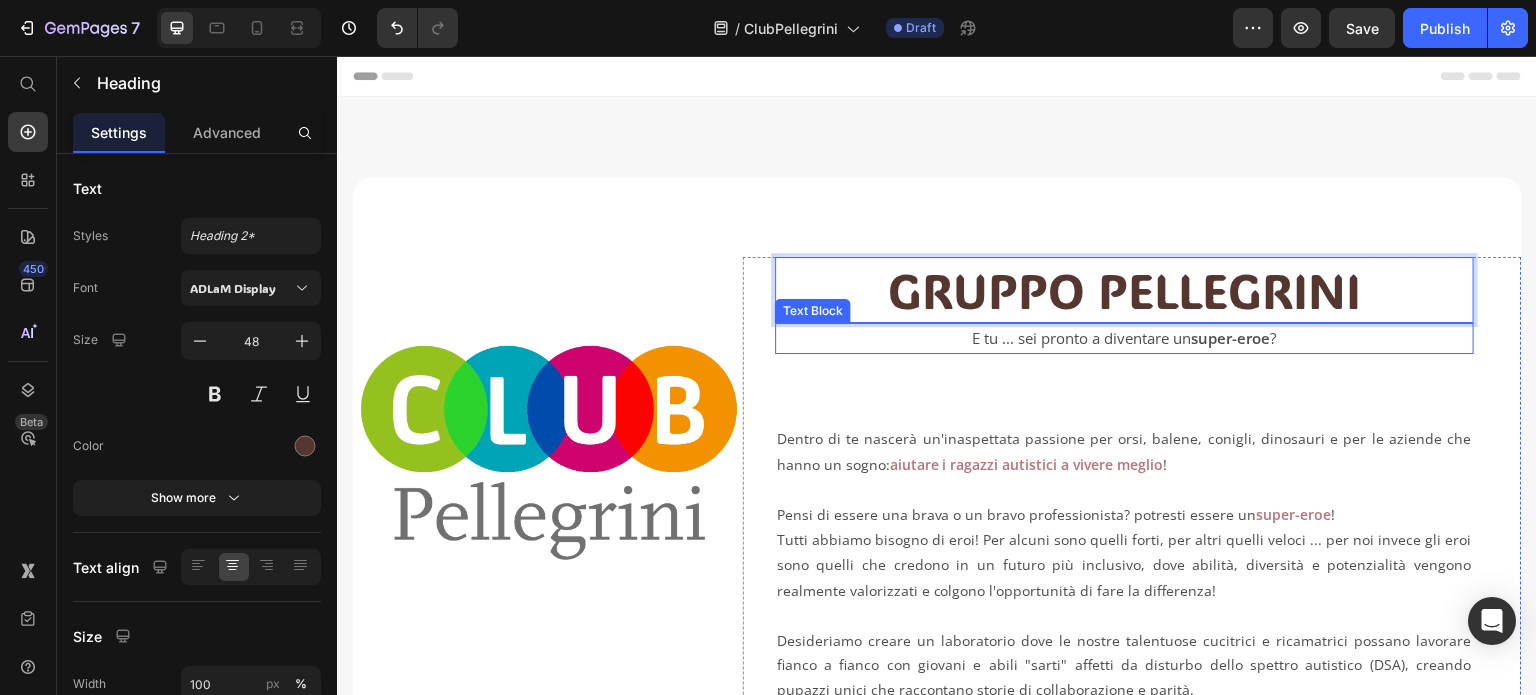 click on "E tu ... sei pronto a diventare un  super-eroe ?" at bounding box center [1124, 338] 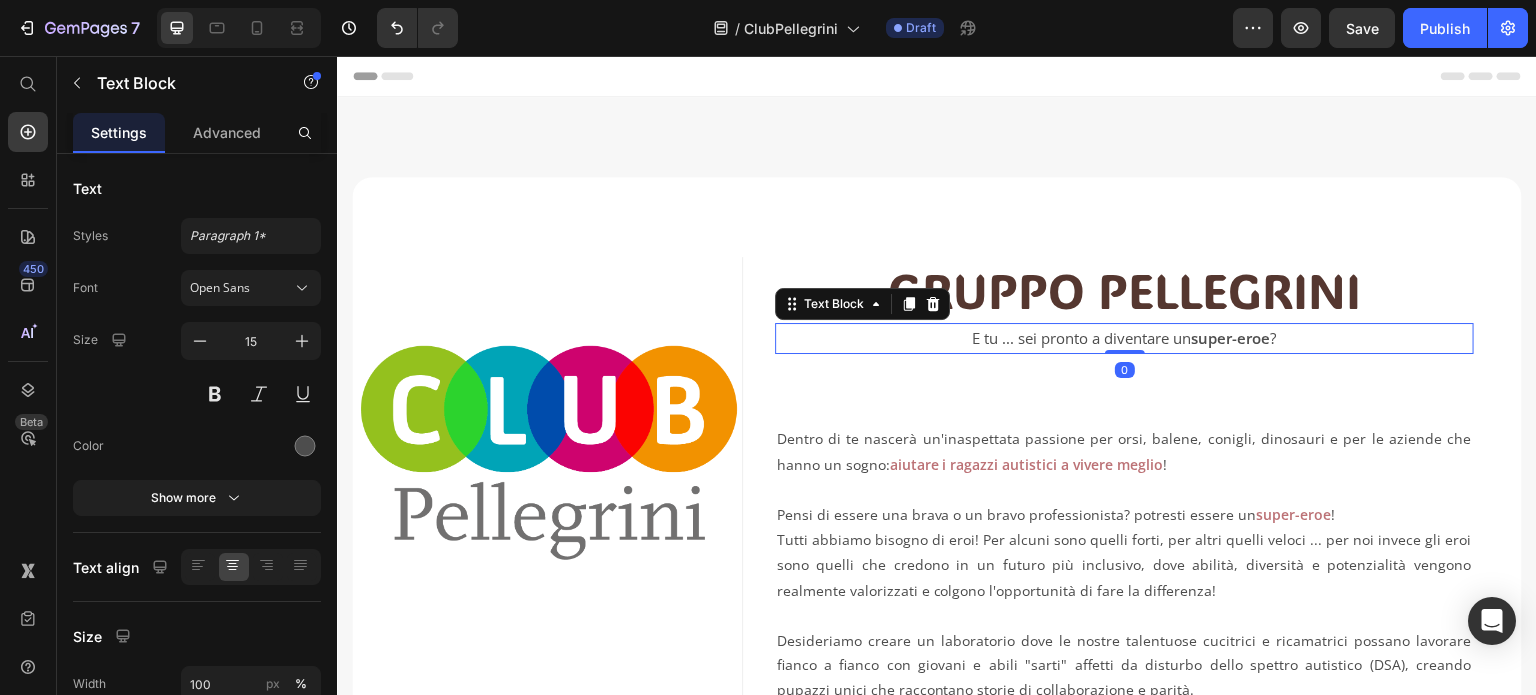 click on "E tu ... sei pronto a diventare un  super-eroe ?" at bounding box center (1124, 338) 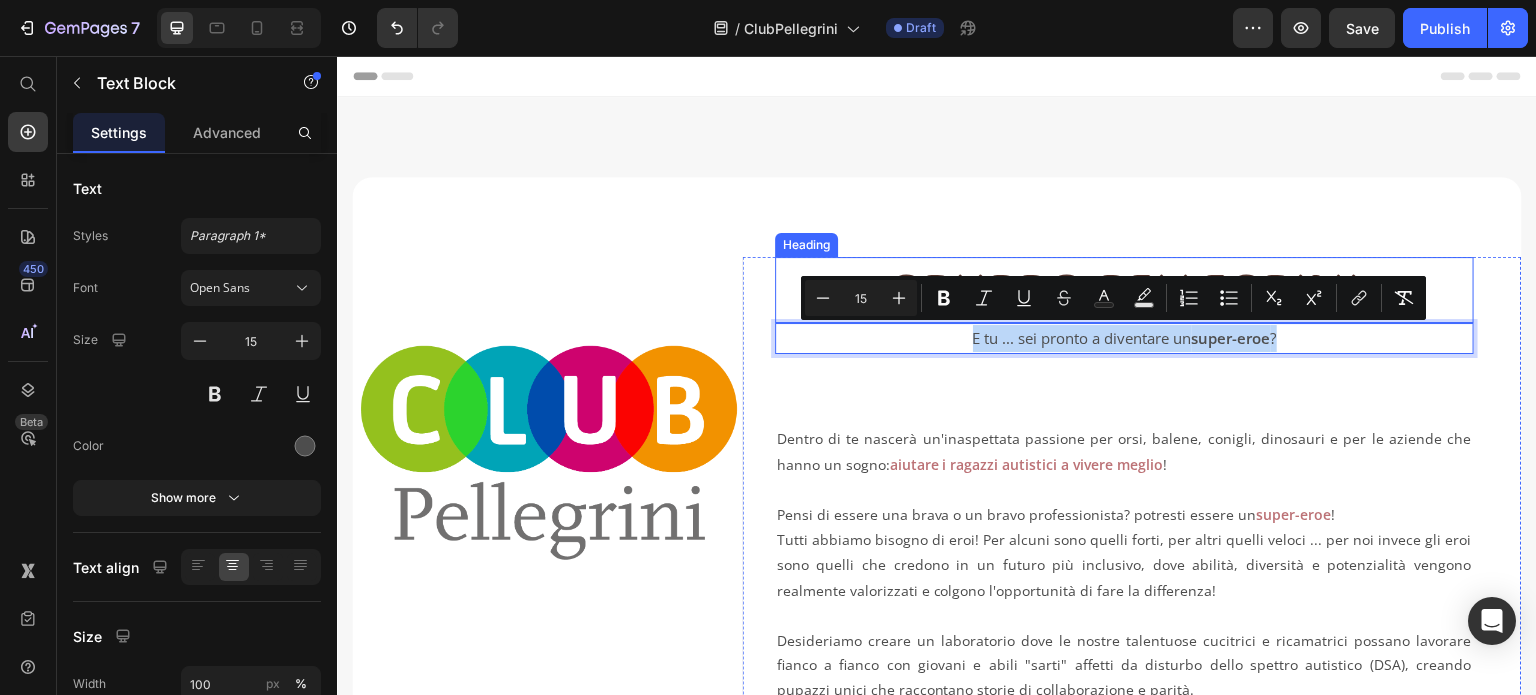 drag, startPoint x: 958, startPoint y: 336, endPoint x: 1625, endPoint y: 370, distance: 667.866 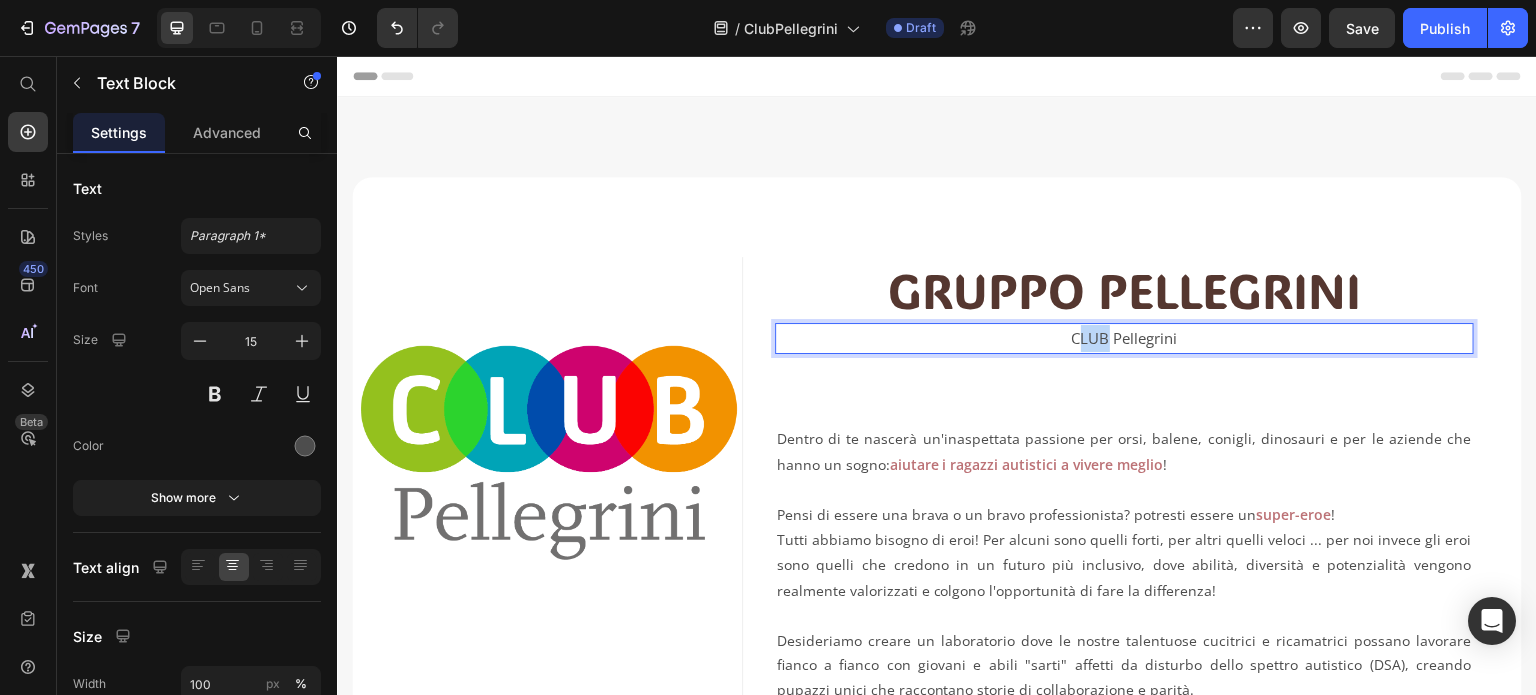 drag, startPoint x: 1099, startPoint y: 340, endPoint x: 1071, endPoint y: 344, distance: 28.284271 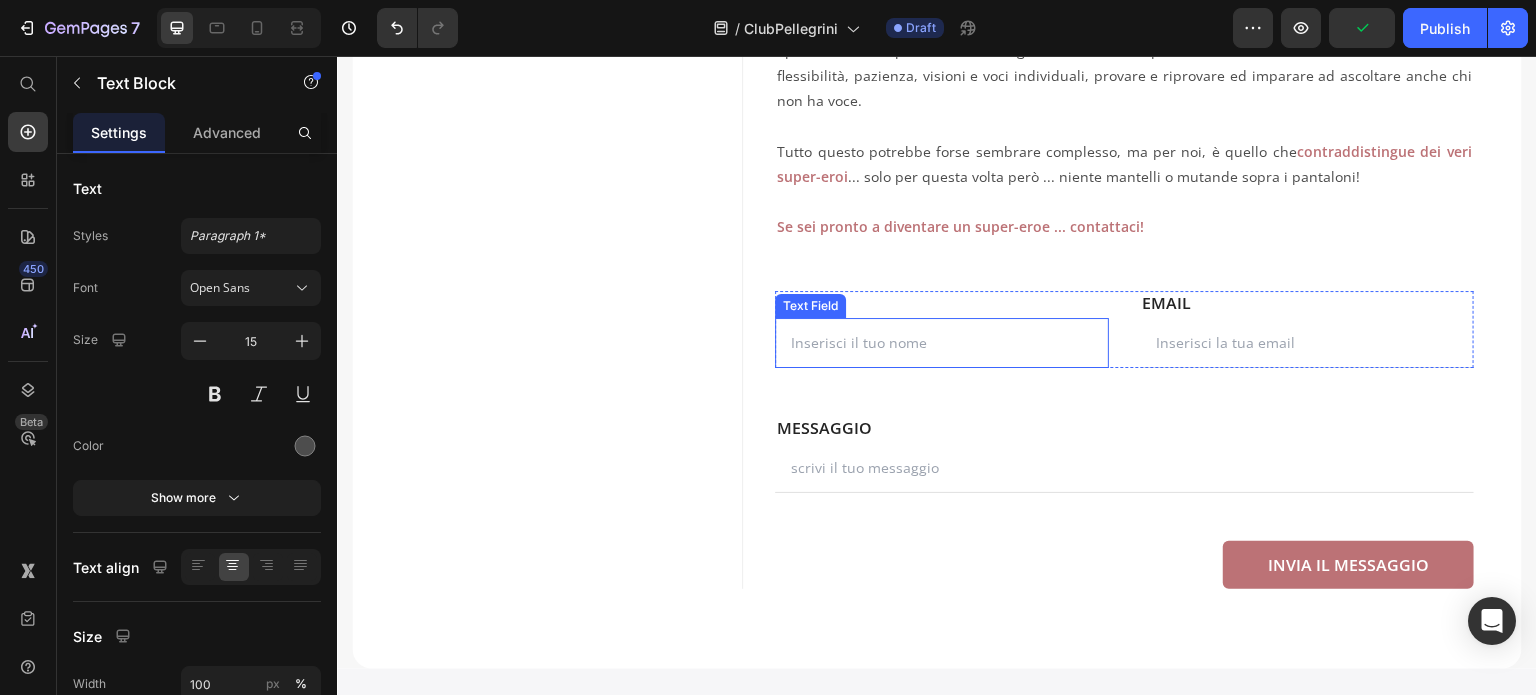 scroll, scrollTop: 700, scrollLeft: 0, axis: vertical 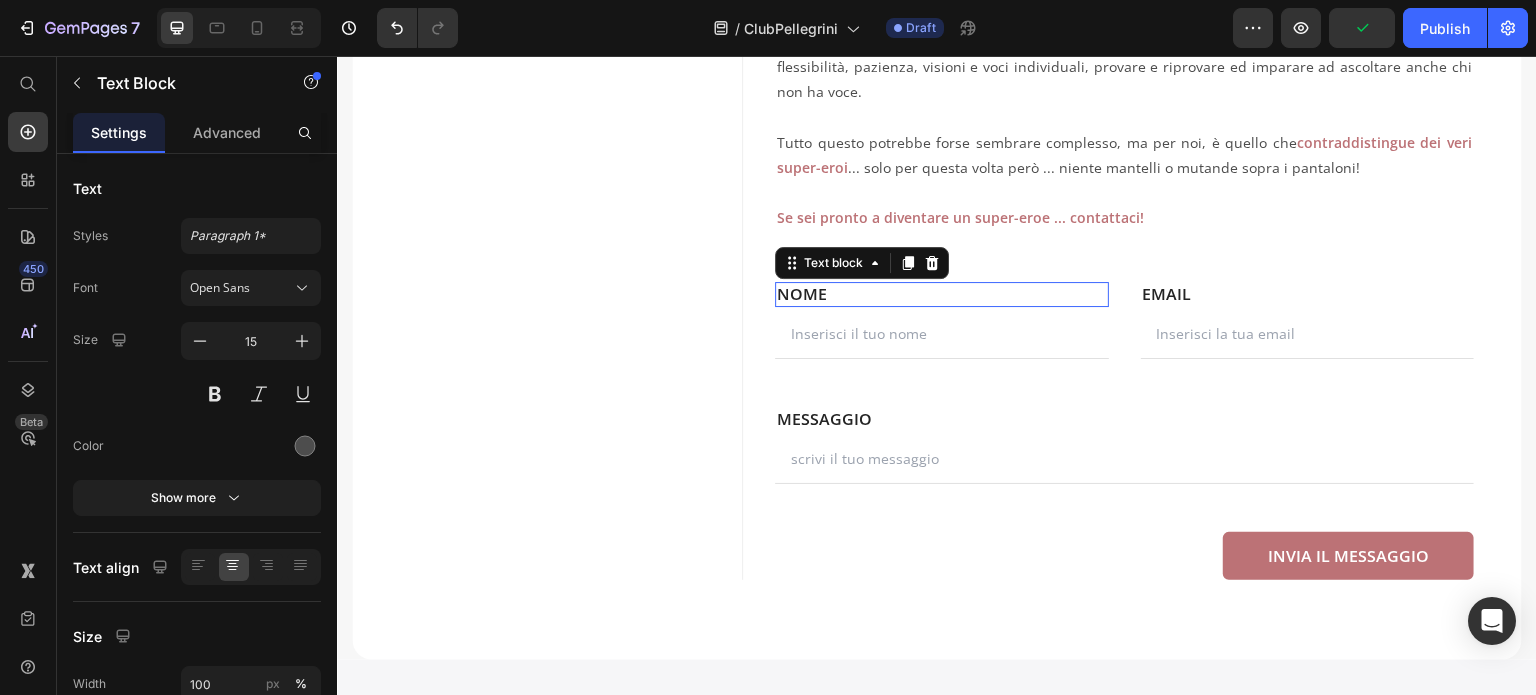 click on "NOME" at bounding box center (942, 294) 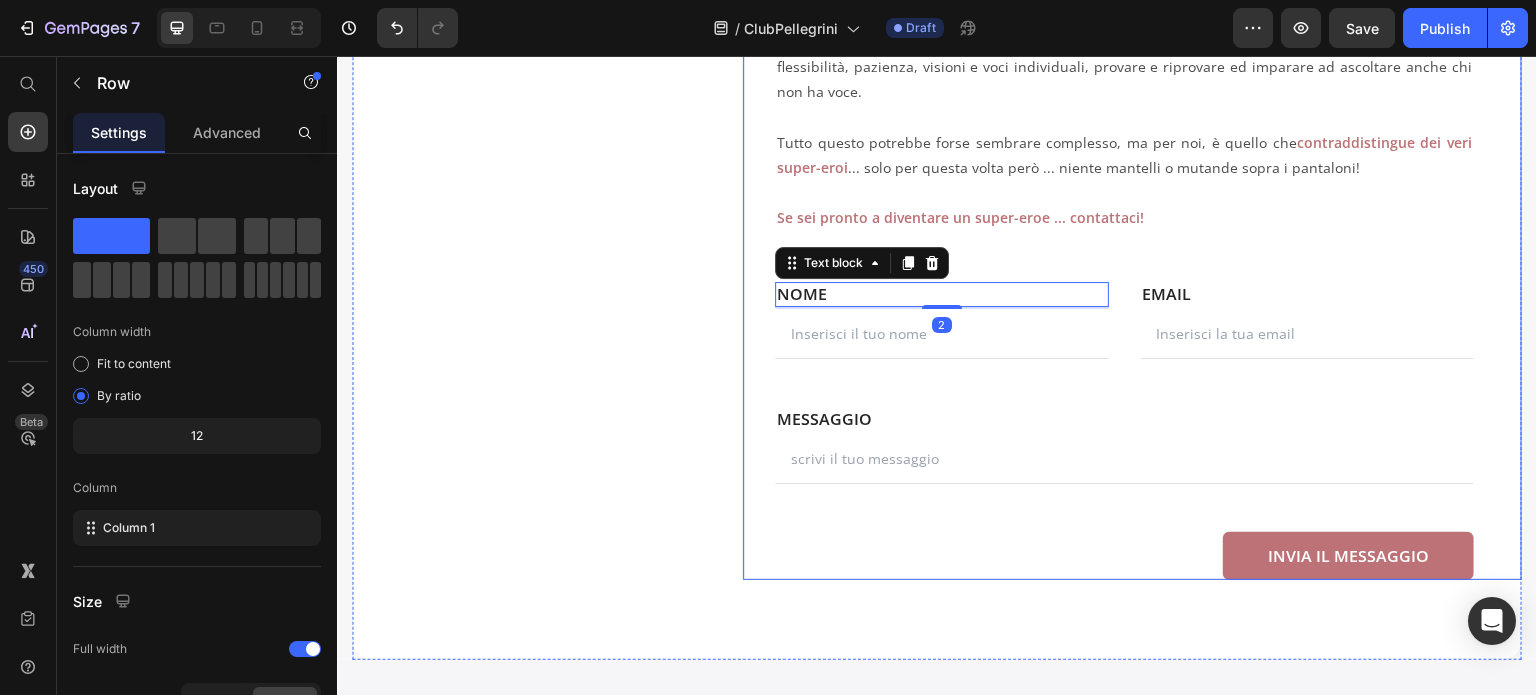 click on "GRUPPO PELLEGRINI Heading Club Pellegrini Text Block Dentro di te nascerà un'inaspettata passione per orsi, balene, conigli, dinosauri e per le aziende che hanno un sogno:  aiutare i ragazzi autistici a vivere meglio !   Pensi di essere una brava o un bravo professionista? potresti essere un  super-eroe ! Tutti abbiamo bisogno di eroi! Per alcuni sono quelli forti, per altri quelli veloci ... per noi invece gli eroi sono quelli che credono in un futuro più inclusivo, dove abilità, diversità e potenzialità vengono realmente valorizzati e colgono l'opportunità di fare la differenza!   Desideriamo creare un laboratorio dove le nostre talentuose cucitrici e ricamatrici possano lavorare fianco a fianco con giovani e abili "sarti" affetti da disturbo dello spettro autistico (DSA), creando pupazzi unici che raccontano storie di collaborazione e parità.   Spesso si sente parlare di "strategia inclusiva" ma questa non è inclusione ... la  vera inclusione   contraddistingue dei veri super-eroi   Text Block" at bounding box center [1124, 68] 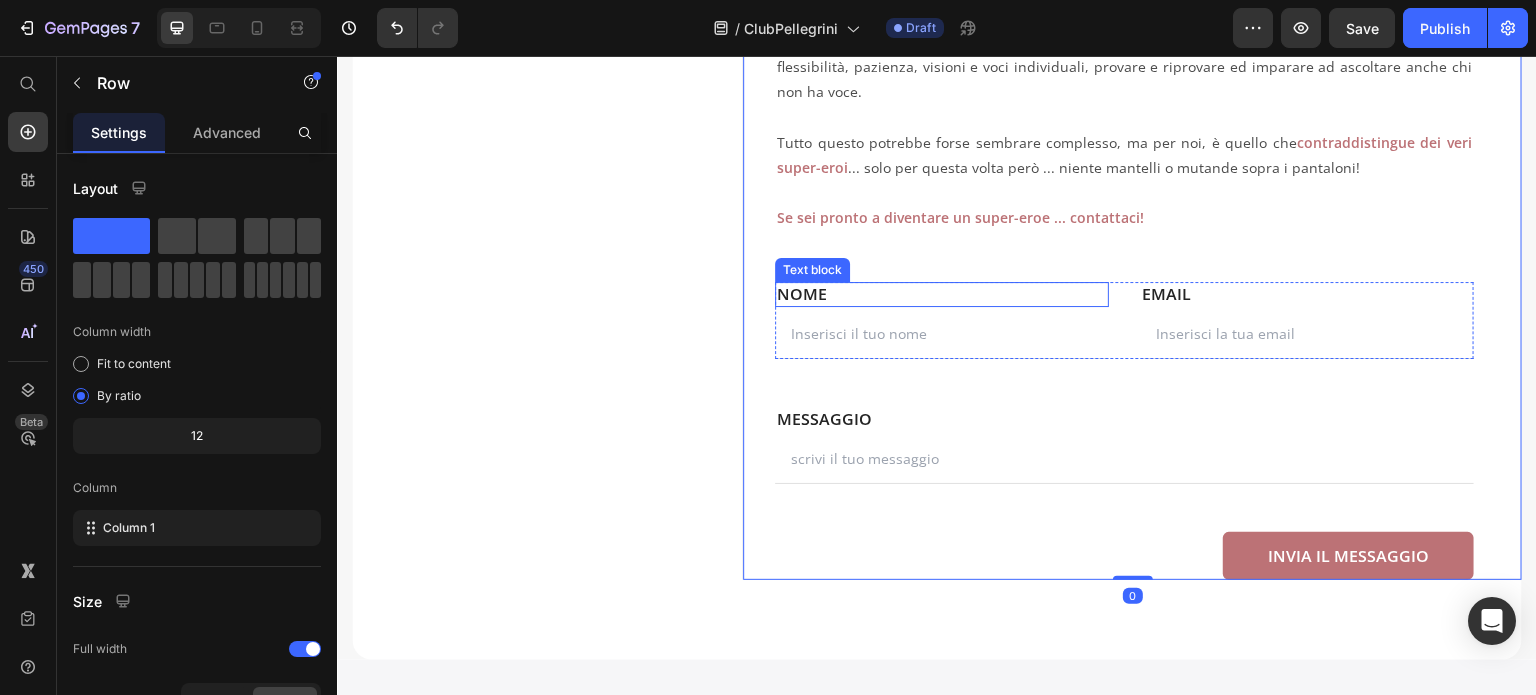 click at bounding box center [942, 334] 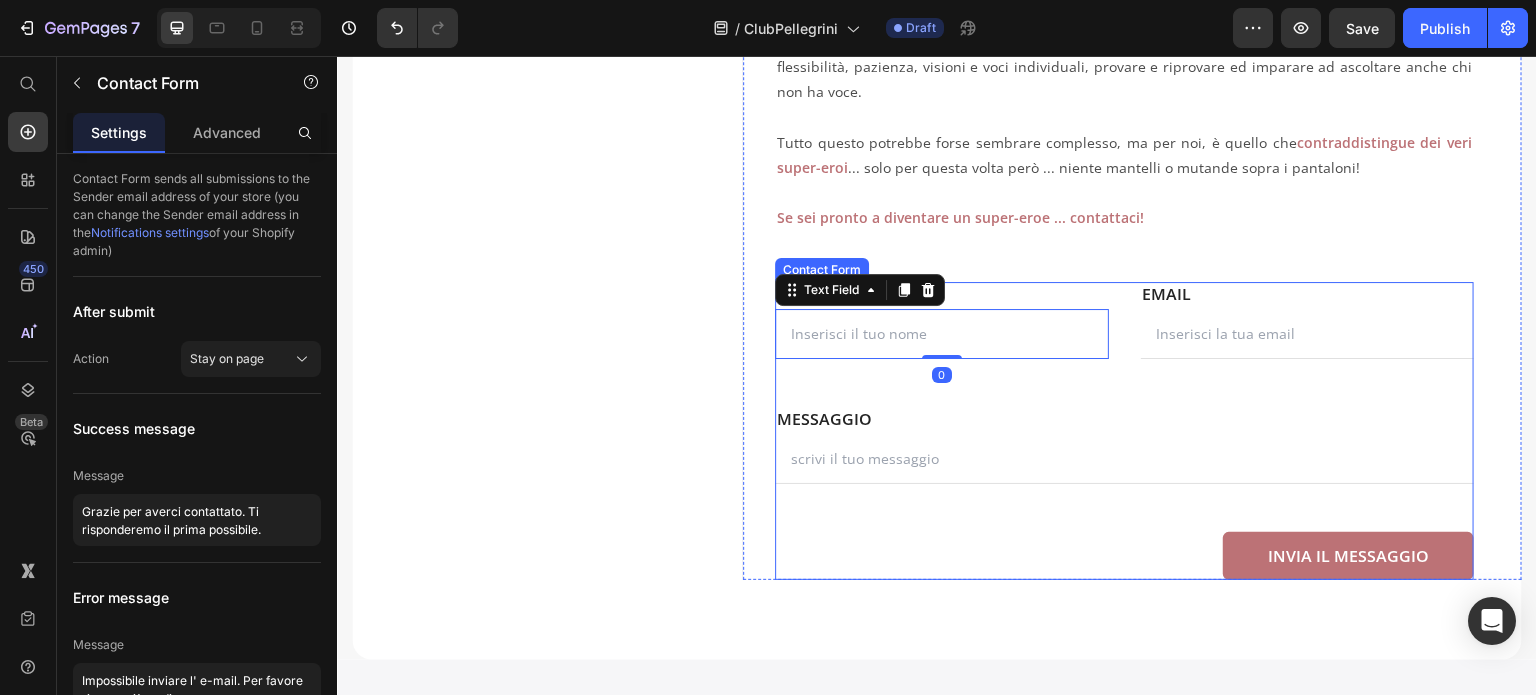 click on "FIRST NAME Text block NOME Text block Text Field   0 LAST NAME Text block Email Text block Email Field Row MESSAGE Text block MESSAGGIO Text block Text Field INVIA IL MESSAGGIO Submit Button Contact Form" at bounding box center (1124, 431) 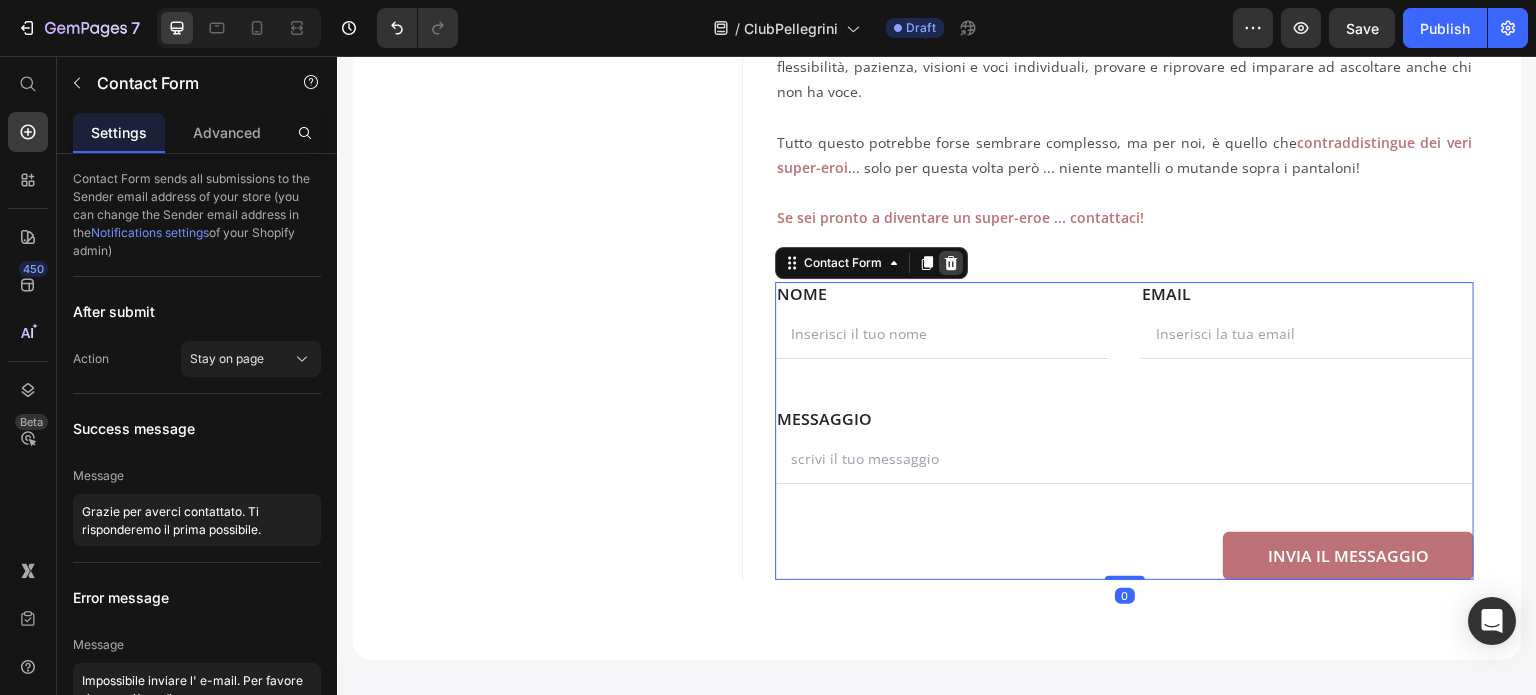 click 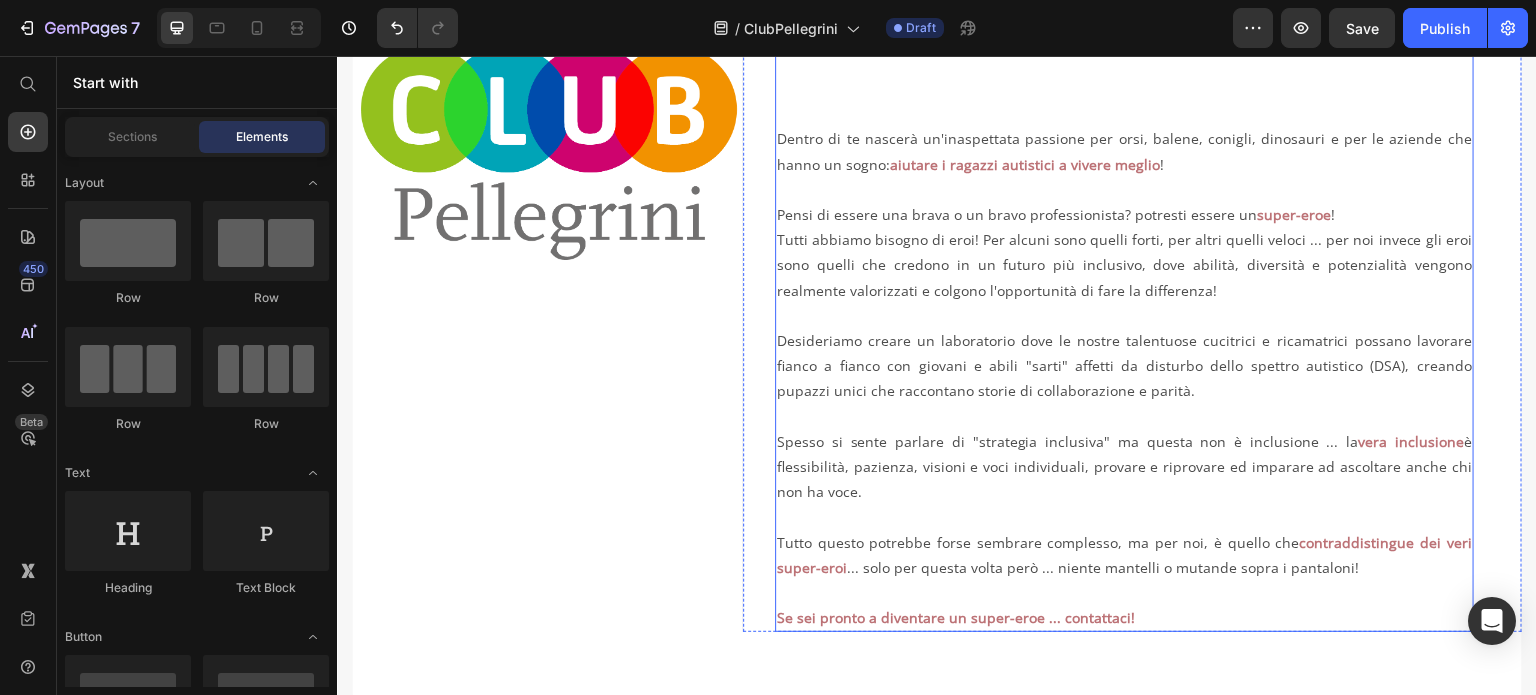 scroll, scrollTop: 100, scrollLeft: 0, axis: vertical 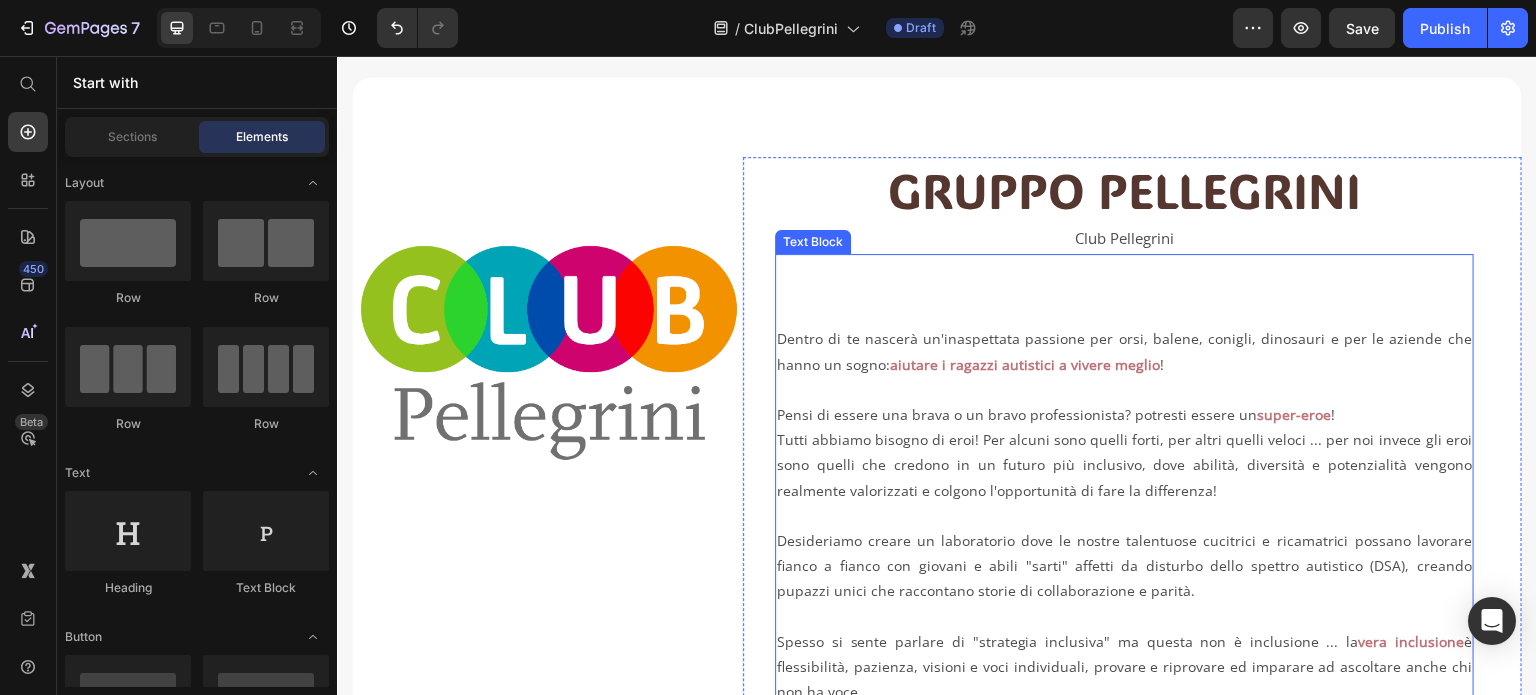 click on "Pensi di essere una brava o un bravo professionista? potresti essere un  super-eroe !" at bounding box center (1124, 414) 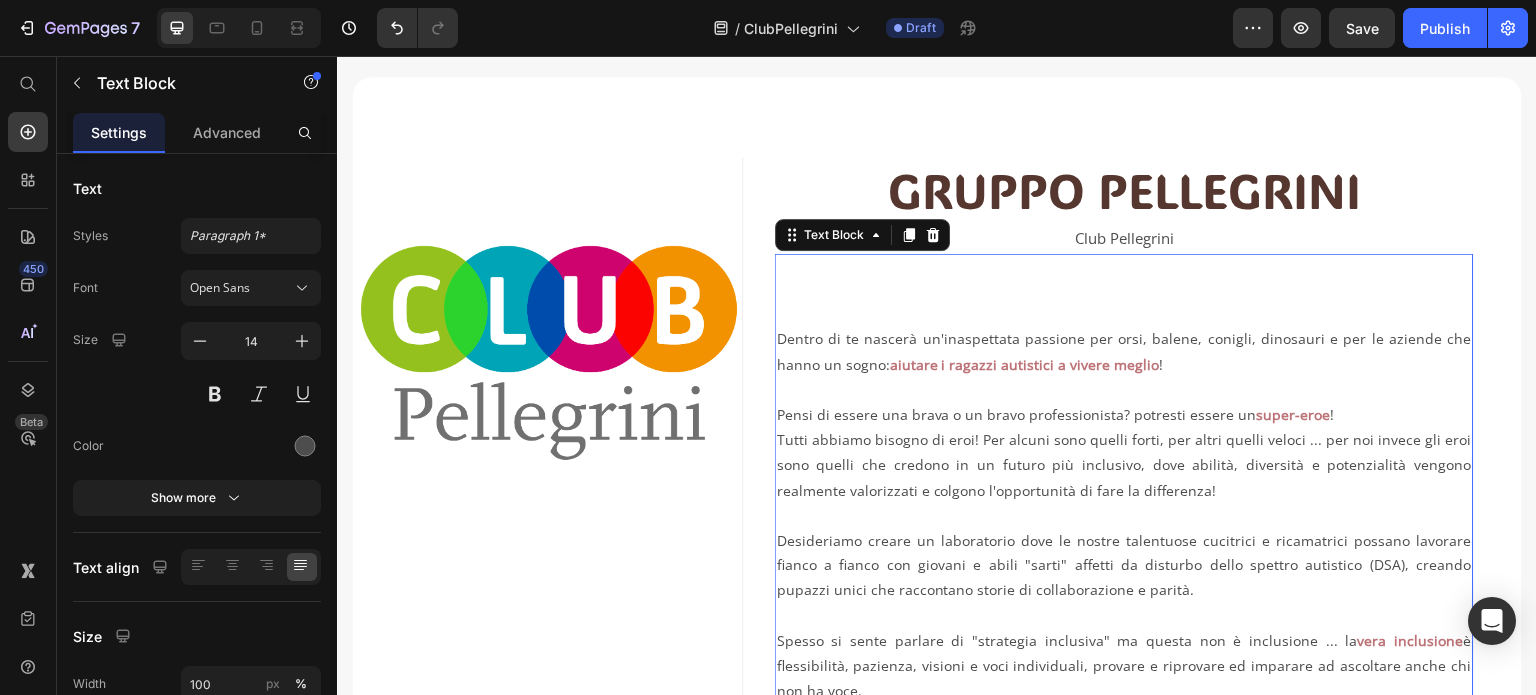 click on "Dentro di te nascerà un'inaspettata passione per orsi, balene, conigli, dinosauri e per le aziende che hanno un sogno:  aiutare i ragazzi autistici a vivere meglio !" at bounding box center [1124, 351] 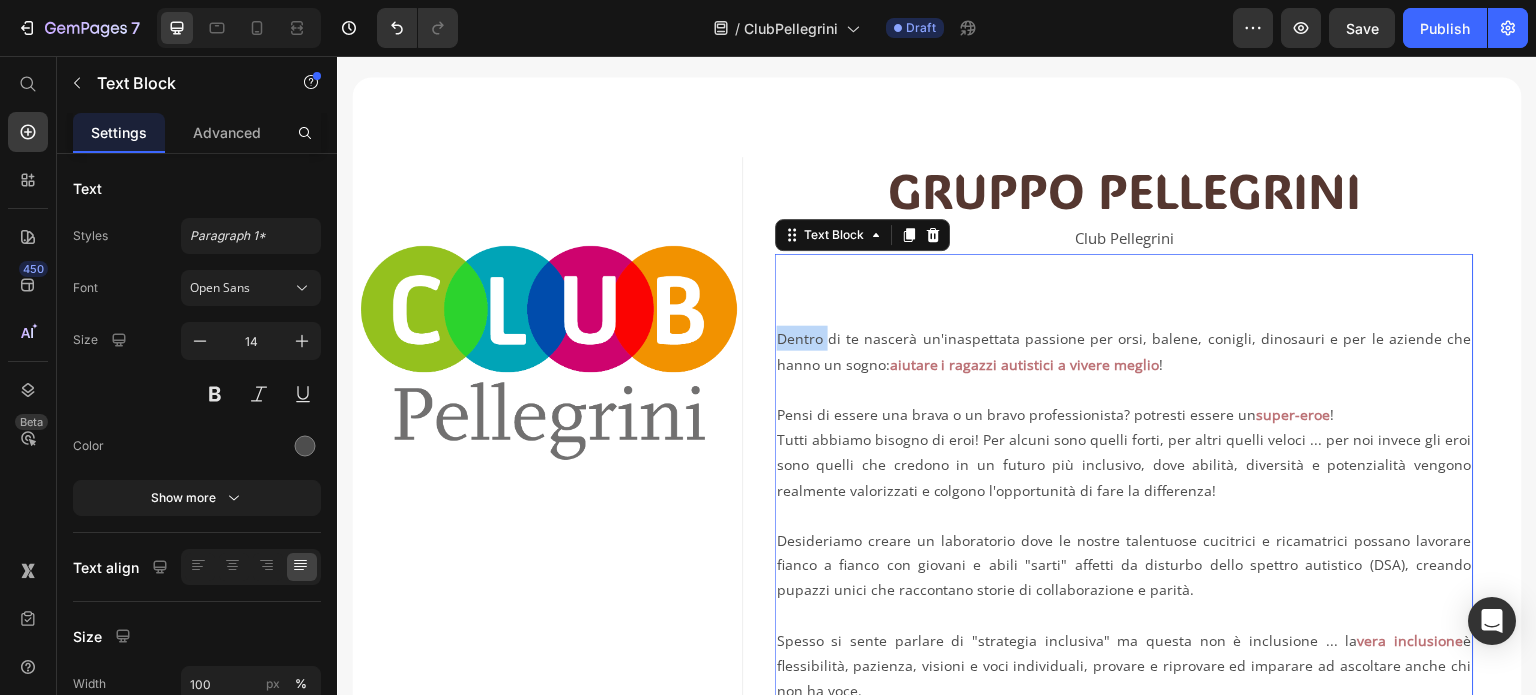 click on "Dentro di te nascerà un'inaspettata passione per orsi, balene, conigli, dinosauri e per le aziende che hanno un sogno:  aiutare i ragazzi autistici a vivere meglio !" at bounding box center (1124, 351) 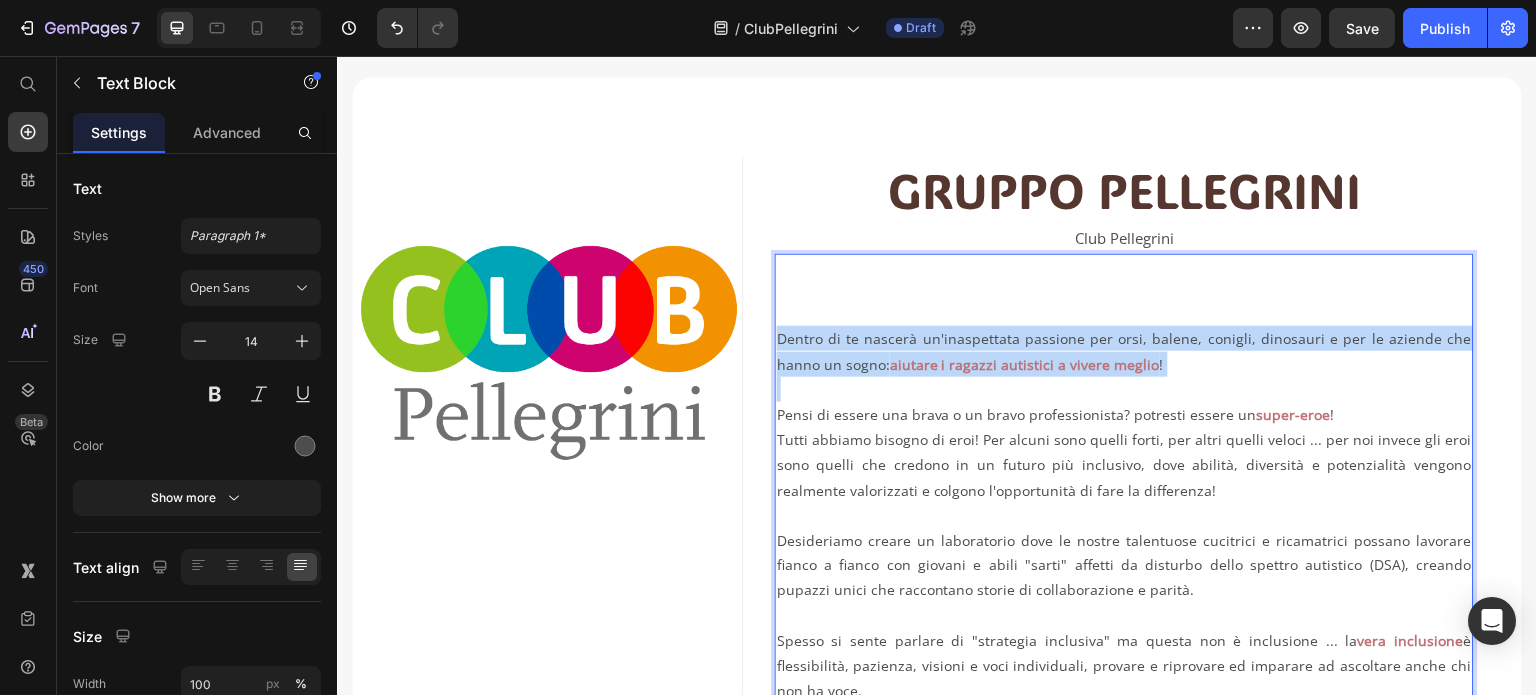 click on "Dentro di te nascerà un'inaspettata passione per orsi, balene, conigli, dinosauri e per le aziende che hanno un sogno:  aiutare i ragazzi autistici a vivere meglio !" at bounding box center (1124, 351) 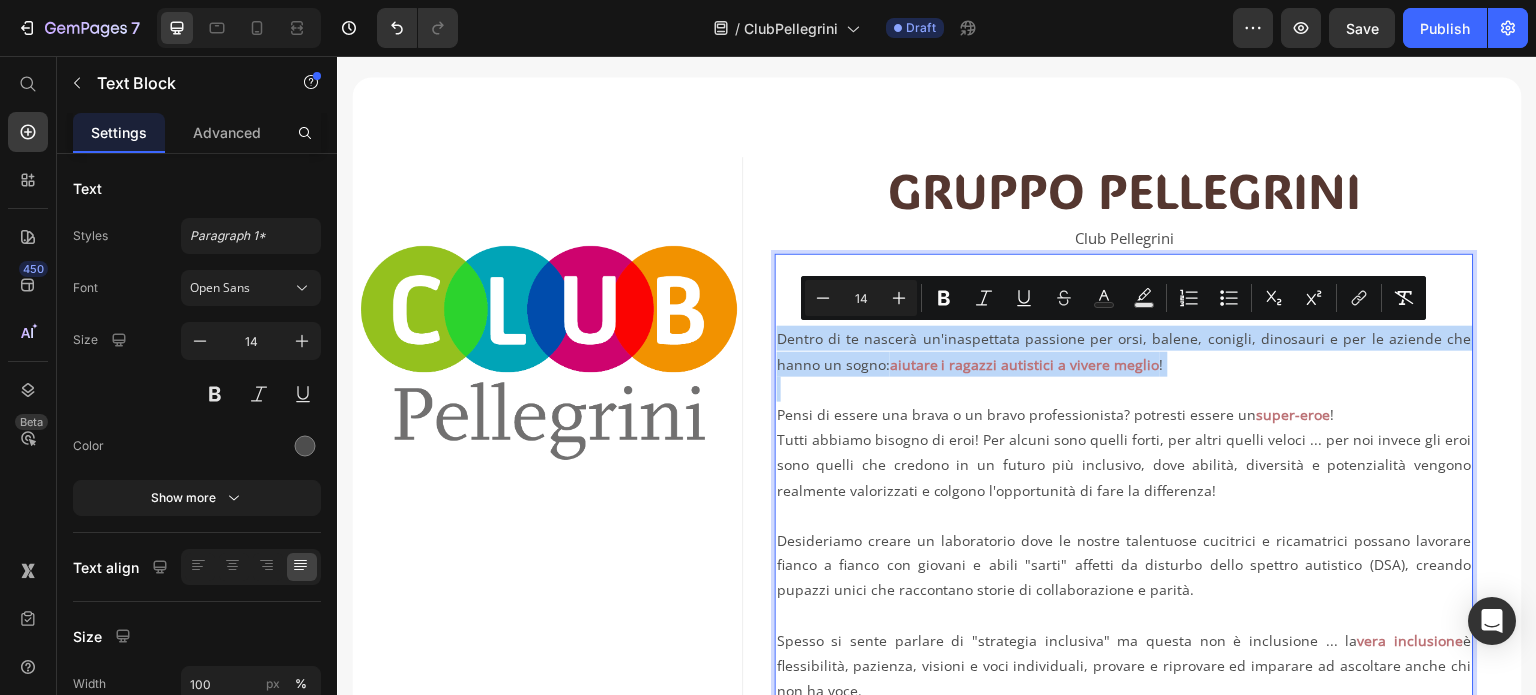 click on "Dentro di te nascerà un'inaspettata passione per orsi, balene, conigli, dinosauri e per le aziende che hanno un sogno:  aiutare i ragazzi autistici a vivere meglio !" at bounding box center (1124, 351) 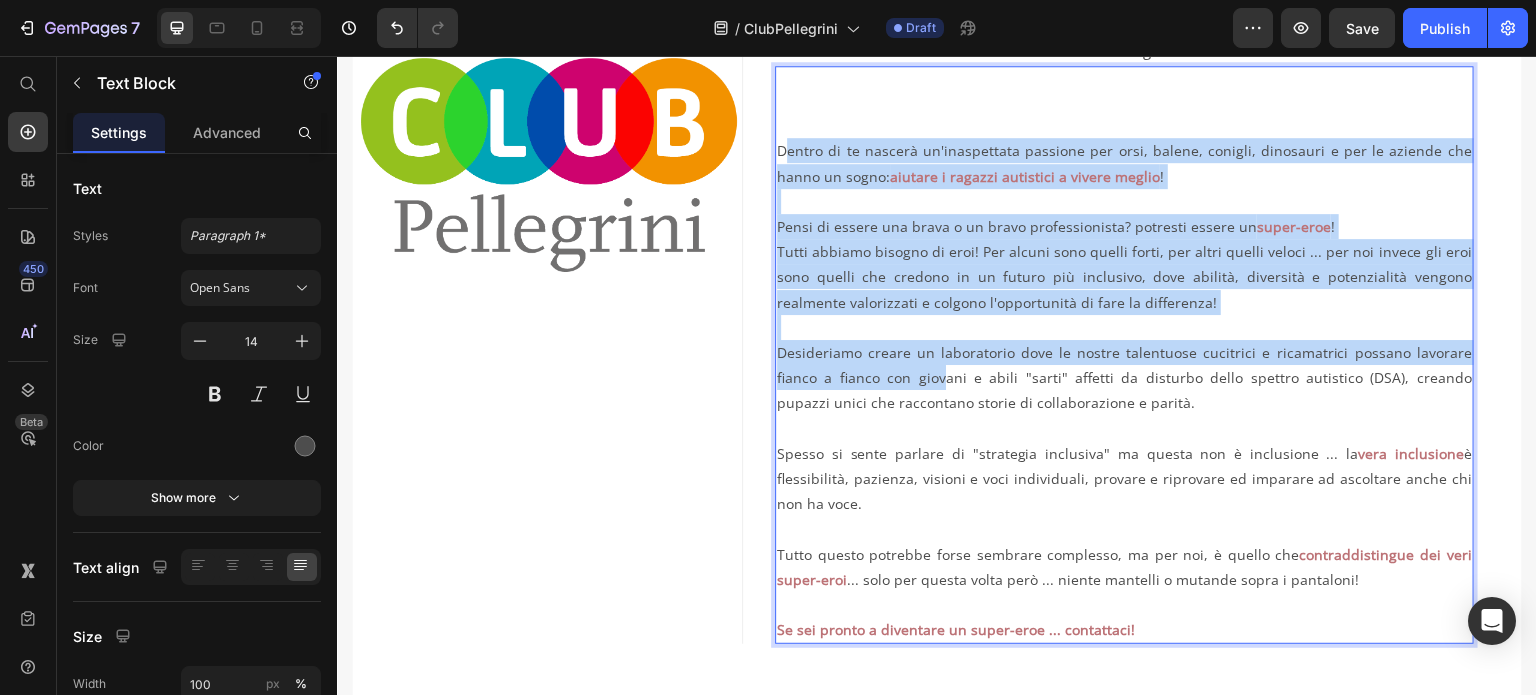 scroll, scrollTop: 300, scrollLeft: 0, axis: vertical 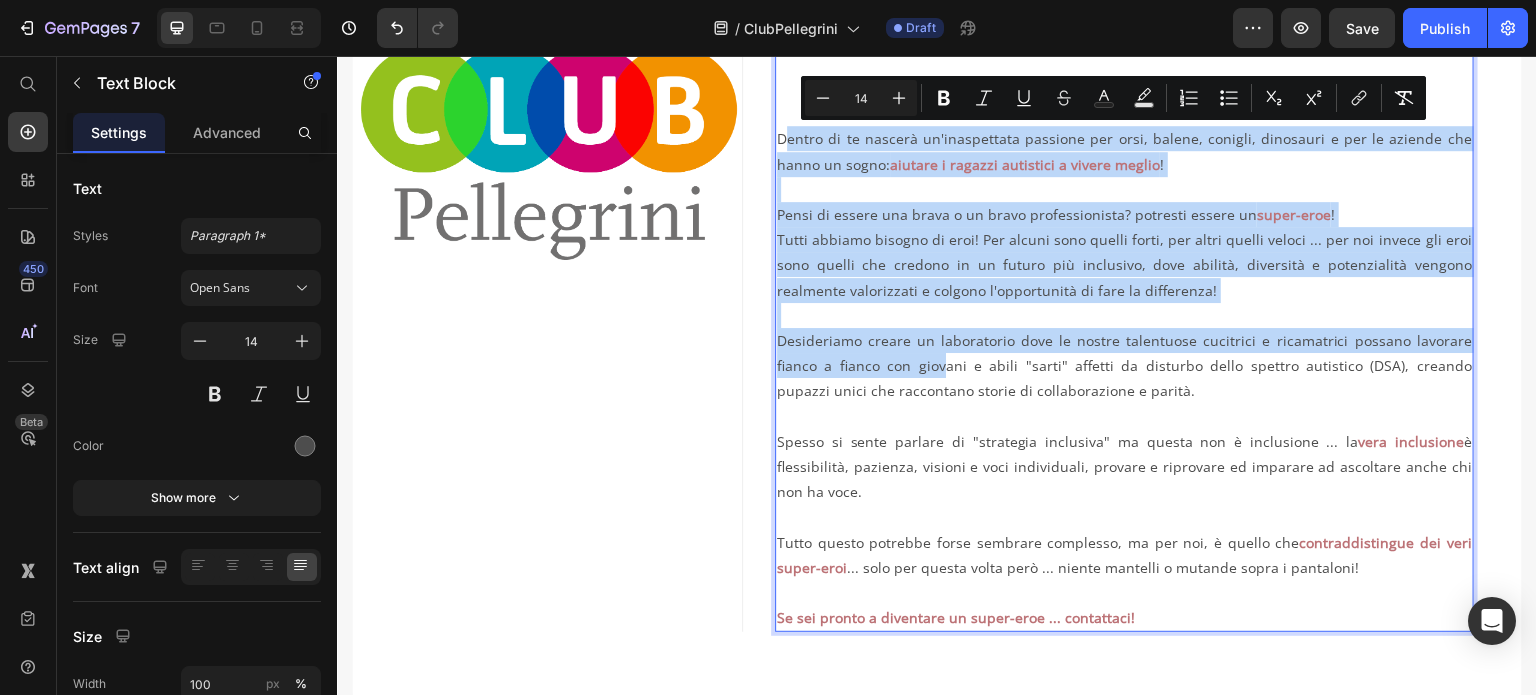 drag, startPoint x: 777, startPoint y: 337, endPoint x: 1128, endPoint y: 624, distance: 453.3983 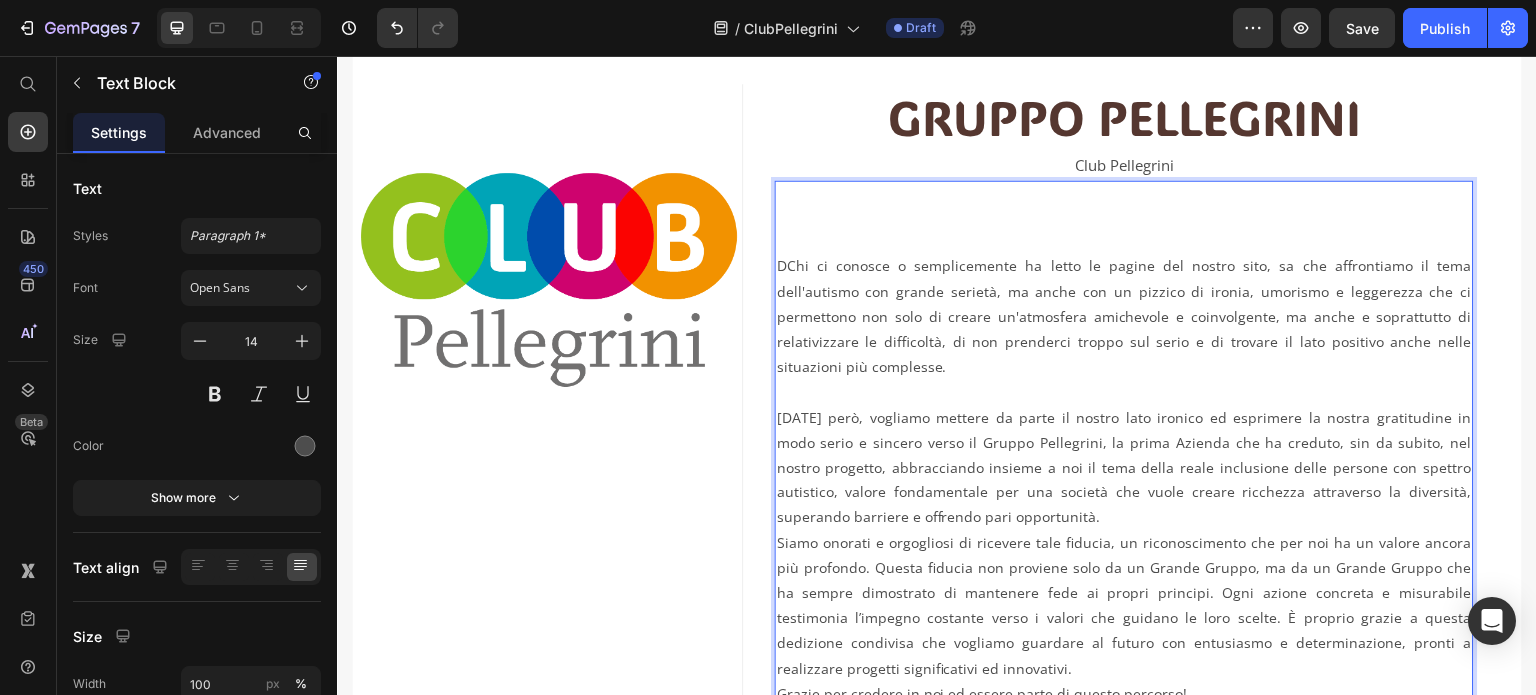 scroll, scrollTop: 0, scrollLeft: 0, axis: both 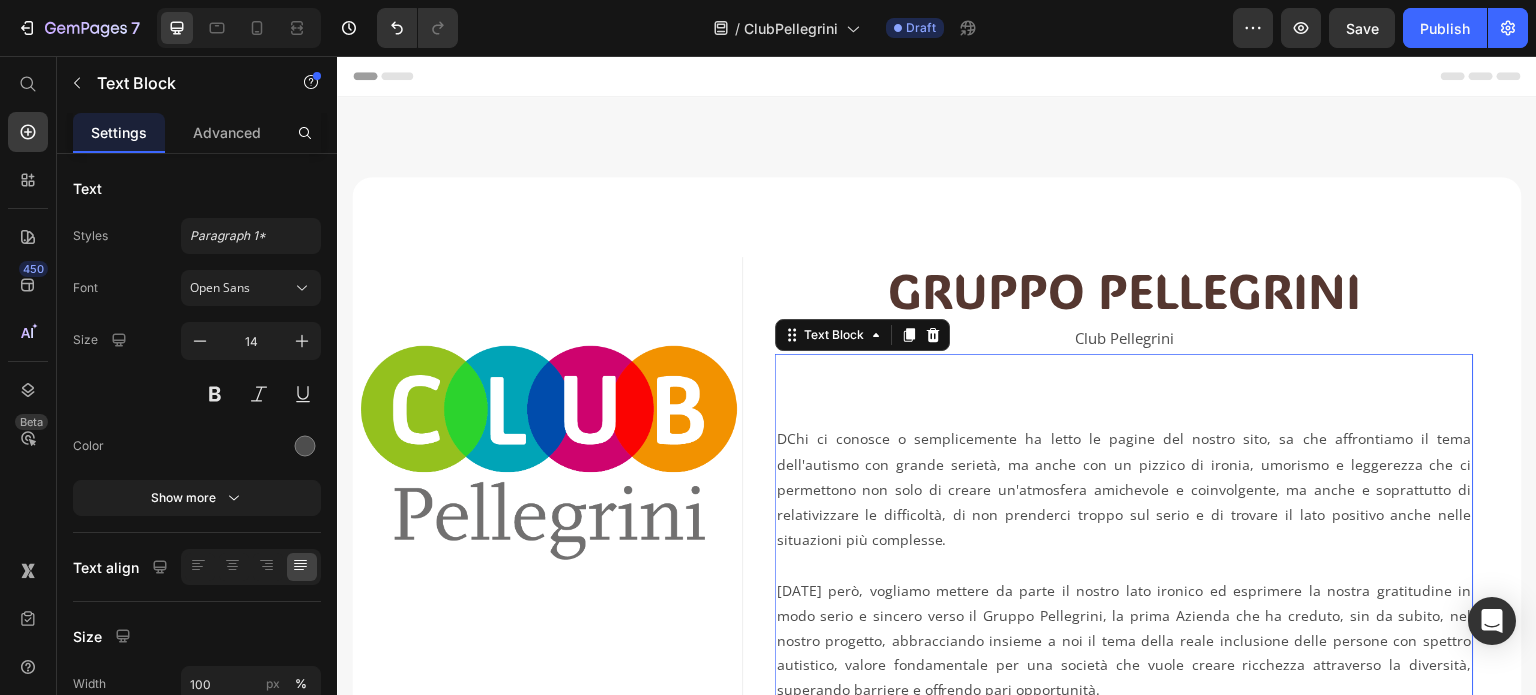 click on "DChi ci conosce o semplicemente ha letto le pagine del nostro sito, sa che affrontiamo il tema dell'autismo con grande serietà, ma anche con un pizzico di ironia, umorismo e leggerezza che ci permettono non solo di creare un'atmosfera amichevole e coinvolgente, ma anche e soprattutto di relativizzare le difficoltà, di non prenderci troppo sul serio e di trovare il lato positivo anche nelle situazioni più complesse.  Oggi però, vogliamo mettere da parte il nostro lato ironico ed esprimere la nostra gratitudine in modo serio e sincero verso il Gruppo Pellegrini, la prima Azienda che ha creduto, sin da subito, nel nostro progetto, abbracciando insieme a noi il tema della reale inclusione delle persone con spettro autistico, valore fondamentale per una società che vuole creare ricchezza attraverso la diversità, superando barriere e offrendo pari opportunità. Grazie per credere in noi ed essere parte di questo percorso! Text Block   0" at bounding box center [1124, 630] 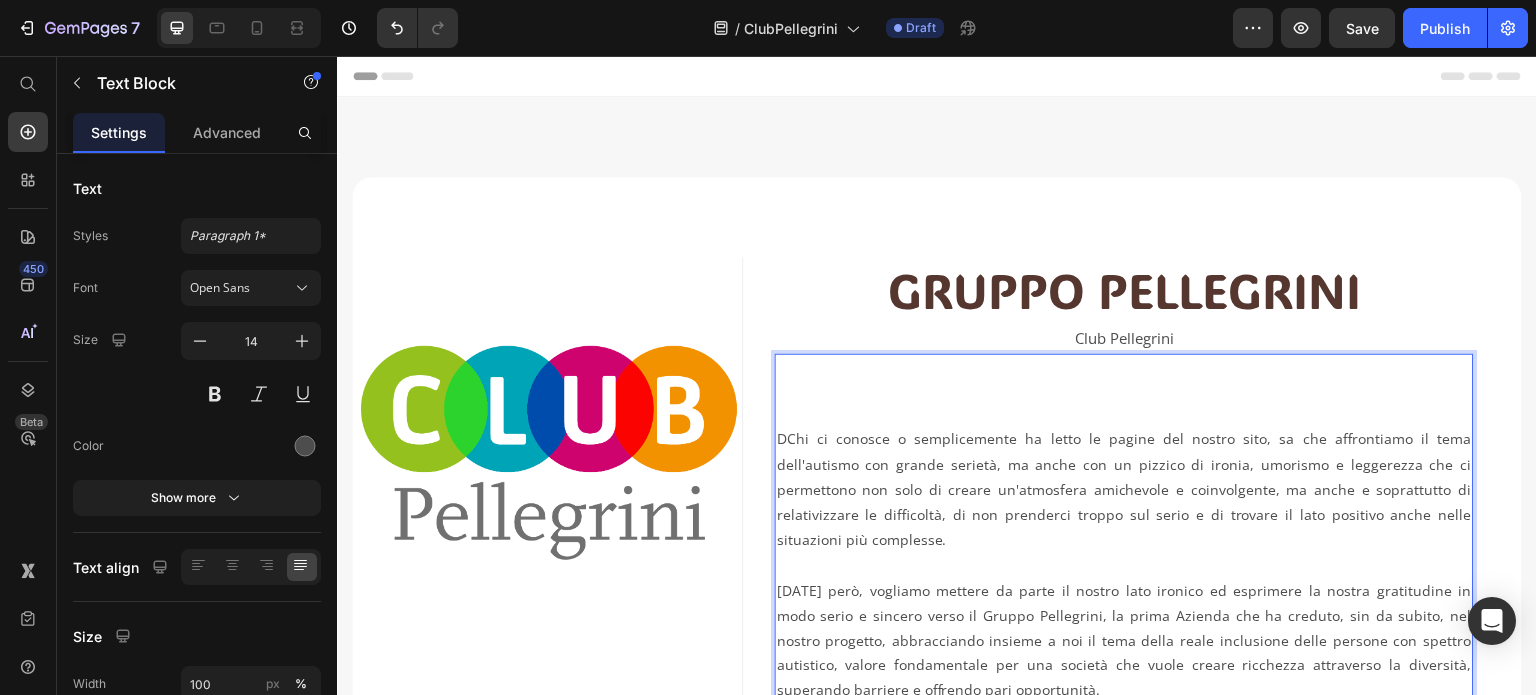 click on "DChi ci conosce o semplicemente ha letto le pagine del nostro sito, sa che affrontiamo il tema dell'autismo con grande serietà, ma anche con un pizzico di ironia, umorismo e leggerezza che ci permettono non solo di creare un'atmosfera amichevole e coinvolgente, ma anche e soprattutto di relativizzare le difficoltà, di non prenderci troppo sul serio e di trovare il lato positivo anche nelle situazioni più complesse.  Oggi però, vogliamo mettere da parte il nostro lato ironico ed esprimere la nostra gratitudine in modo serio e sincero verso il Gruppo Pellegrini, la prima Azienda che ha creduto, sin da subito, nel nostro progetto, abbracciando insieme a noi il tema della reale inclusione delle persone con spettro autistico, valore fondamentale per una società che vuole creare ricchezza attraverso la diversità, superando barriere e offrendo pari opportunità." at bounding box center (1124, 564) 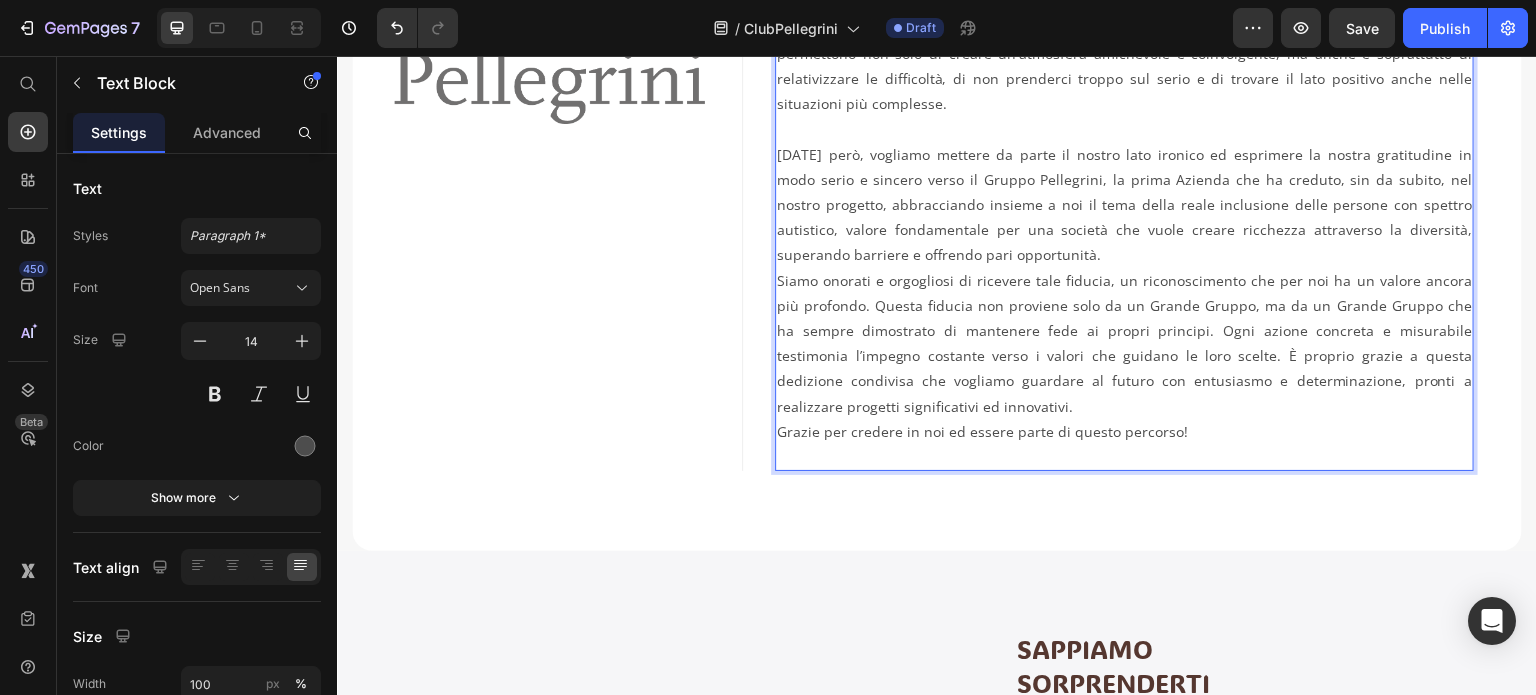 scroll, scrollTop: 500, scrollLeft: 0, axis: vertical 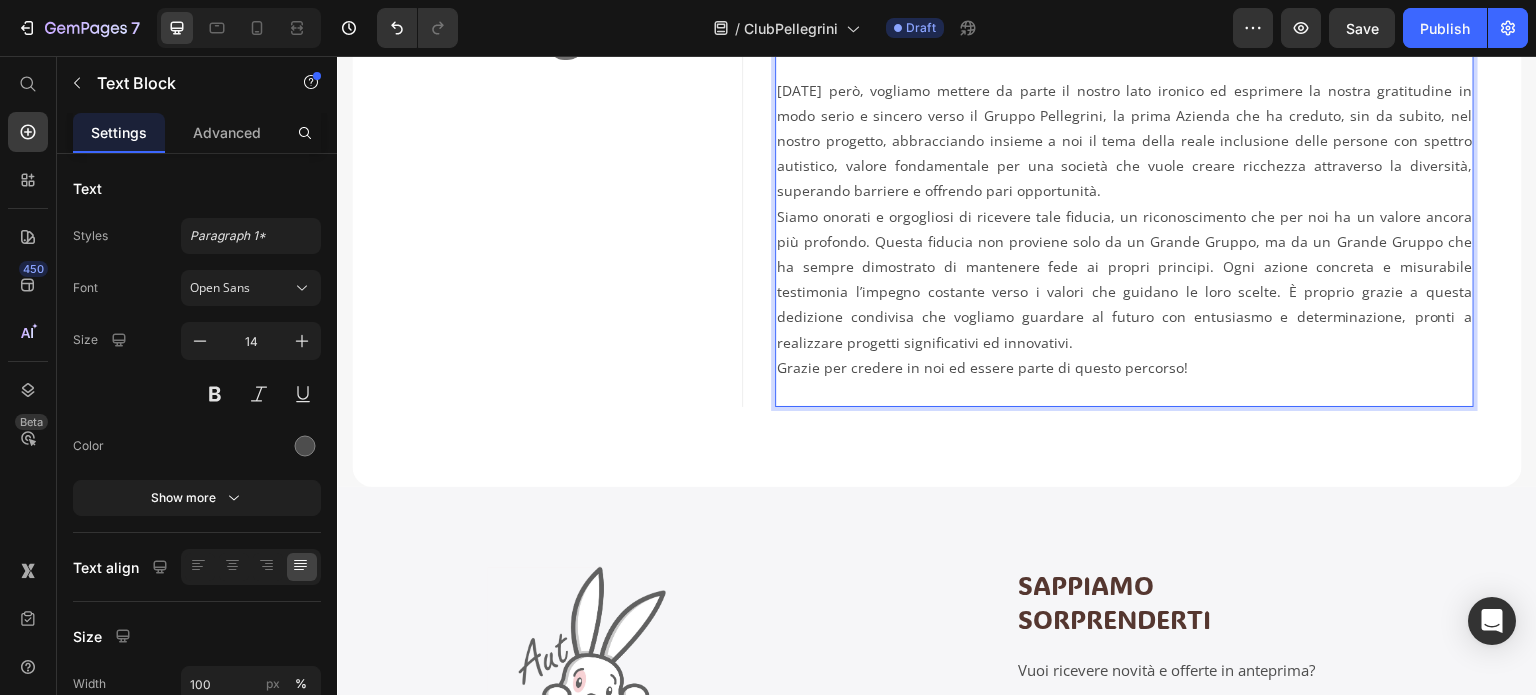 click on "Chi ci conosce o semplicemente ha letto le pagine del nostro sito, sa che affrontiamo il tema dell'autismo con grande serietà, ma anche con un pizzico di ironia, umorismo e leggerezza che ci permettono non solo di creare un'atmosfera amichevole e coinvolgente, ma anche e soprattutto di relativizzare le difficoltà, di non prenderci troppo sul serio e di trovare il lato positivo anche nelle situazioni più complesse.  Oggi però, vogliamo mettere da parte il nostro lato ironico ed esprimere la nostra gratitudine in modo serio e sincero verso il Gruppo Pellegrini, la prima Azienda che ha creduto, sin da subito, nel nostro progetto, abbracciando insieme a noi il tema della reale inclusione delle persone con spettro autistico, valore fondamentale per una società che vuole creare ricchezza attraverso la diversità, superando barriere e offrendo pari opportunità." at bounding box center [1124, 64] 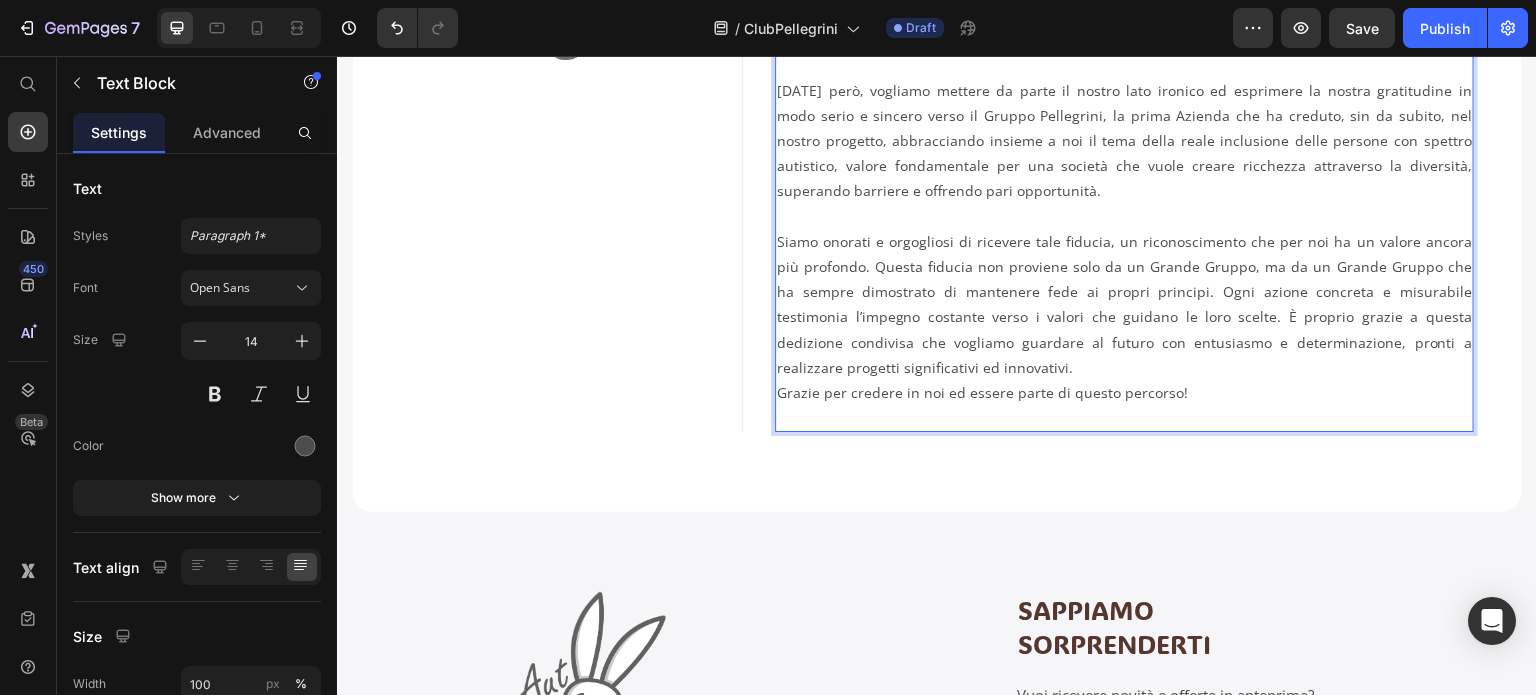 click on "Siamo onorati e orgogliosi di ricevere tale fiducia, un riconoscimento che per noi ha un valore ancora più profondo. Questa fiducia non proviene solo da un Grande Gruppo, ma da un Grande Gruppo che ha sempre dimostrato di mantenere fede ai propri principi. Ogni azione concreta e misurabile testimonia l’impegno costante verso i valori che guidano le loro scelte. È proprio grazie a questa dedizione condivisa che vogliamo guardare al futuro con entusiasmo e determinazione, pronti a realizzare progetti significativi ed innovativi." at bounding box center [1124, 304] 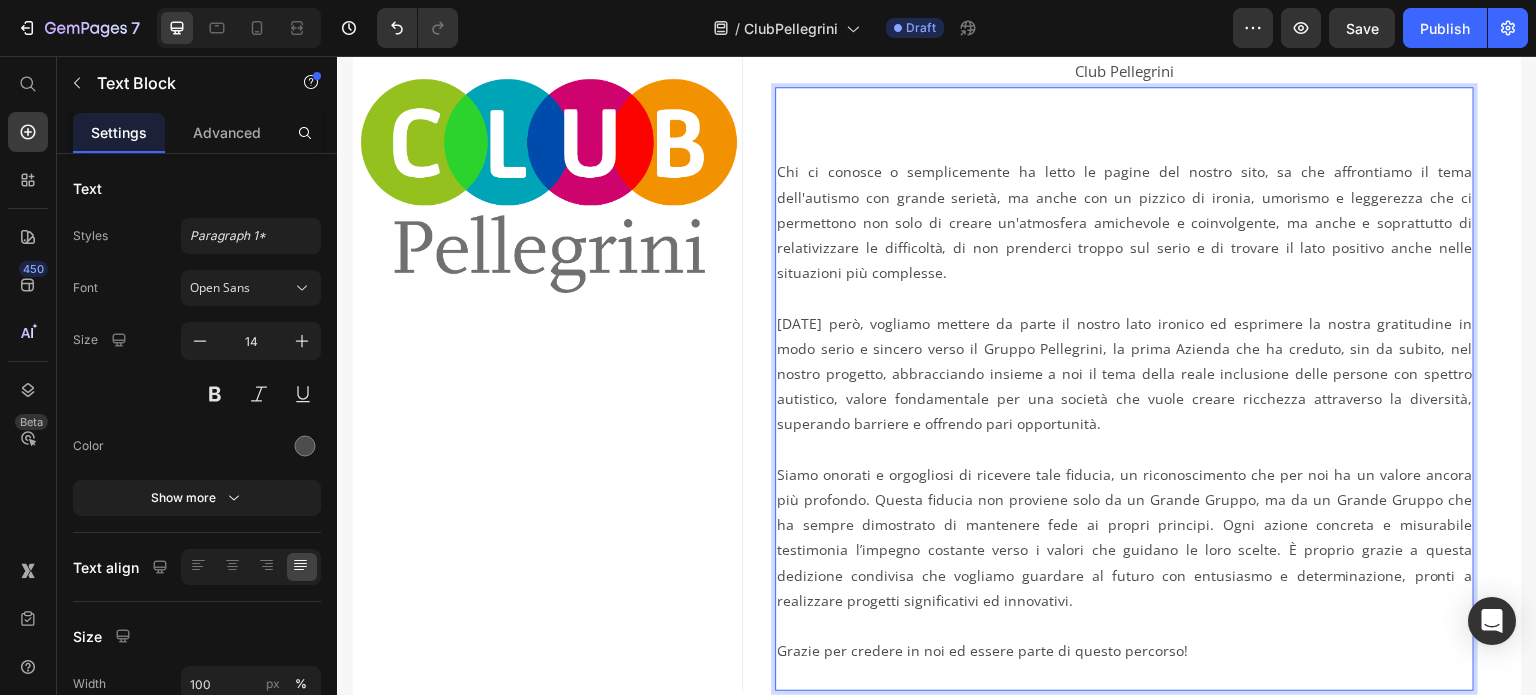scroll, scrollTop: 100, scrollLeft: 0, axis: vertical 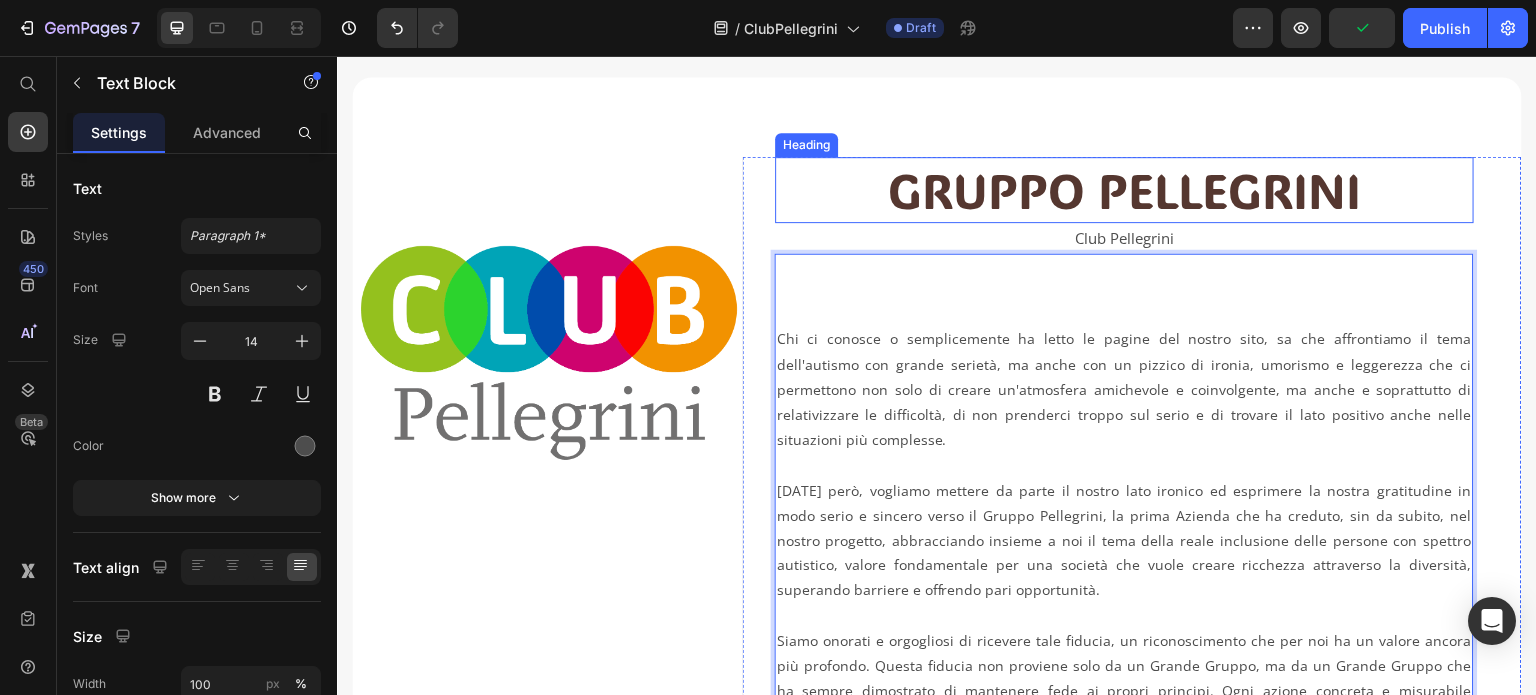 click on "GRUPPO PELLEGRINI" at bounding box center (1124, 190) 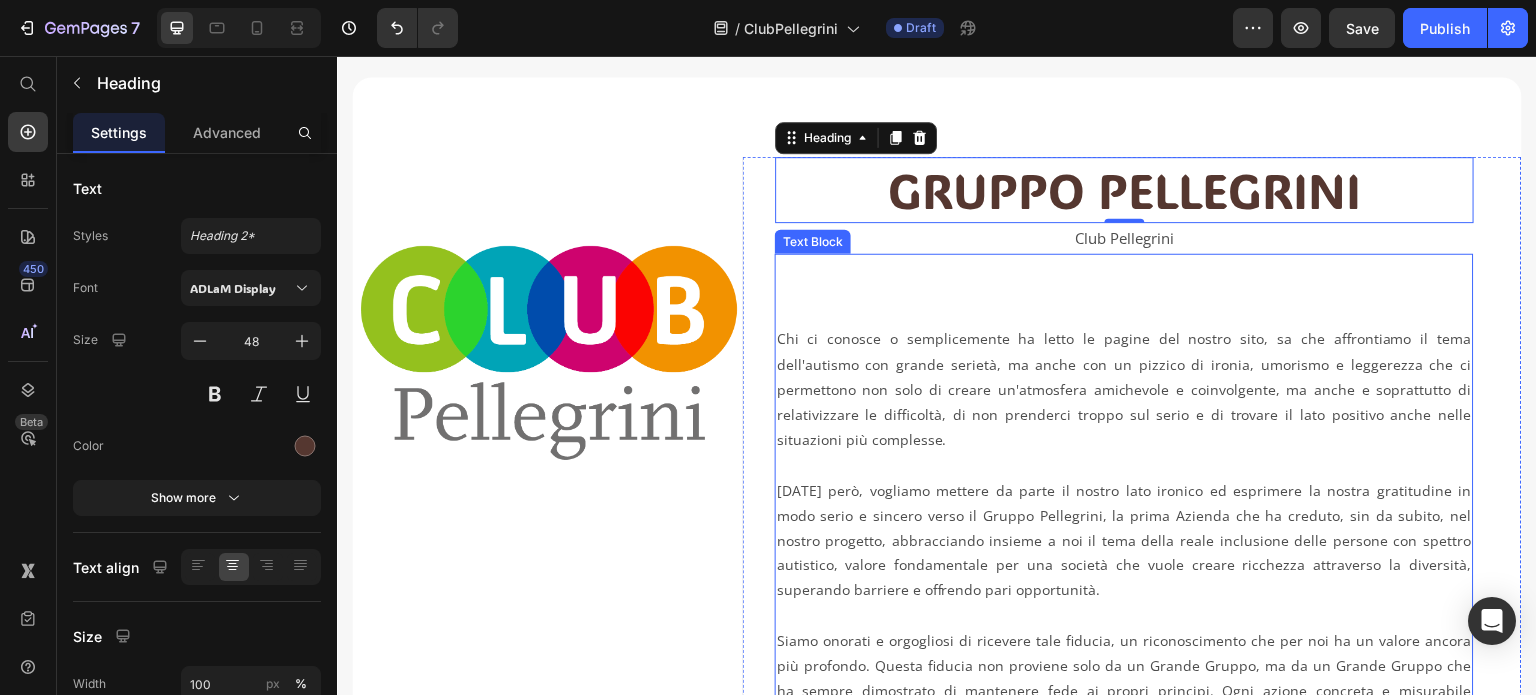 click on "Chi ci conosce o semplicemente ha letto le pagine del nostro sito, sa che affrontiamo il tema dell'autismo con grande serietà, ma anche con un pizzico di ironia, umorismo e leggerezza che ci permettono non solo di creare un'atmosfera amichevole e coinvolgente, ma anche e soprattutto di relativizzare le difficoltà, di non prenderci troppo sul serio e di trovare il lato positivo anche nelle situazioni più complesse.  Oggi però, vogliamo mettere da parte il nostro lato ironico ed esprimere la nostra gratitudine in modo serio e sincero verso il Gruppo Pellegrini, la prima Azienda che ha creduto, sin da subito, nel nostro progetto, abbracciando insieme a noi il tema della reale inclusione delle persone con spettro autistico, valore fondamentale per una società che vuole creare ricchezza attraverso la diversità, superando barriere e offrendo pari opportunità." at bounding box center [1124, 464] 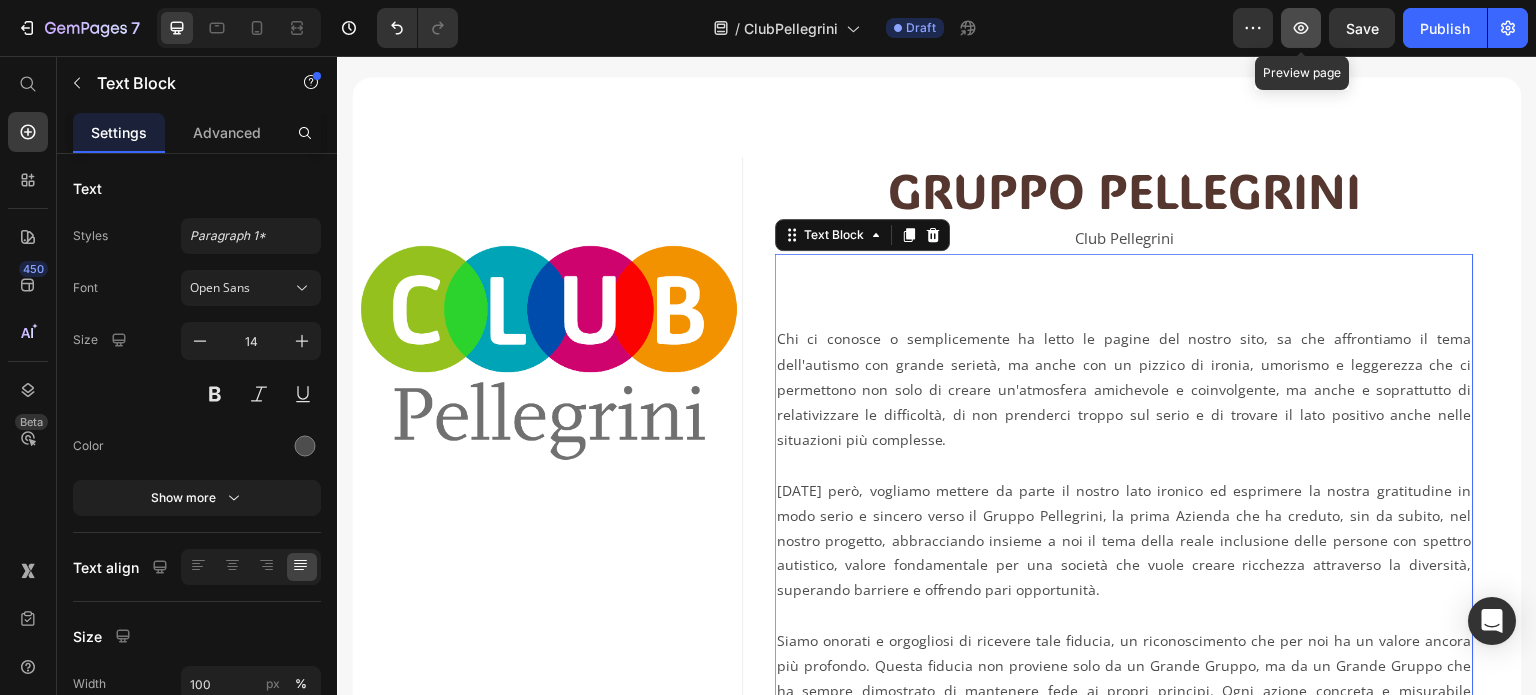 click 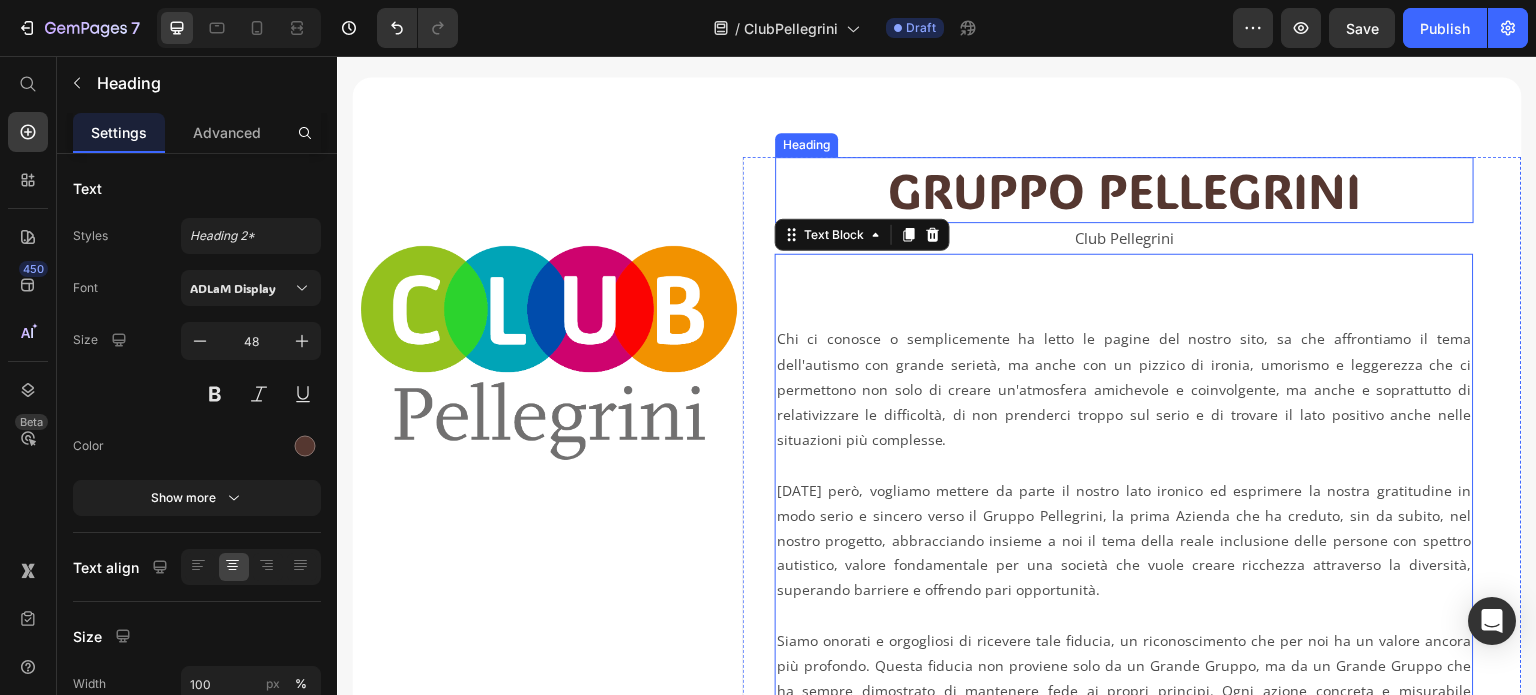 click on "GRUPPO PELLEGRINI" at bounding box center (1124, 190) 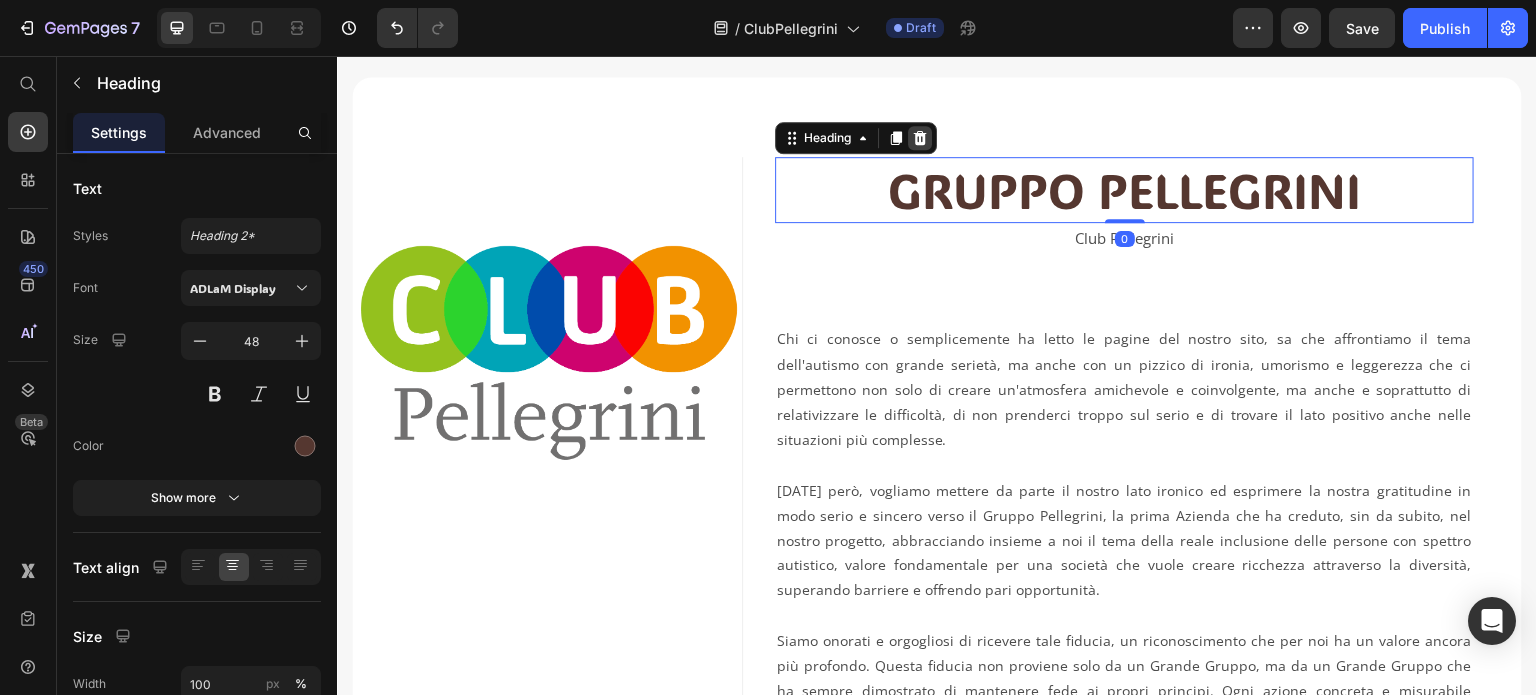 click 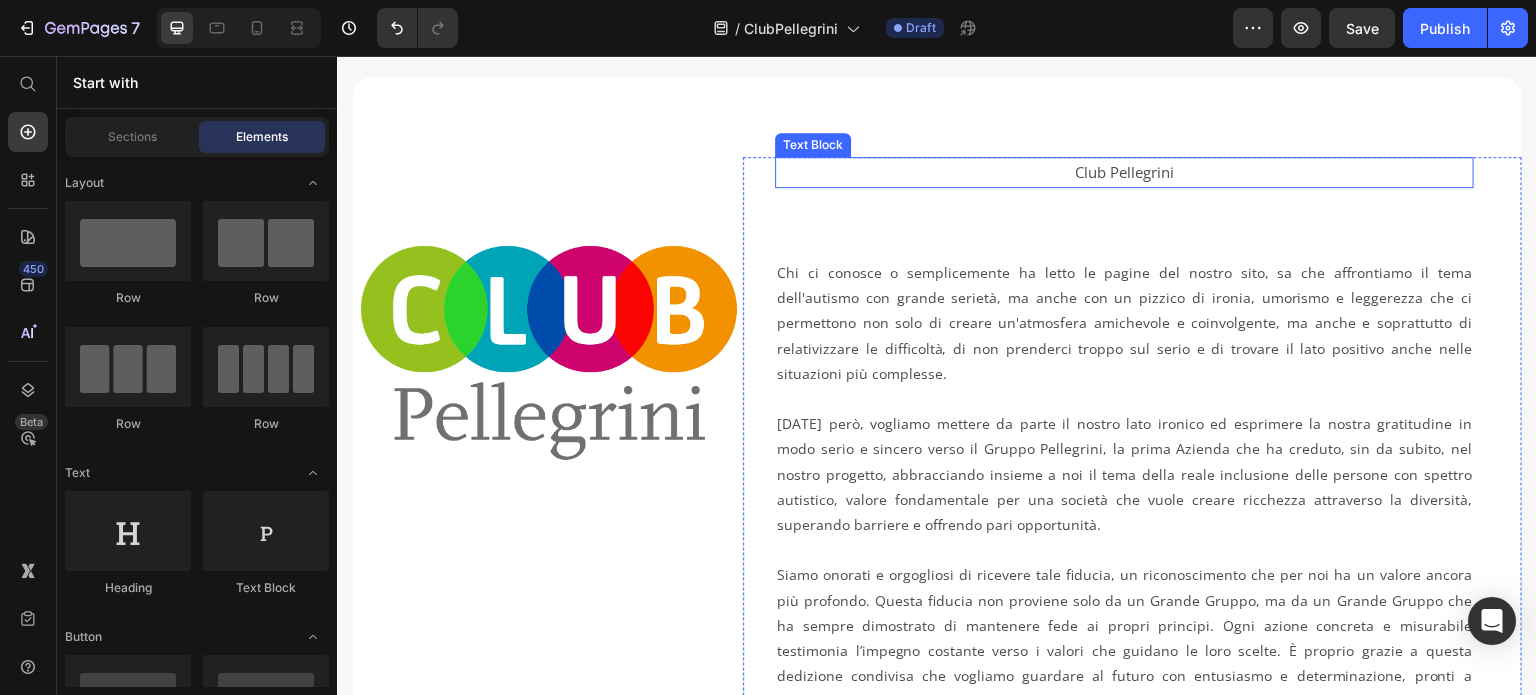 click on "Club Pellegrini" at bounding box center (1124, 172) 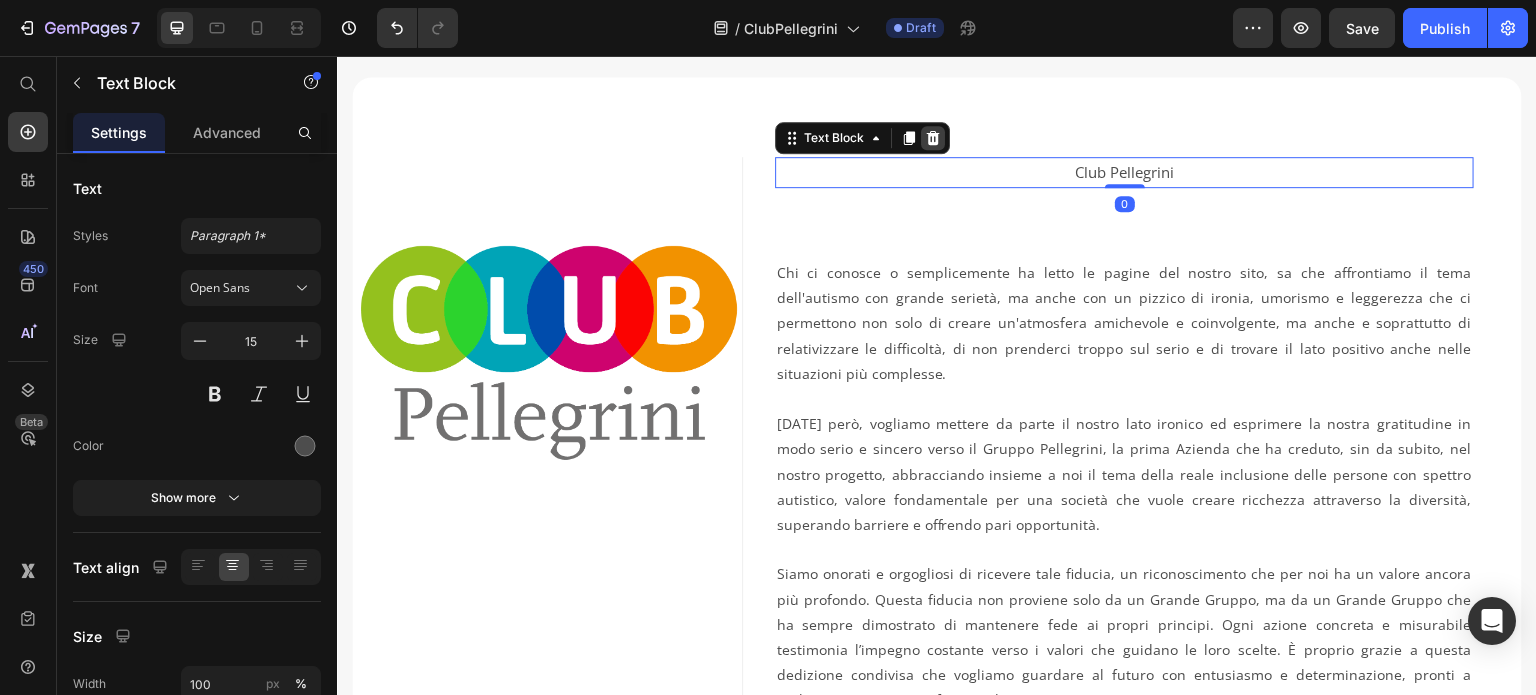 click 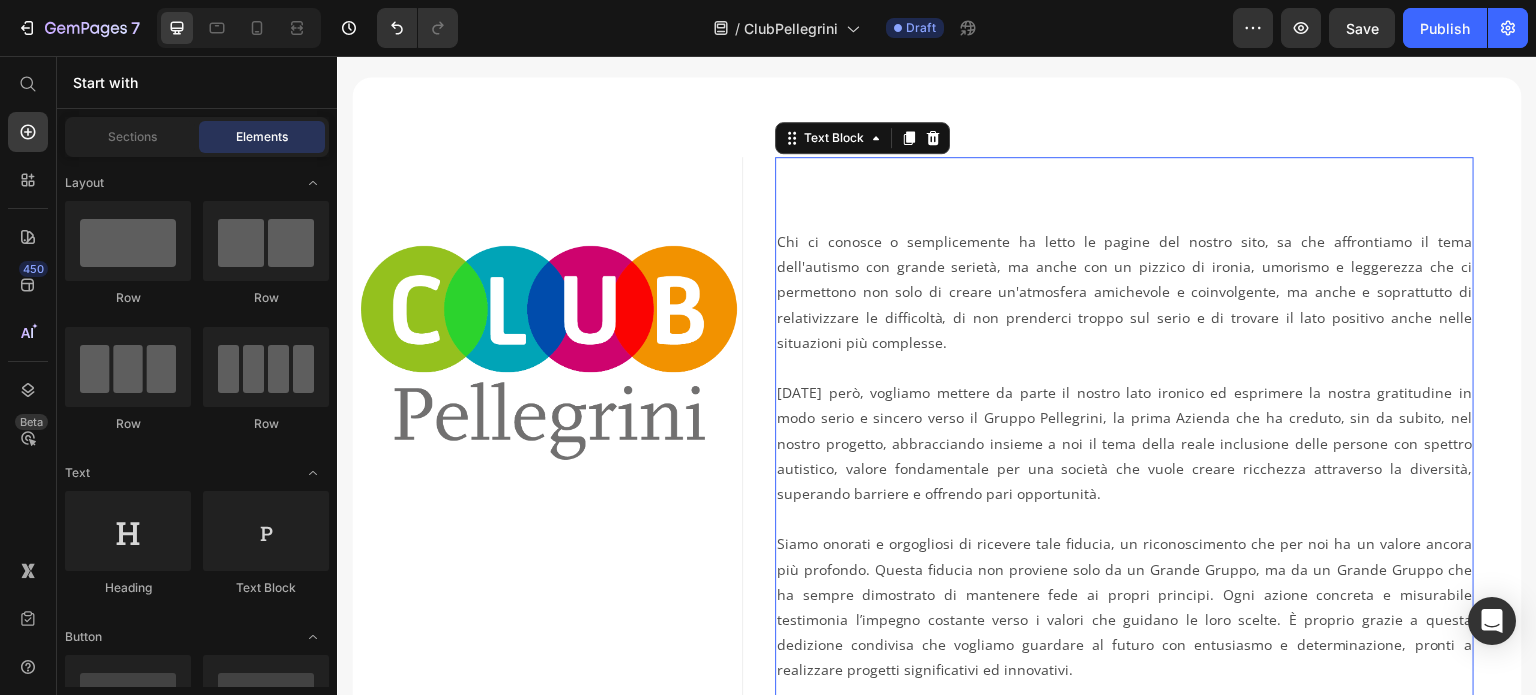 click on "Chi ci conosce o semplicemente ha letto le pagine del nostro sito, sa che affrontiamo il tema dell'autismo con grande serietà, ma anche con un pizzico di ironia, umorismo e leggerezza che ci permettono non solo di creare un'atmosfera amichevole e coinvolgente, ma anche e soprattutto di relativizzare le difficoltà, di non prenderci troppo sul serio e di trovare il lato positivo anche nelle situazioni più complesse.  Oggi però, vogliamo mettere da parte il nostro lato ironico ed esprimere la nostra gratitudine in modo serio e sincero verso il Gruppo Pellegrini, la prima Azienda che ha creduto, sin da subito, nel nostro progetto, abbracciando insieme a noi il tema della reale inclusione delle persone con spettro autistico, valore fondamentale per una società che vuole creare ricchezza attraverso la diversità, superando barriere e offrendo pari opportunità." at bounding box center [1124, 367] 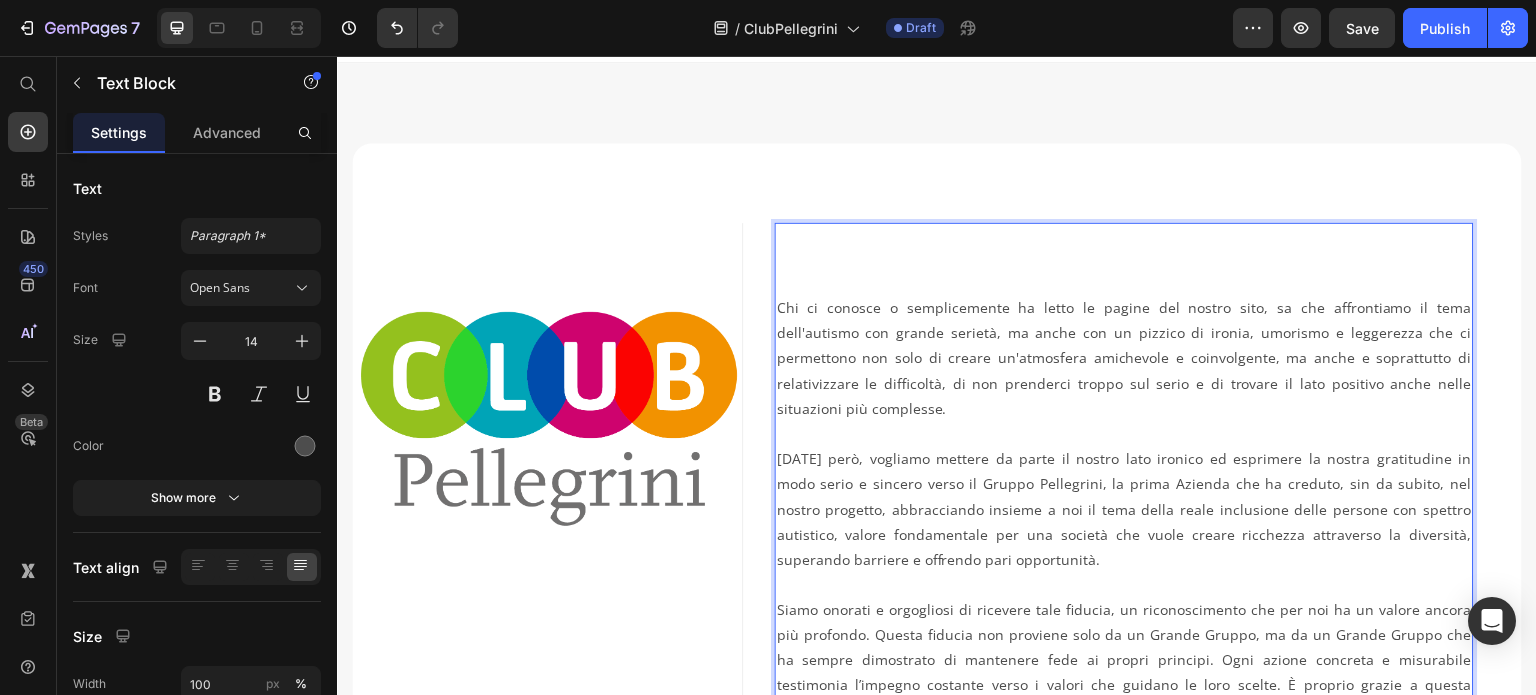 scroll, scrollTop: 0, scrollLeft: 0, axis: both 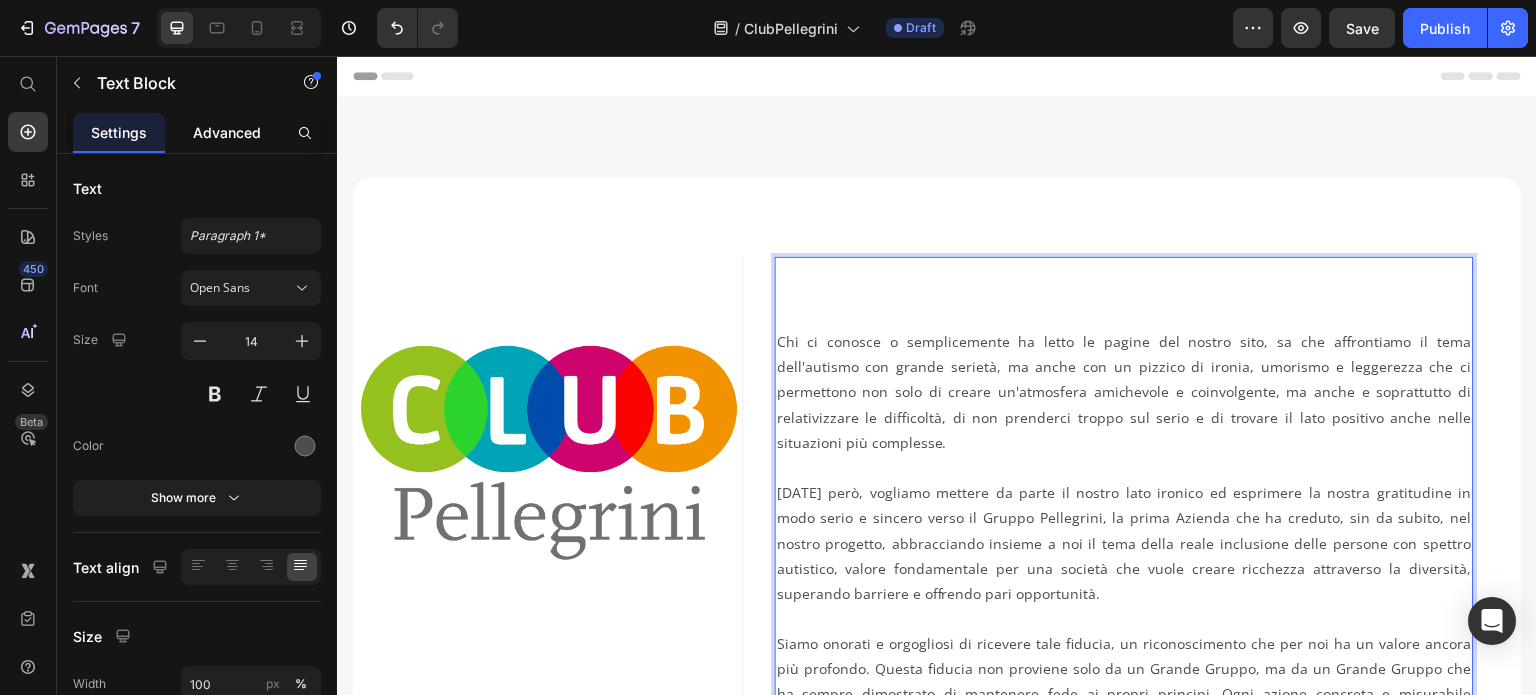 click on "Advanced" at bounding box center [227, 132] 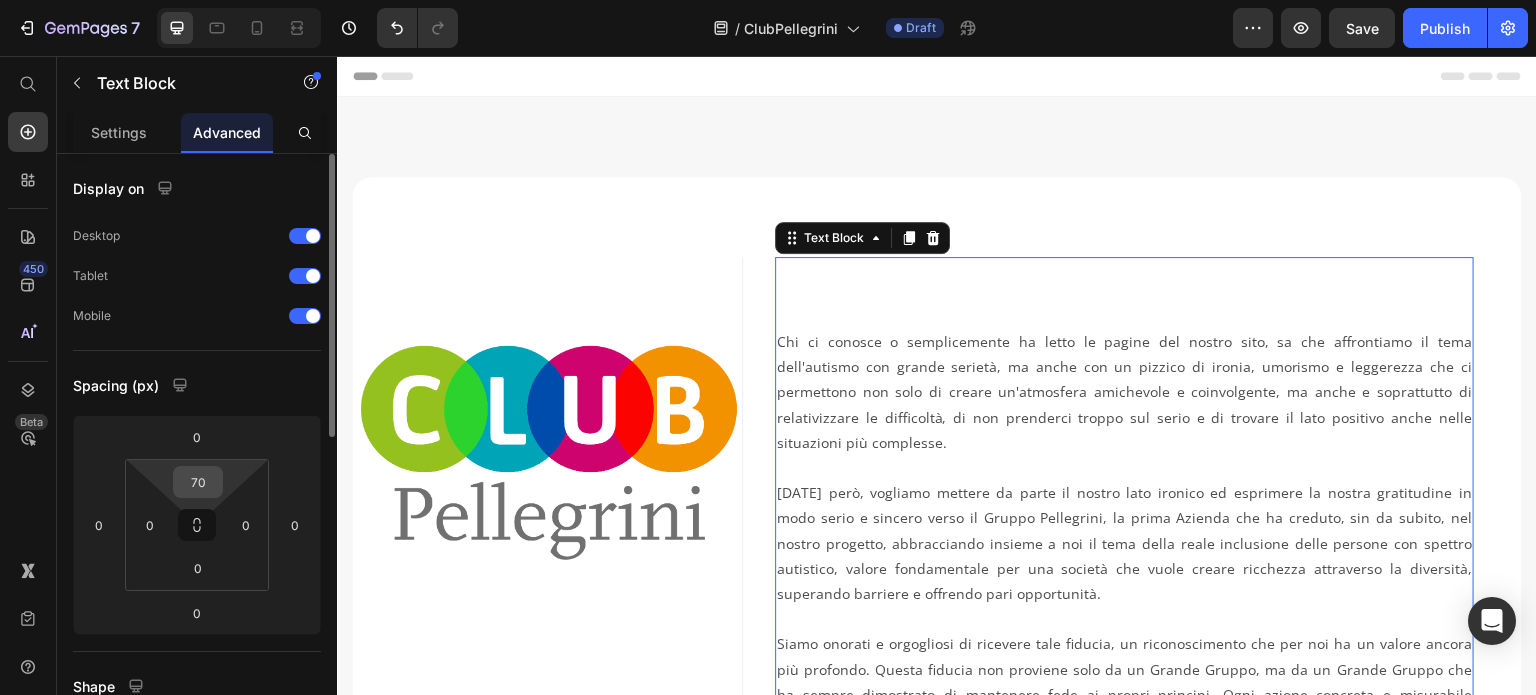 click on "70" at bounding box center [198, 482] 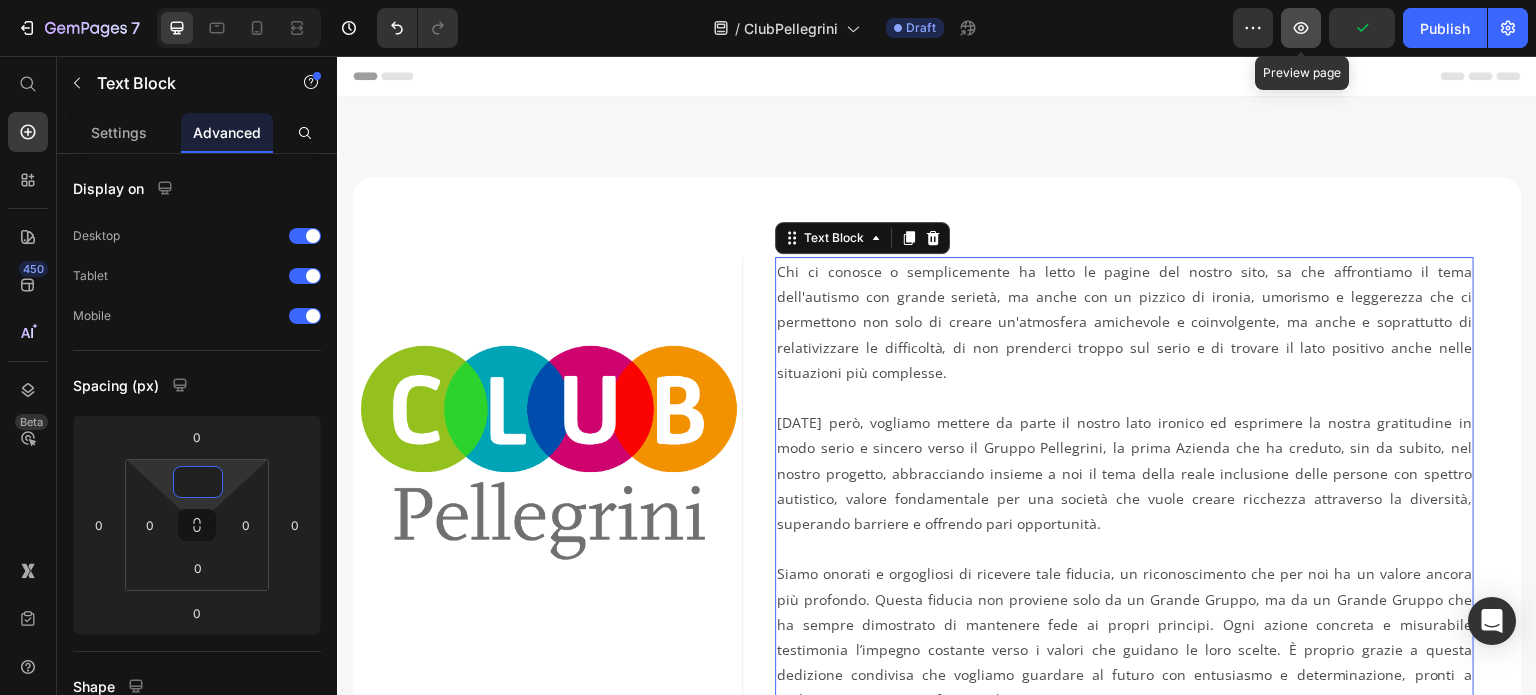 type on "0" 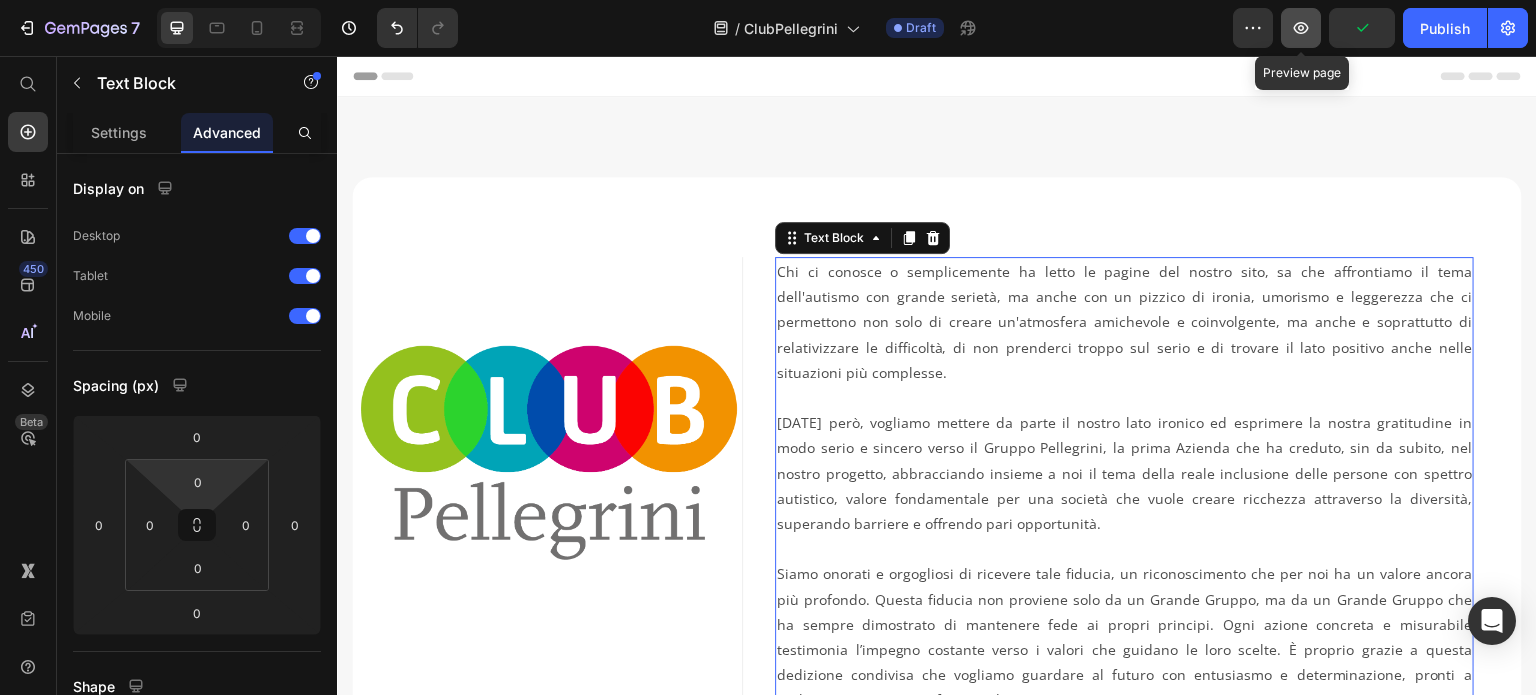 click 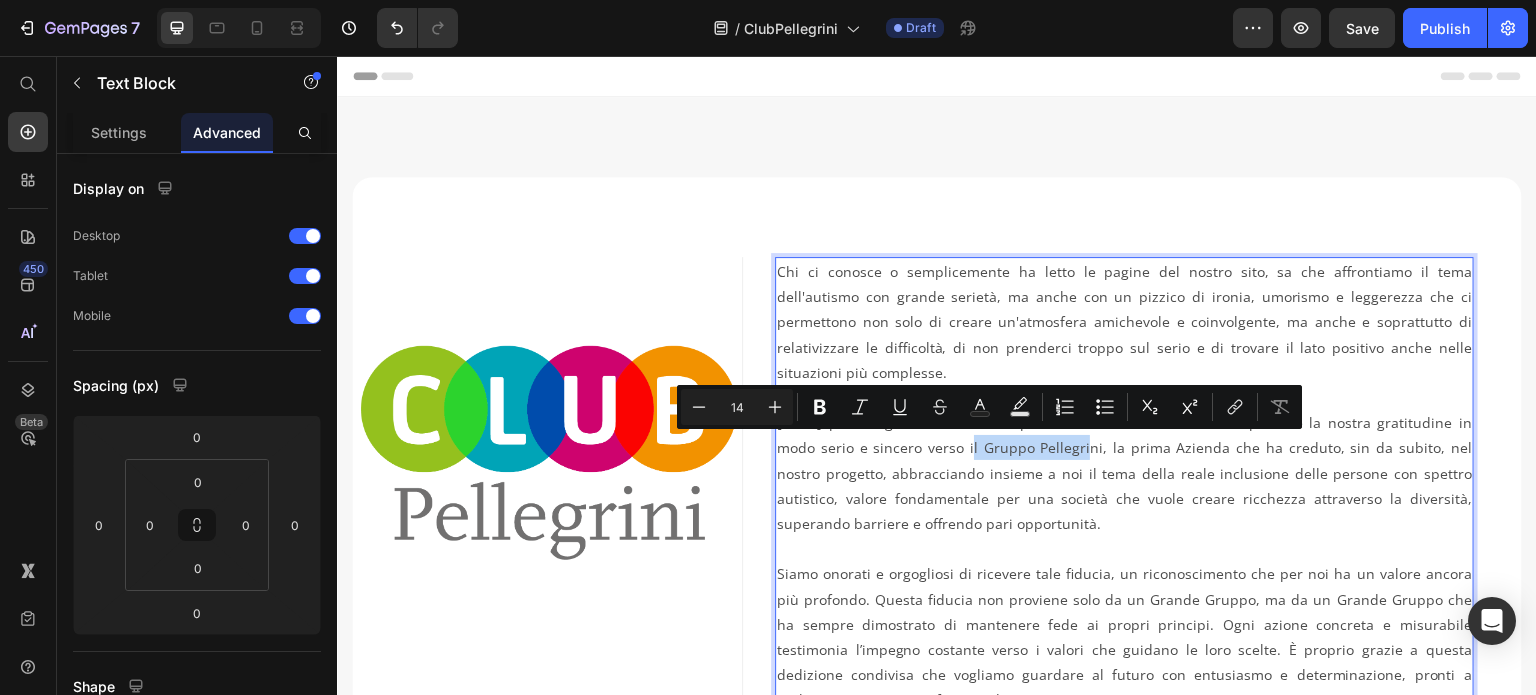 drag, startPoint x: 934, startPoint y: 449, endPoint x: 1048, endPoint y: 455, distance: 114.15778 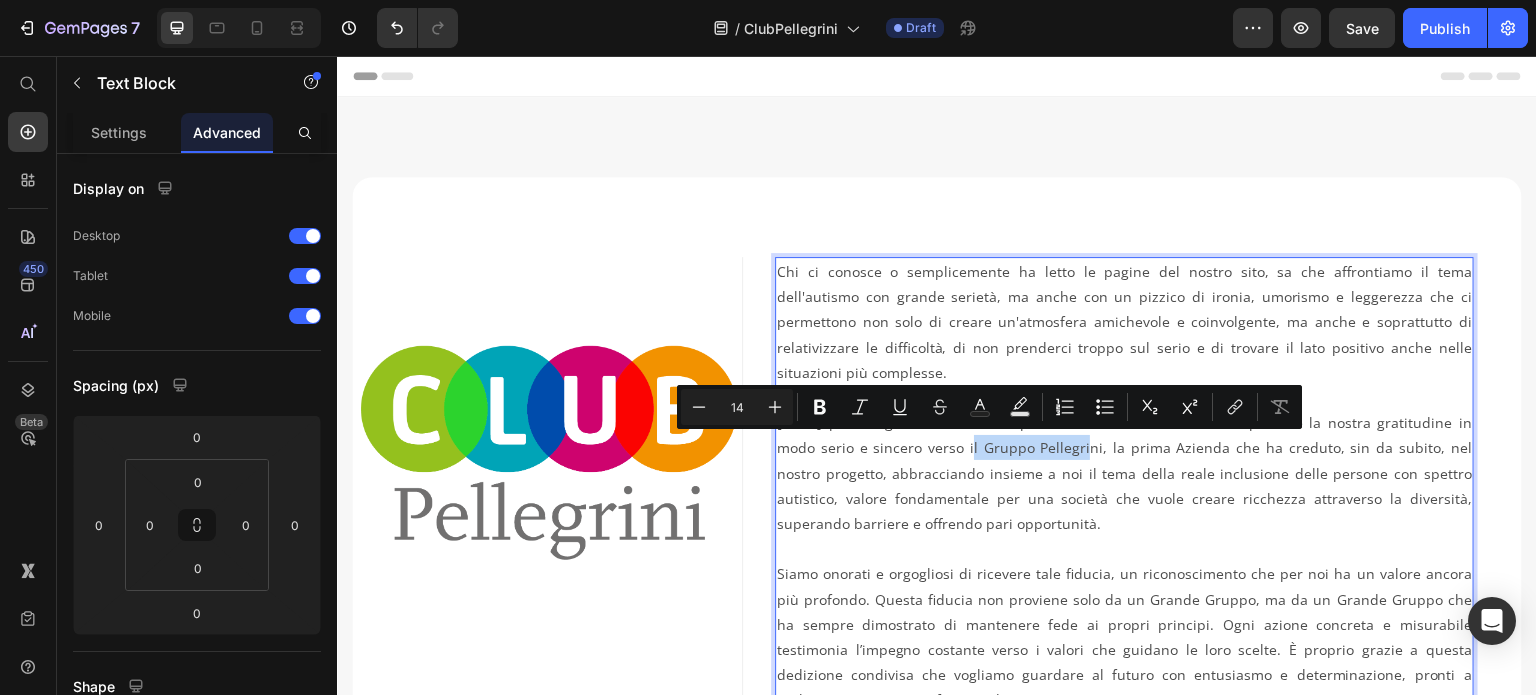 click on "Chi ci conosce o semplicemente ha letto le pagine del nostro sito, sa che affrontiamo il tema dell'autismo con grande serietà, ma anche con un pizzico di ironia, umorismo e leggerezza che ci permettono non solo di creare un'atmosfera amichevole e coinvolgente, ma anche e soprattutto di relativizzare le difficoltà, di non prenderci troppo sul serio e di trovare il lato positivo anche nelle situazioni più complesse.  Oggi però, vogliamo mettere da parte il nostro lato ironico ed esprimere la nostra gratitudine in modo serio e sincero verso il Gruppo Pellegrini, la prima Azienda che ha creduto, sin da subito, nel nostro progetto, abbracciando insieme a noi il tema della reale inclusione delle persone con spettro autistico, valore fondamentale per una società che vuole creare ricchezza attraverso la diversità, superando barriere e offrendo pari opportunità." at bounding box center (1124, 397) 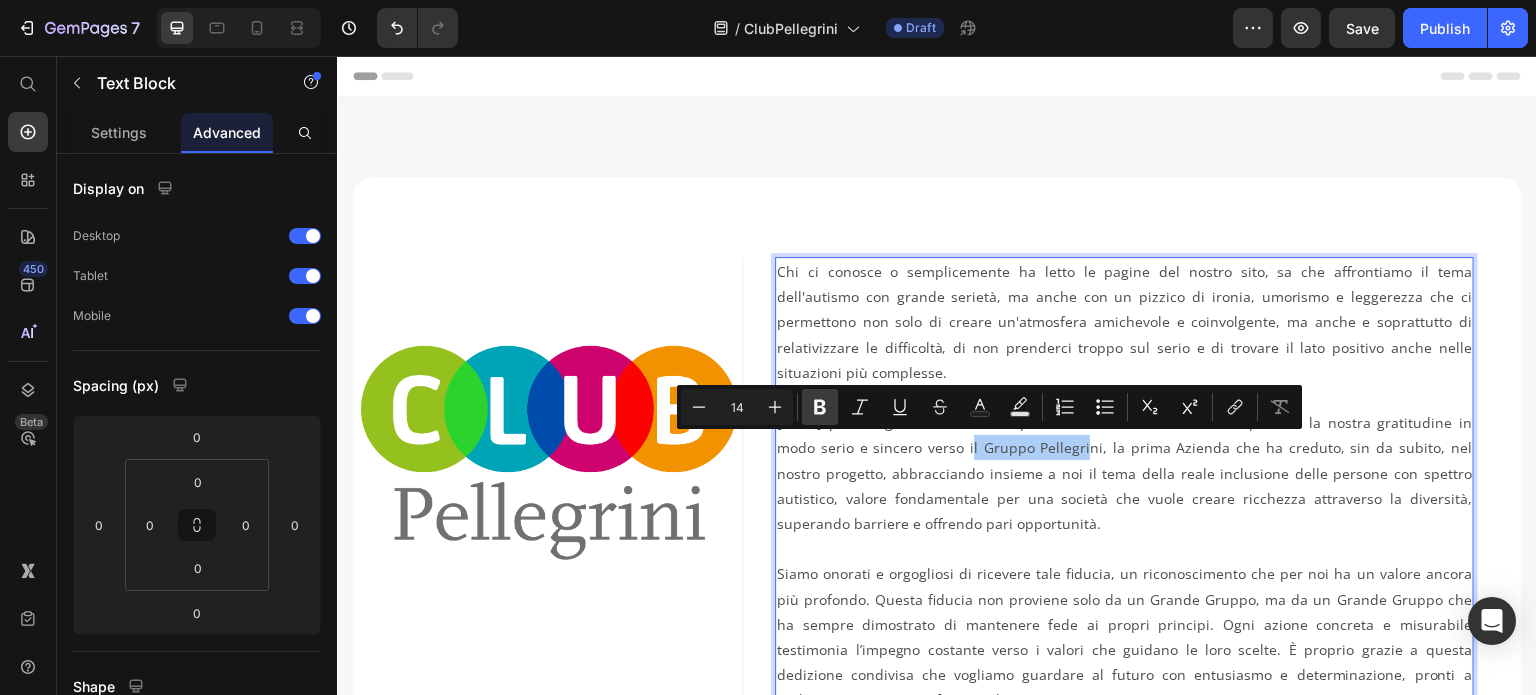 click 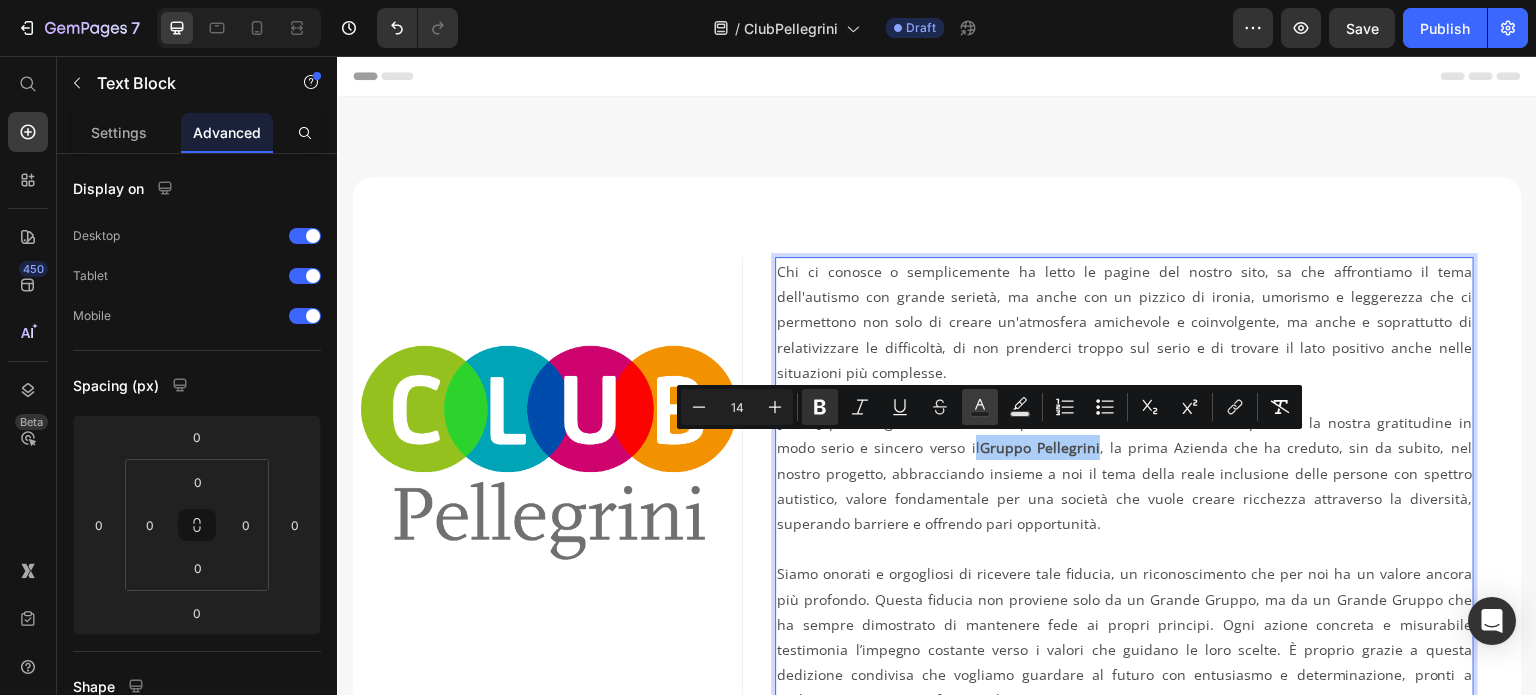click 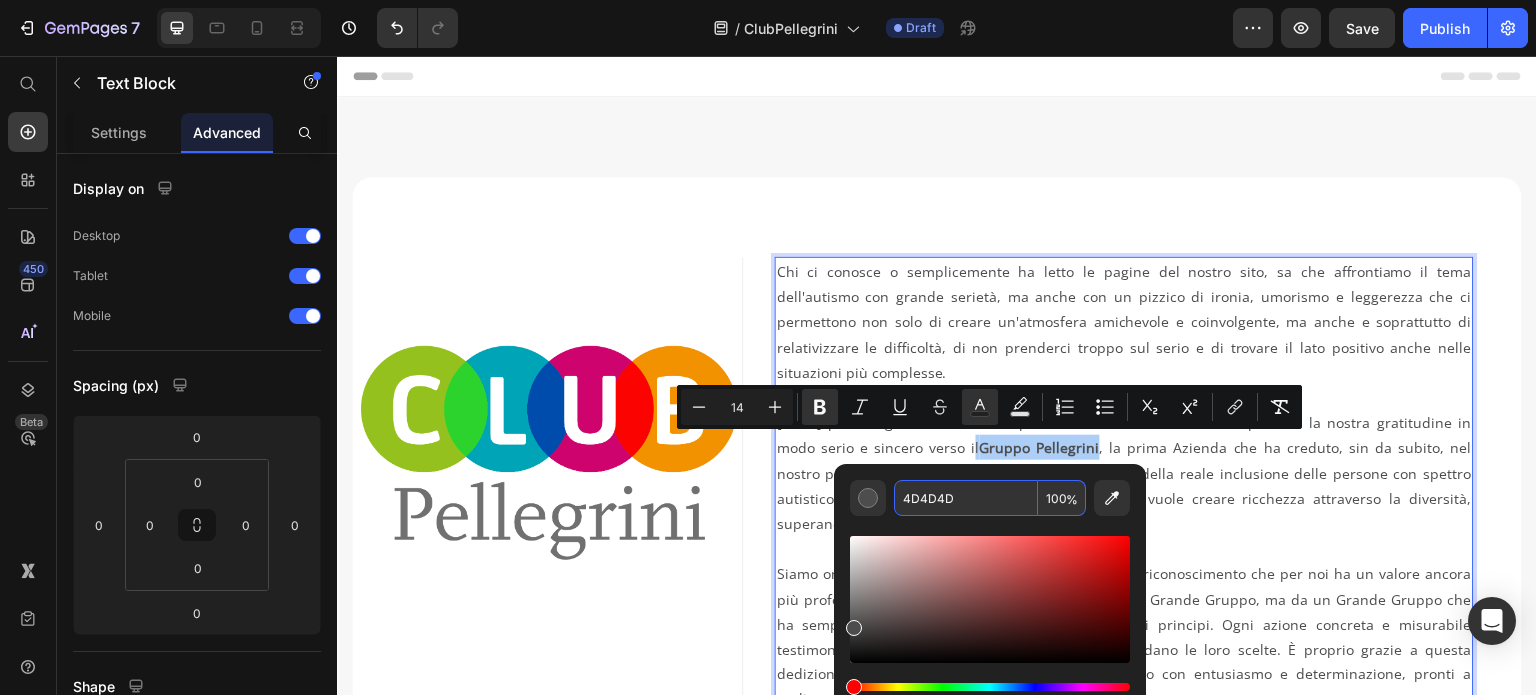 click on "4D4D4D" at bounding box center [966, 498] 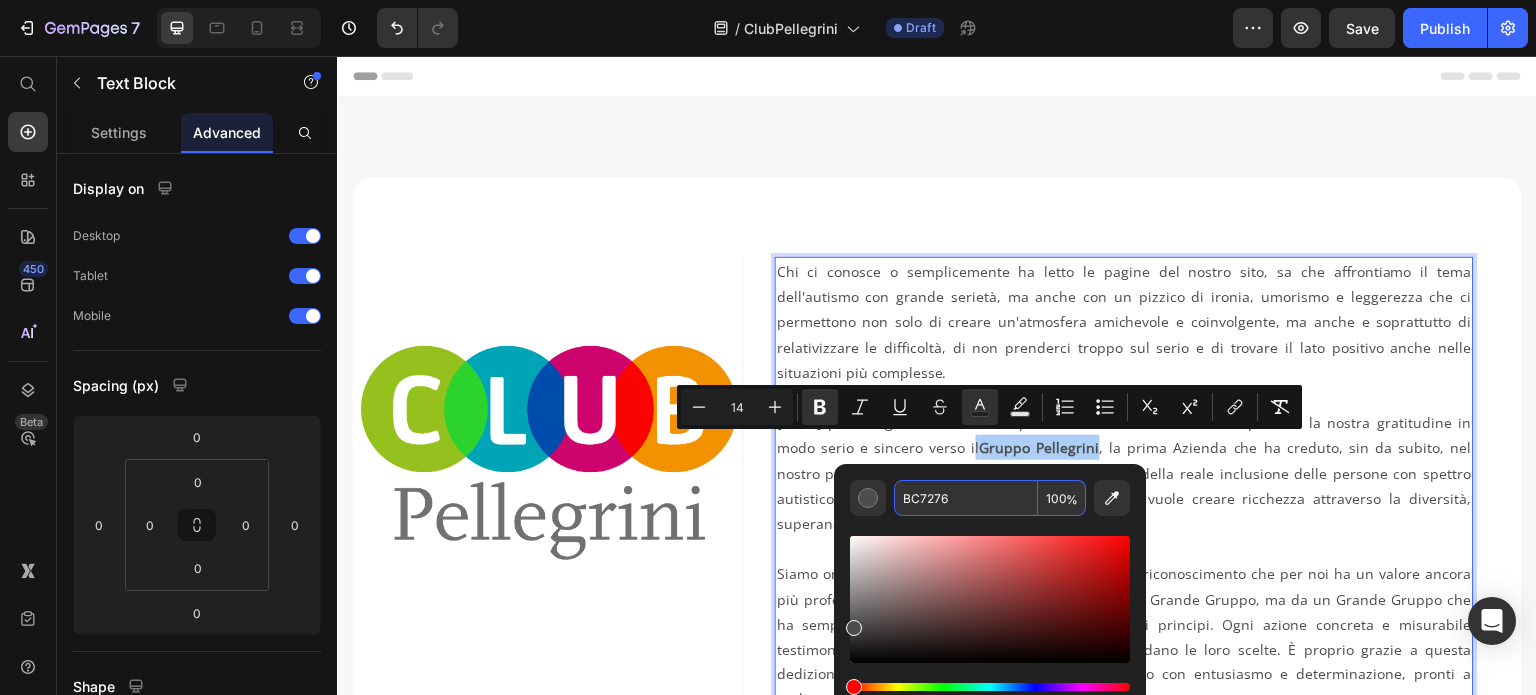 type on "BC7276" 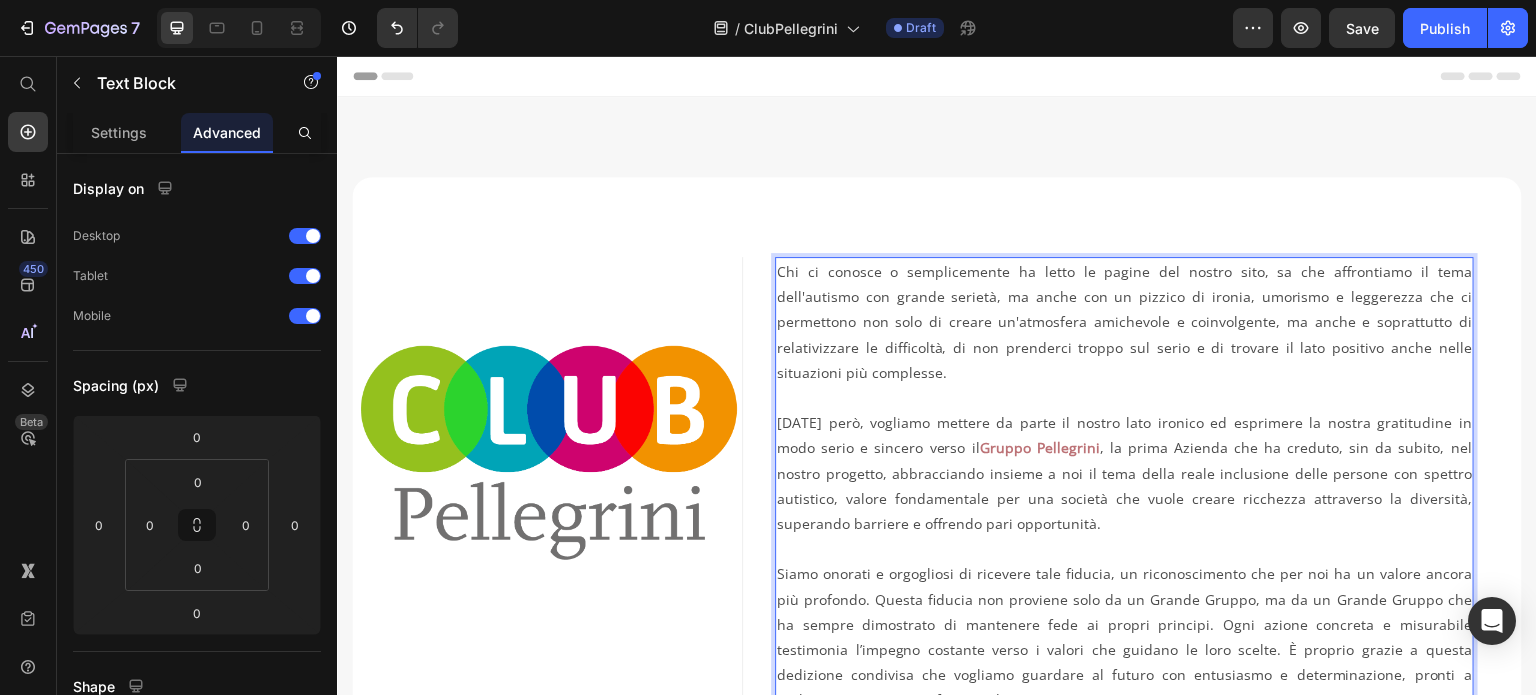 click on "Chi ci conosce o semplicemente ha letto le pagine del nostro sito, sa che affrontiamo il tema dell'autismo con grande serietà, ma anche con un pizzico di ironia, umorismo e leggerezza che ci permettono non solo di creare un'atmosfera amichevole e coinvolgente, ma anche e soprattutto di relativizzare le difficoltà, di non prenderci troppo sul serio e di trovare il lato positivo anche nelle situazioni più complesse.  Oggi però, vogliamo mettere da parte il nostro lato ironico ed esprimere la nostra gratitudine in modo serio e sincero verso il  Gruppo Pellegrini , la prima Azienda che ha creduto, sin da subito, nel nostro progetto, abbracciando insieme a noi il tema della reale inclusione delle persone con spettro autistico, valore fondamentale per una società che vuole creare ricchezza attraverso la diversità, superando barriere e offrendo pari opportunità." at bounding box center (1124, 397) 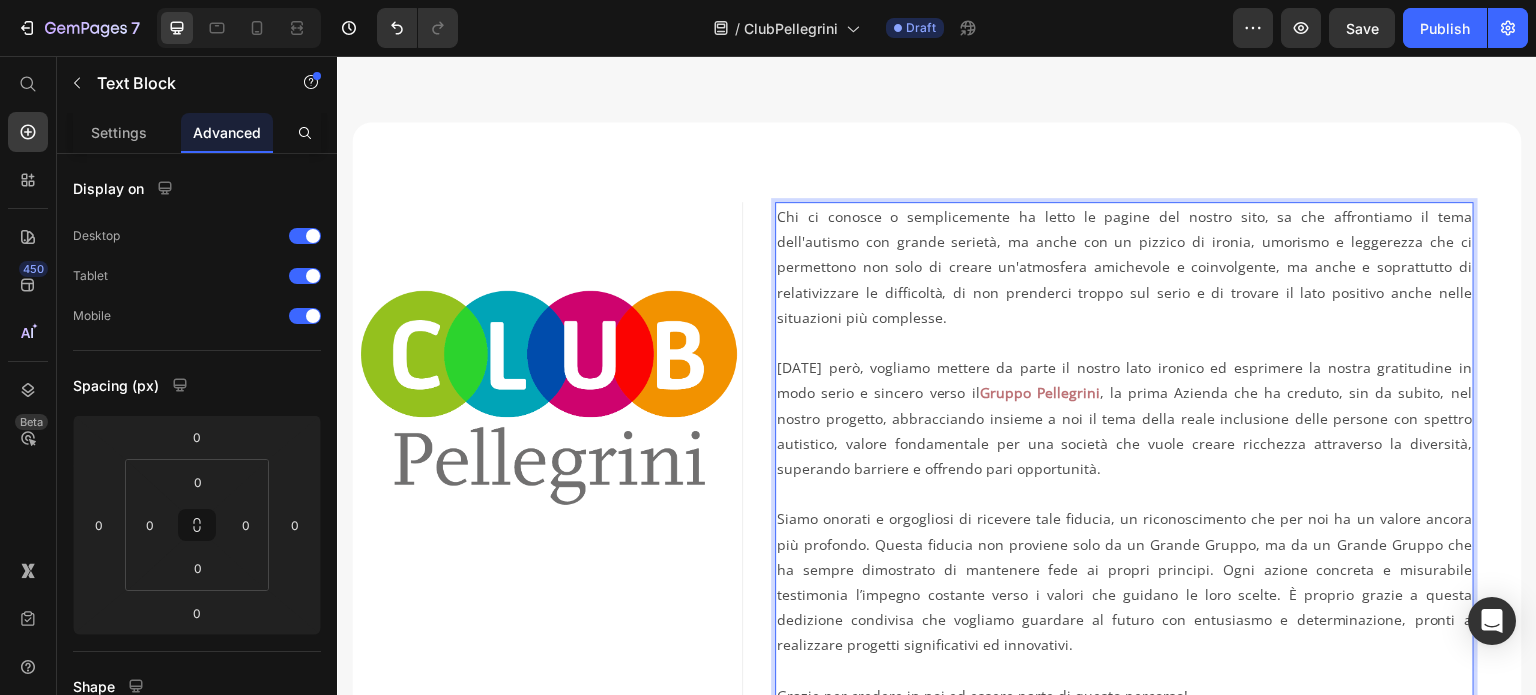 scroll, scrollTop: 100, scrollLeft: 0, axis: vertical 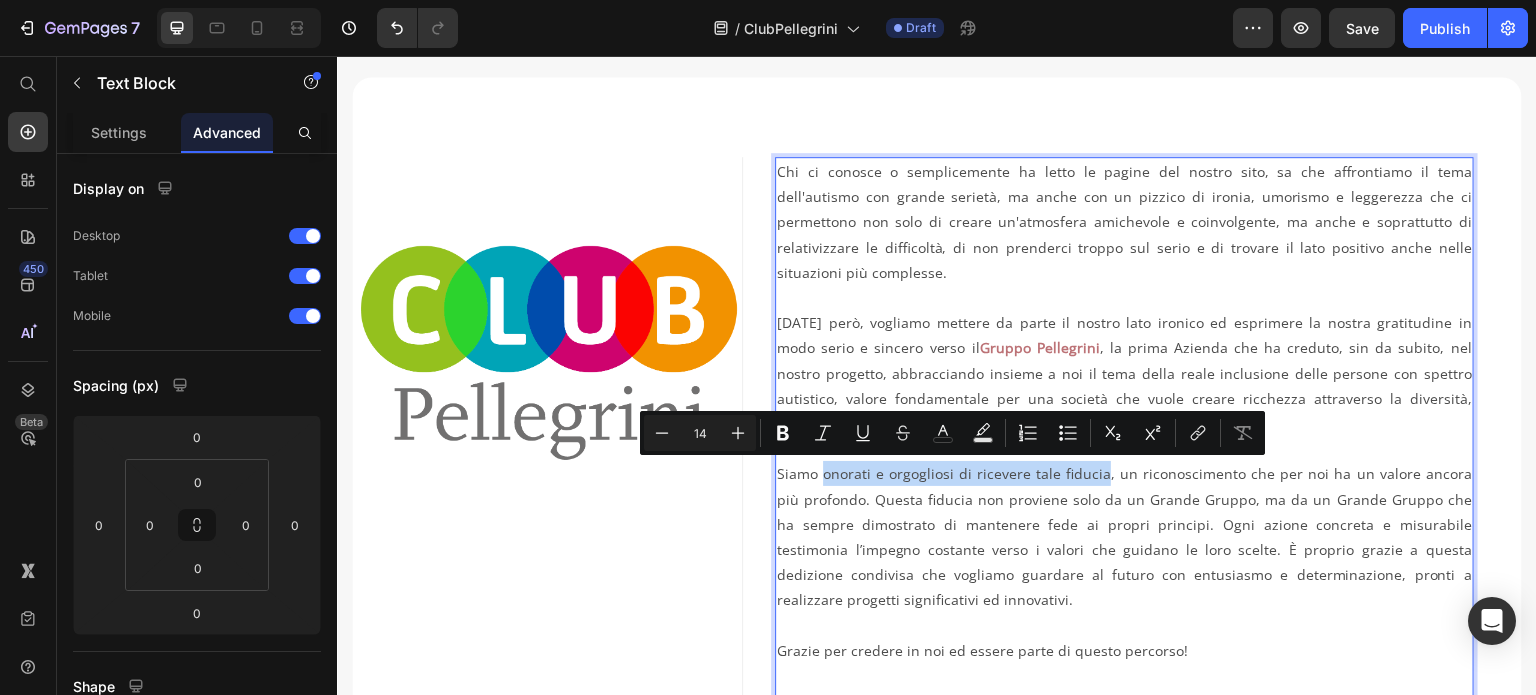 drag, startPoint x: 818, startPoint y: 474, endPoint x: 1090, endPoint y: 474, distance: 272 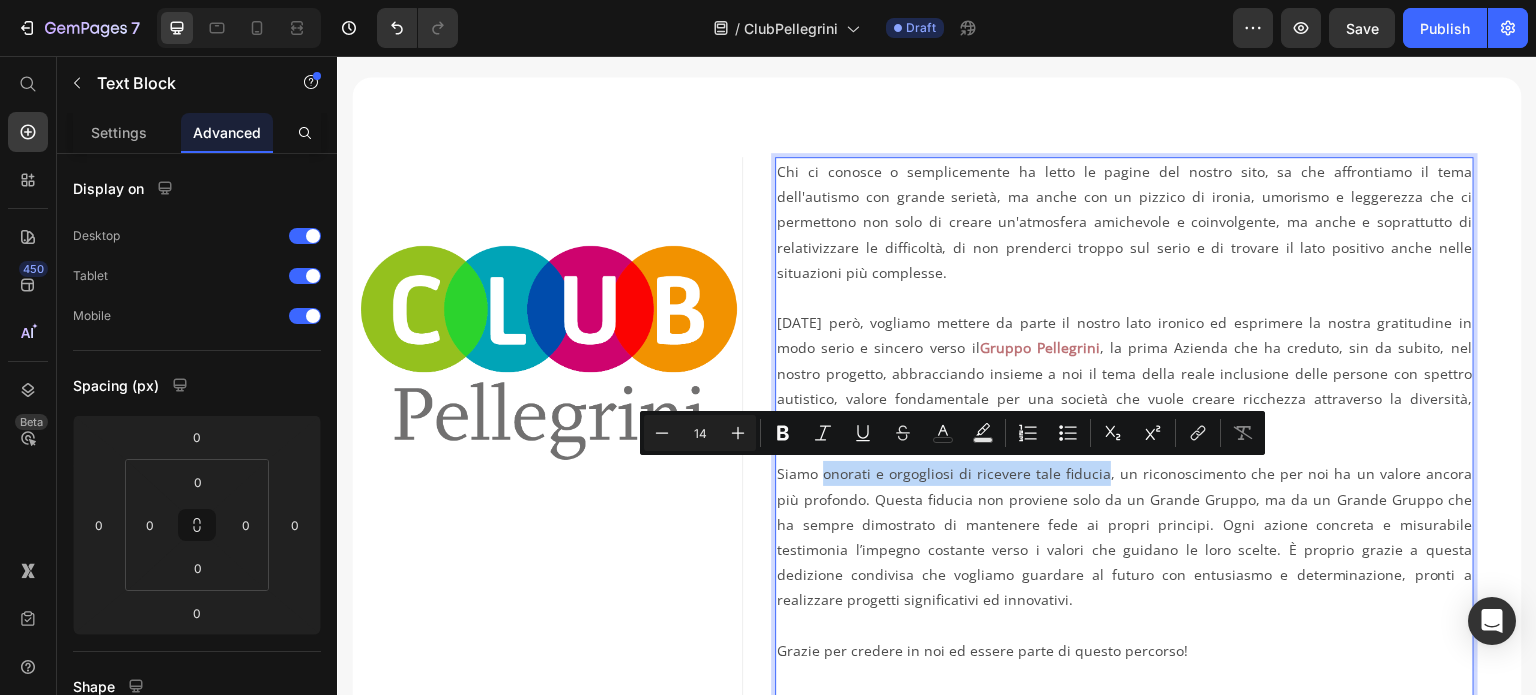 click on "Siamo onorati e orgogliosi di ricevere tale fiducia, un riconoscimento che per noi ha un valore ancora più profondo. Questa fiducia non proviene solo da un Grande Gruppo, ma da un Grande Gruppo che ha sempre dimostrato di mantenere fede ai propri principi. Ogni azione concreta e misurabile testimonia l’impegno costante verso i valori che guidano le loro scelte. È proprio grazie a questa dedizione condivisa che vogliamo guardare al futuro con entusiasmo e determinazione, pronti a realizzare progetti significativi ed innovativi." at bounding box center [1124, 536] 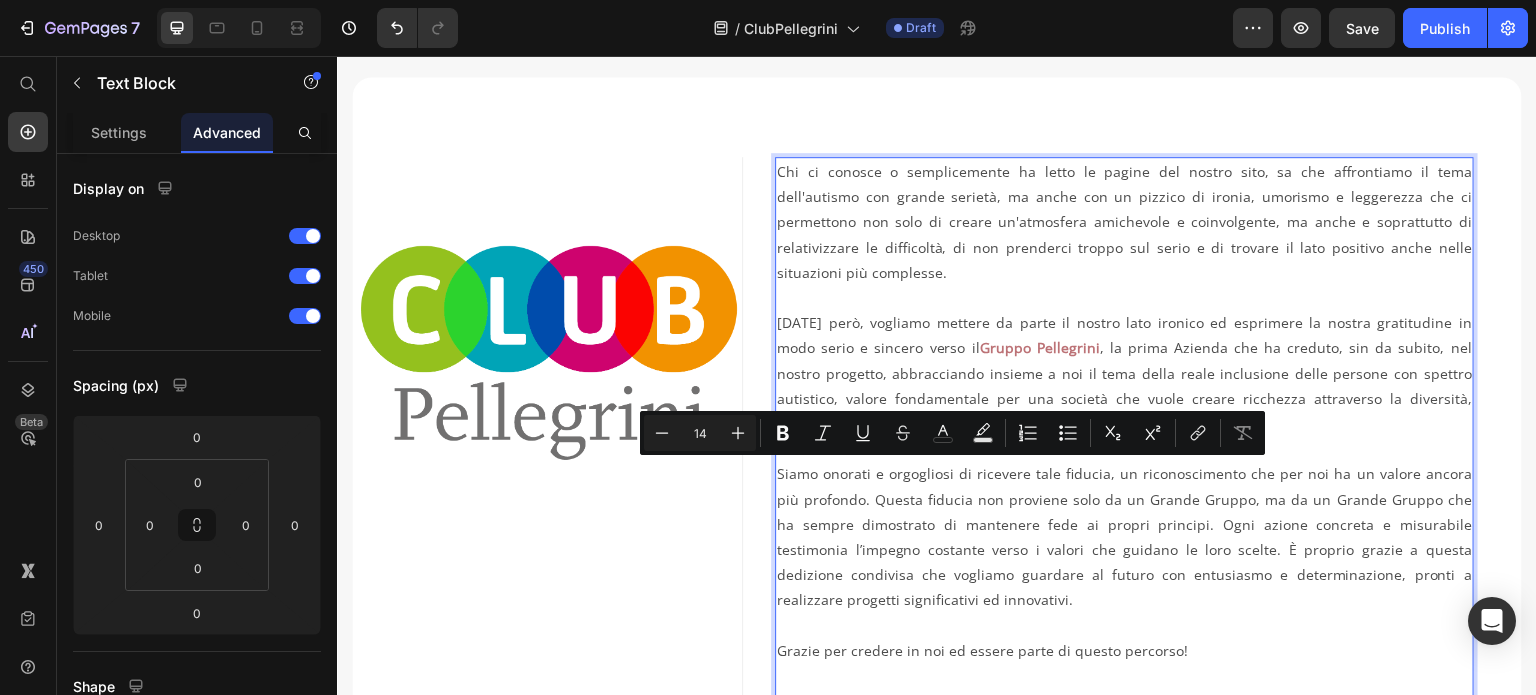 click on "Siamo onorati e orgogliosi di ricevere tale fiducia, un riconoscimento che per noi ha un valore ancora più profondo. Questa fiducia non proviene solo da un Grande Gruppo, ma da un Grande Gruppo che ha sempre dimostrato di mantenere fede ai propri principi. Ogni azione concreta e misurabile testimonia l’impegno costante verso i valori che guidano le loro scelte. È proprio grazie a questa dedizione condivisa che vogliamo guardare al futuro con entusiasmo e determinazione, pronti a realizzare progetti significativi ed innovativi." at bounding box center (1124, 536) 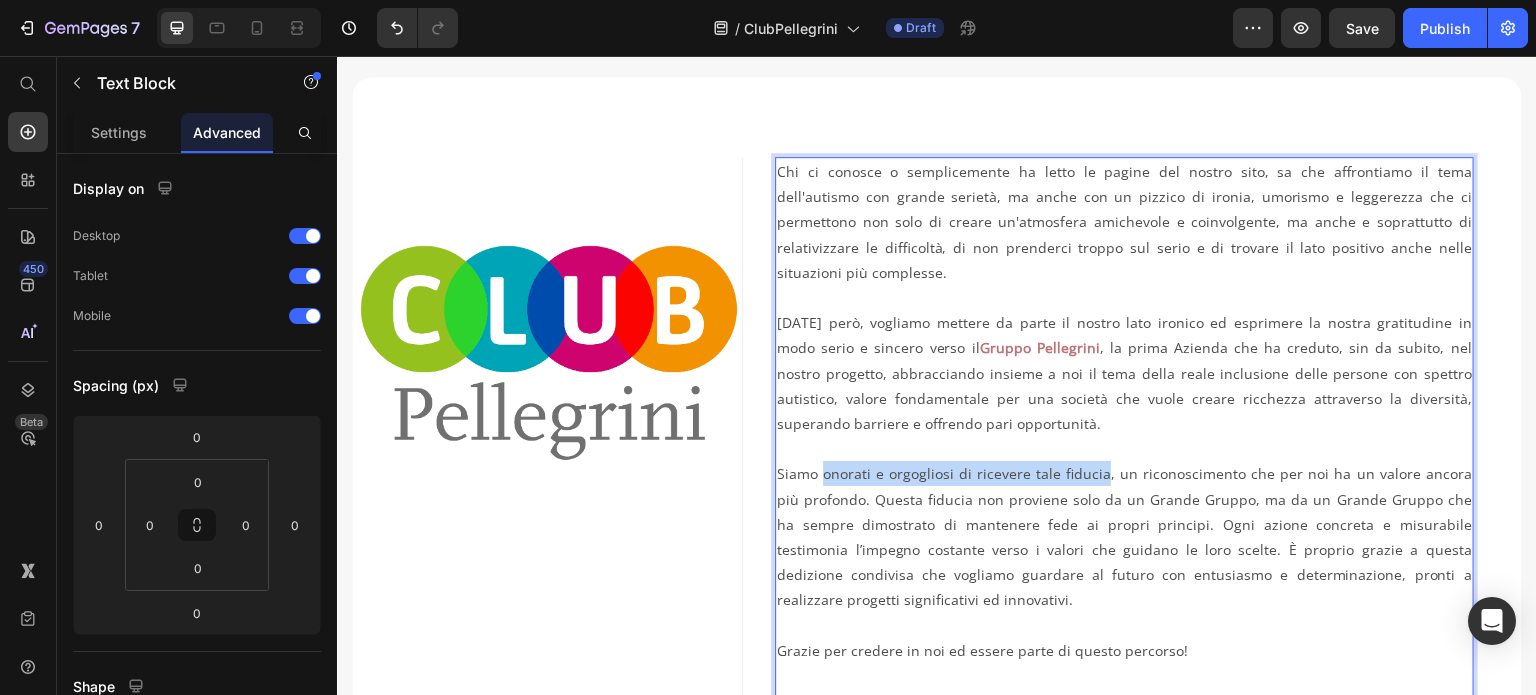 drag, startPoint x: 816, startPoint y: 473, endPoint x: 1089, endPoint y: 478, distance: 273.04578 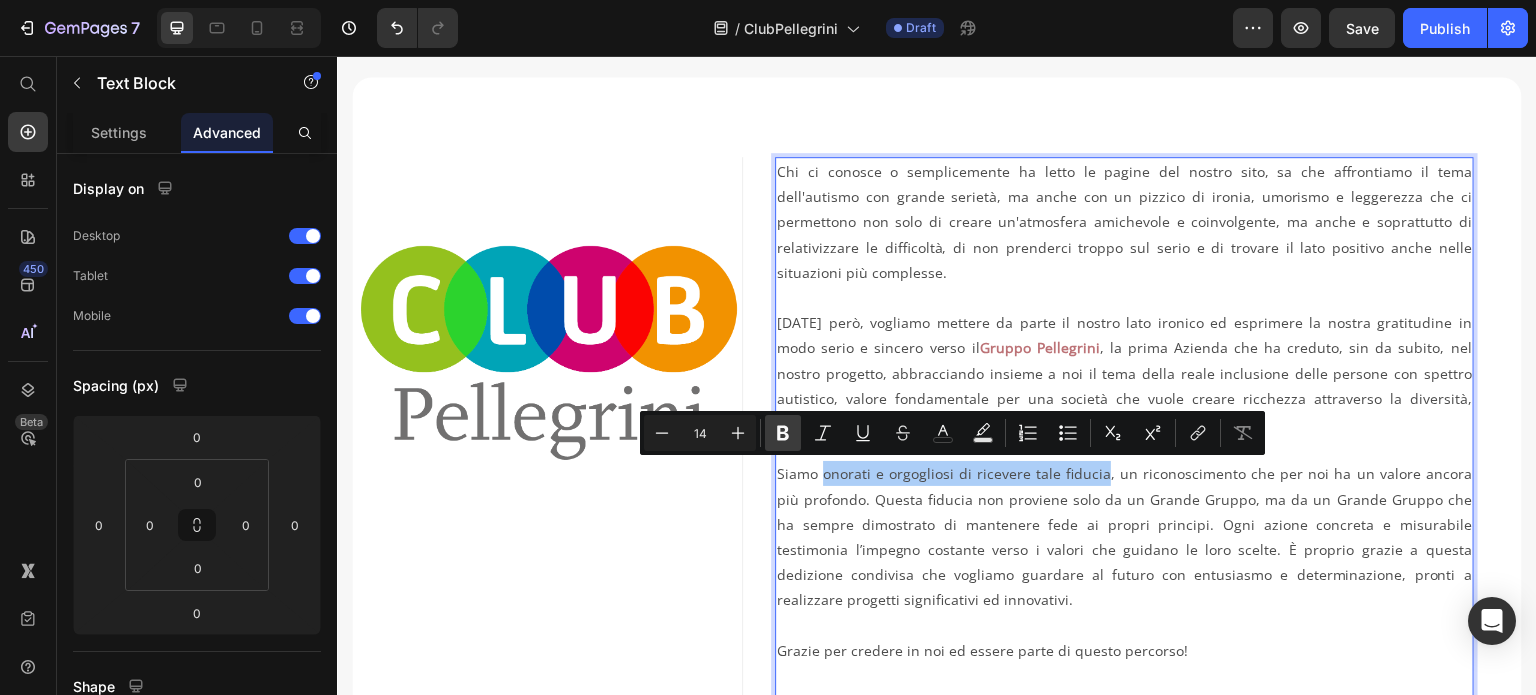 click 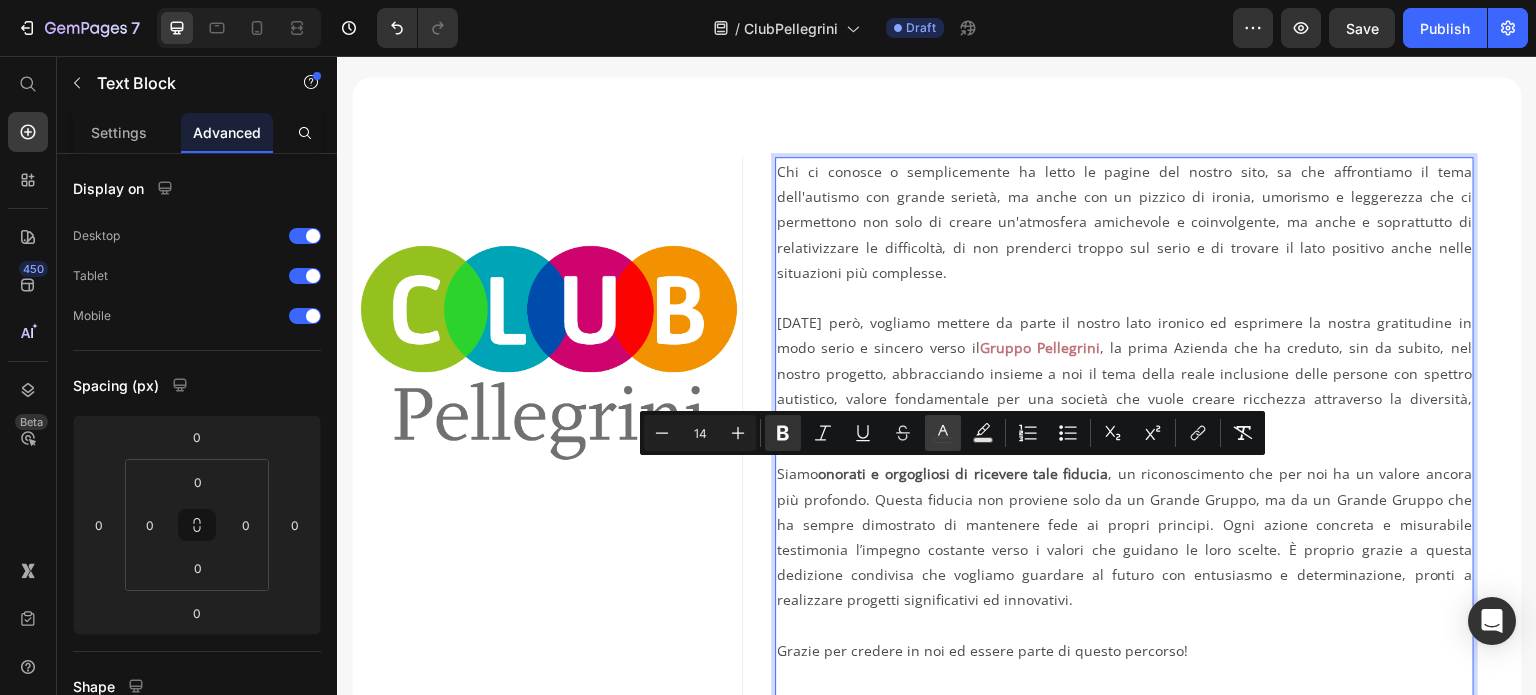 click on "color" at bounding box center [943, 433] 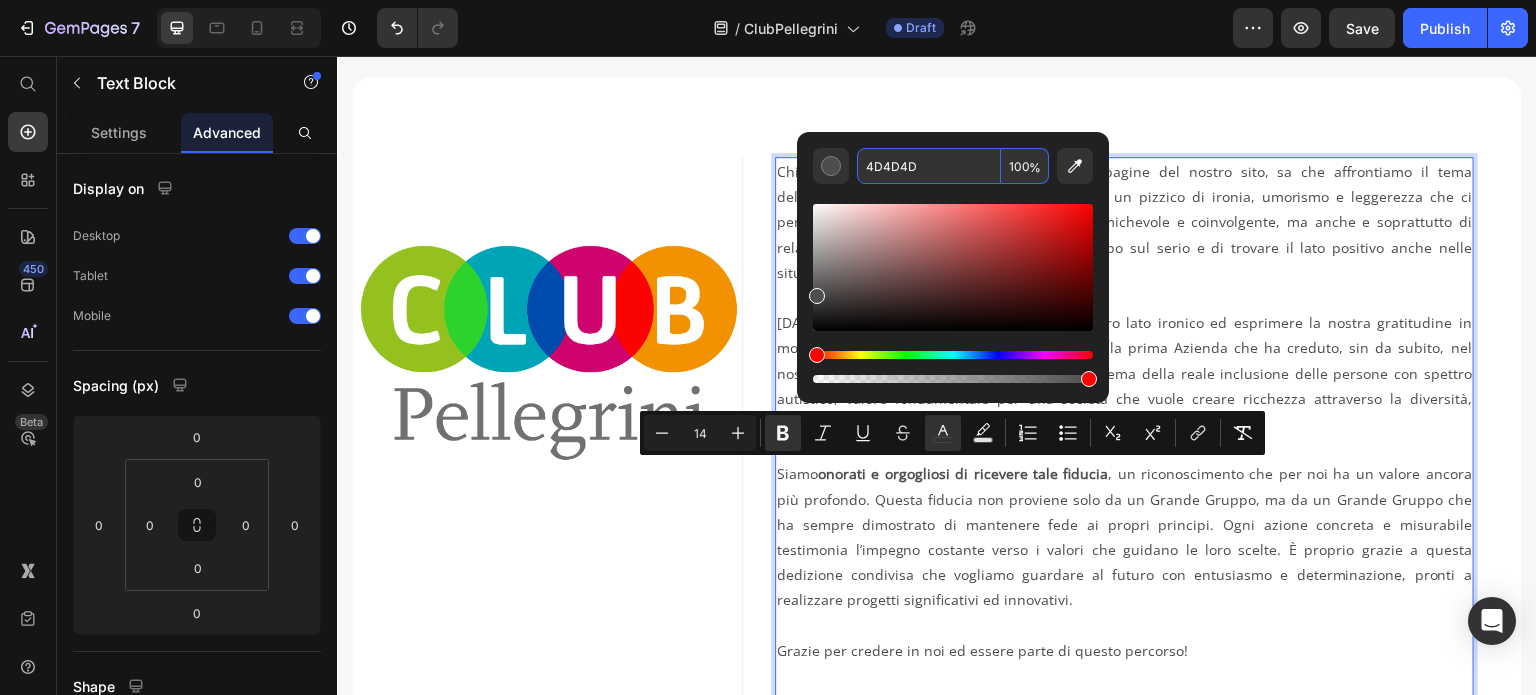 click on "4D4D4D" at bounding box center (929, 166) 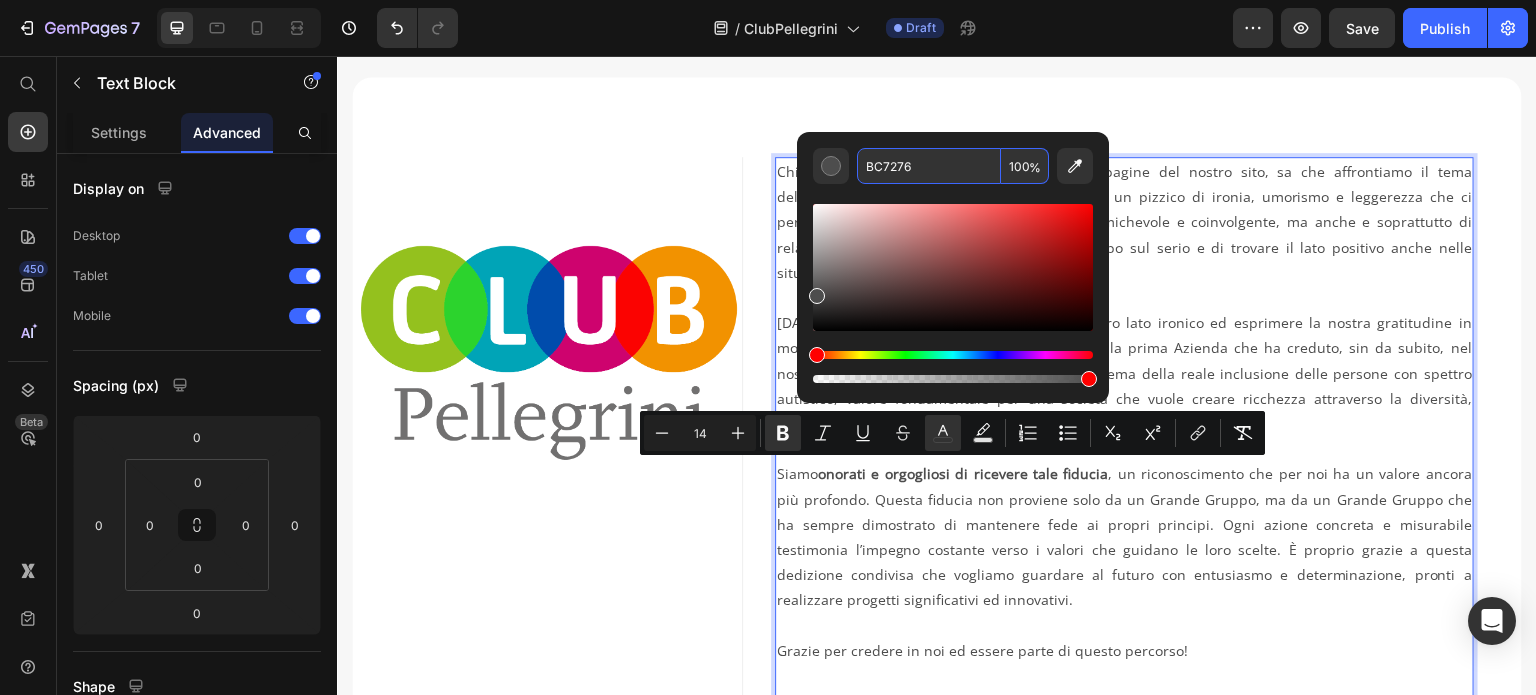 type on "BC7276" 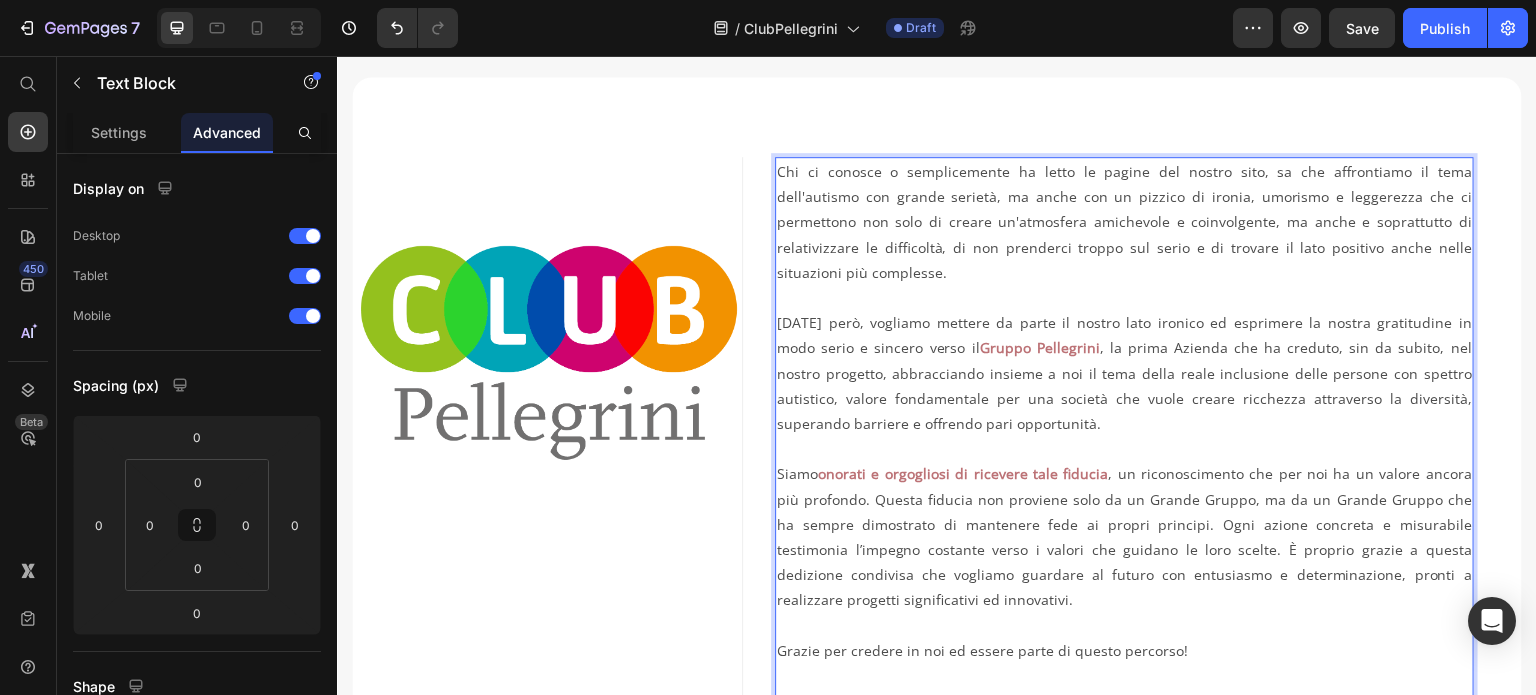 click on "Chi ci conosce o semplicemente ha letto le pagine del nostro sito, sa che affrontiamo il tema dell'autismo con grande serietà, ma anche con un pizzico di ironia, umorismo e leggerezza che ci permettono non solo di creare un'atmosfera amichevole e coinvolgente, ma anche e soprattutto di relativizzare le difficoltà, di non prenderci troppo sul serio e di trovare il lato positivo anche nelle situazioni più complesse.  Oggi però, vogliamo mettere da parte il nostro lato ironico ed esprimere la nostra gratitudine in modo serio e sincero verso il  Gruppo Pellegrini , la prima Azienda che ha creduto, sin da subito, nel nostro progetto, abbracciando insieme a noi il tema della reale inclusione delle persone con spettro autistico, valore fondamentale per una società che vuole creare ricchezza attraverso la diversità, superando barriere e offrendo pari opportunità." at bounding box center [1124, 297] 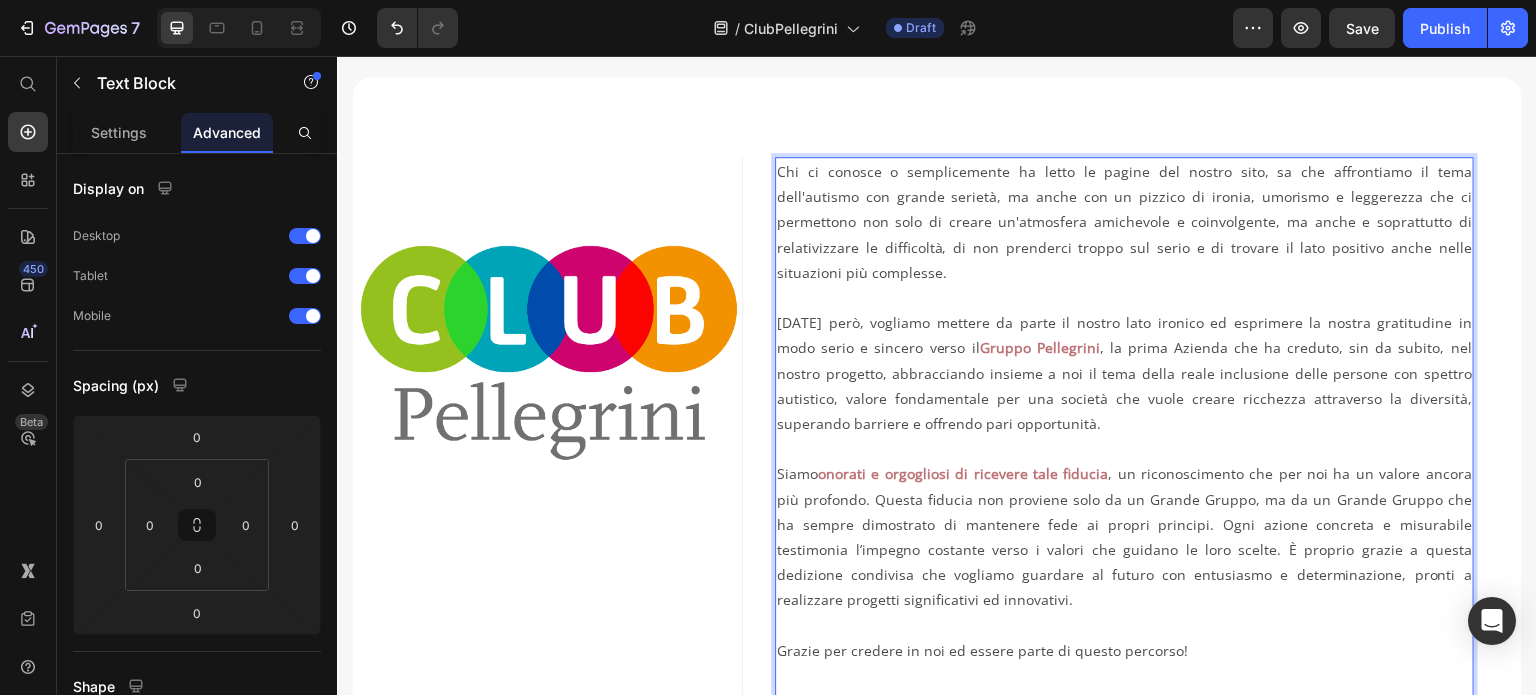 click on "Siamo  onorati e orgogliosi di ricevere tale fiducia , un riconoscimento che per noi ha un valore ancora più profondo. Questa fiducia non proviene solo da un Grande Gruppo, ma da un Grande Gruppo che ha sempre dimostrato di mantenere fede ai propri principi. Ogni azione concreta e misurabile testimonia l’impegno costante verso i valori che guidano le loro scelte. È proprio grazie a questa dedizione condivisa che vogliamo guardare al futuro con entusiasmo e determinazione, pronti a realizzare progetti significativi ed innovativi." at bounding box center [1124, 536] 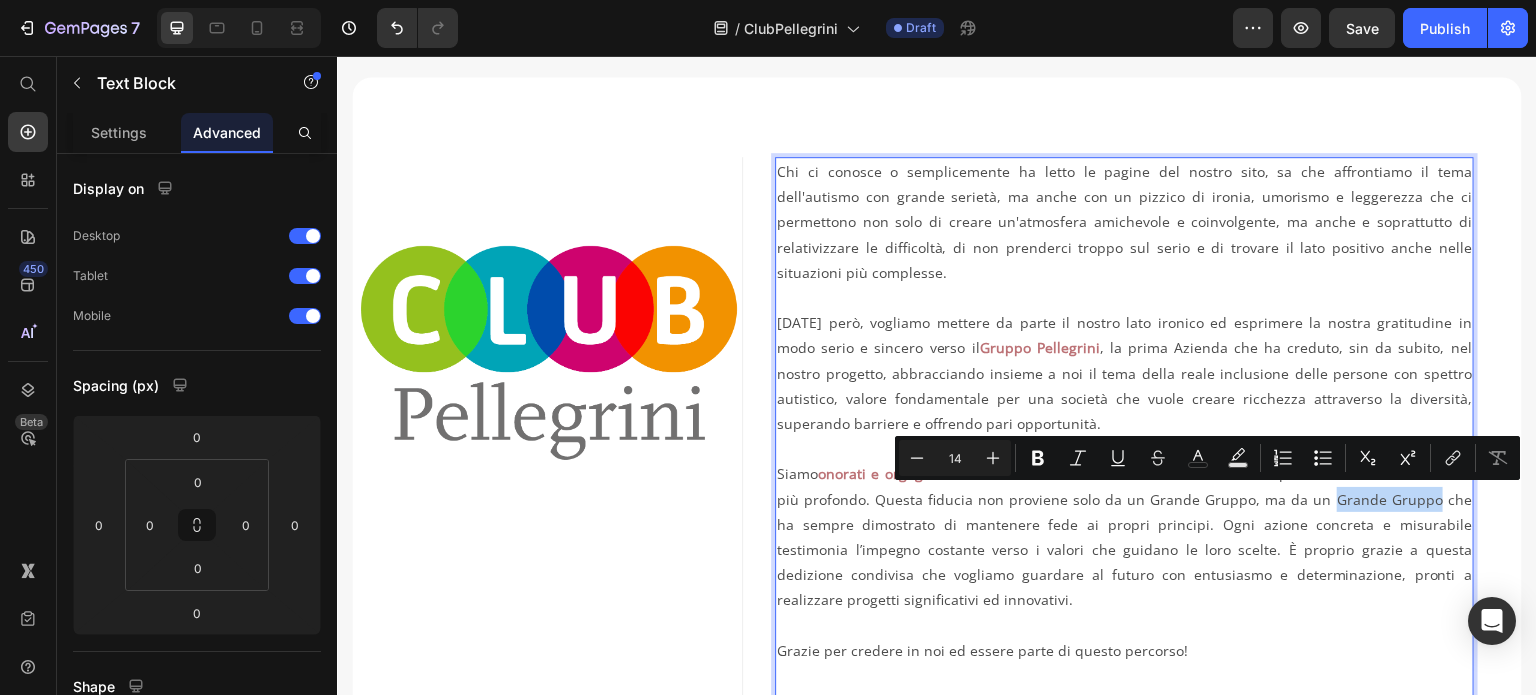 drag, startPoint x: 1305, startPoint y: 497, endPoint x: 1405, endPoint y: 500, distance: 100.04499 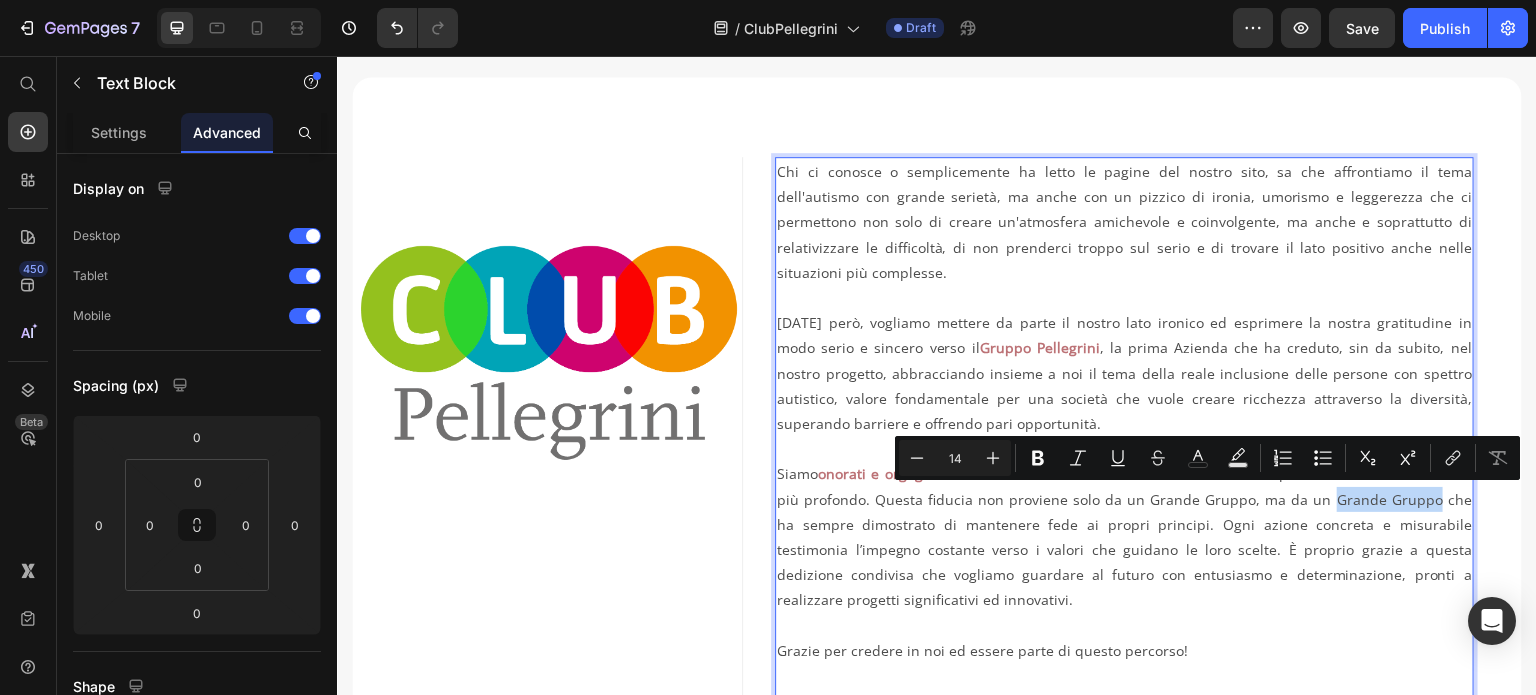 click on "Siamo  onorati e orgogliosi di ricevere tale fiducia , un riconoscimento che per noi ha un valore ancora più profondo. Questa fiducia non proviene solo da un Grande Gruppo, ma da un Grande Gruppo che ha sempre dimostrato di mantenere fede ai propri principi. Ogni azione concreta e misurabile testimonia l’impegno costante verso i valori che guidano le loro scelte. È proprio grazie a questa dedizione condivisa che vogliamo guardare al futuro con entusiasmo e determinazione, pronti a realizzare progetti significativi ed innovativi." at bounding box center [1124, 536] 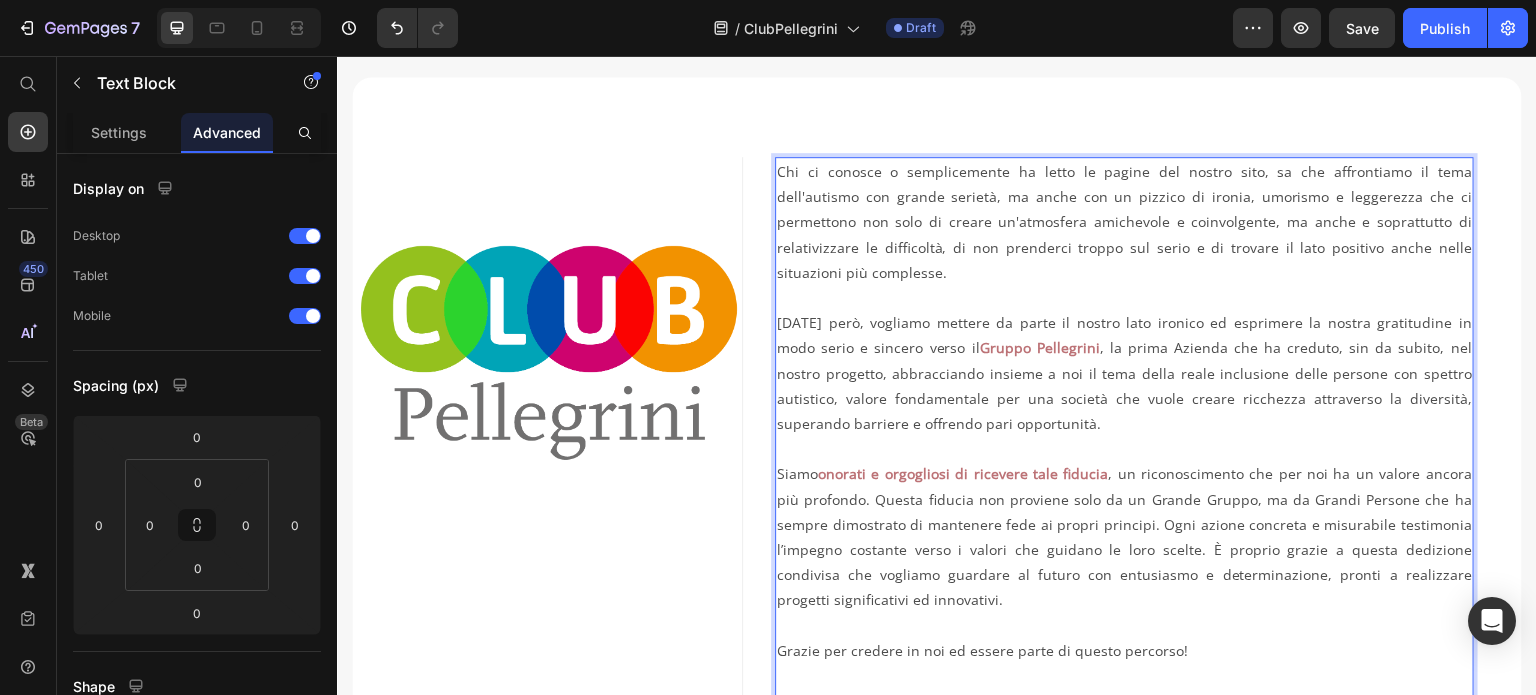 click on "Siamo  onorati e orgogliosi di ricevere tale fiducia , un riconoscimento che per noi ha un valore ancora più profondo. Questa fiducia non proviene solo da un Grande Gruppo, ma da Grandi Persone che ha sempre dimostrato di mantenere fede ai propri principi. Ogni azione concreta e misurabile testimonia l’impegno costante verso i valori che guidano le loro scelte. È proprio grazie a questa dedizione condivisa che vogliamo guardare al futuro con entusiasmo e determinazione, pronti a realizzare progetti significativi ed innovativi." at bounding box center [1124, 536] 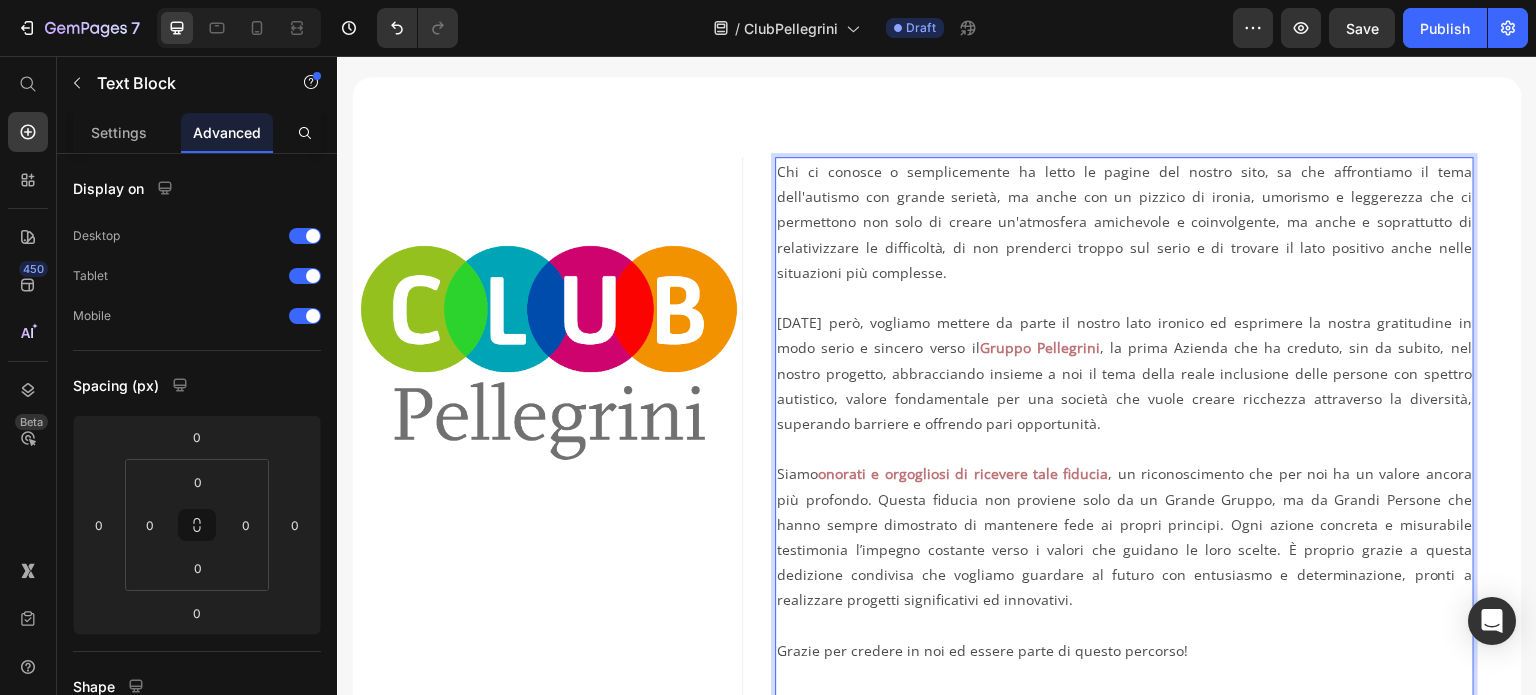click on "Siamo  onorati e orgogliosi di ricevere tale fiducia , un riconoscimento che per noi ha un valore ancora più profondo. Questa fiducia non proviene solo da un Grande Gruppo, ma da Grandi Persone che hanno sempre dimostrato di mantenere fede ai propri principi. Ogni azione concreta e misurabile testimonia l’impegno costante verso i valori che guidano le loro scelte. È proprio grazie a questa dedizione condivisa che vogliamo guardare al futuro con entusiasmo e determinazione, pronti a realizzare progetti significativi ed innovativi." at bounding box center [1124, 536] 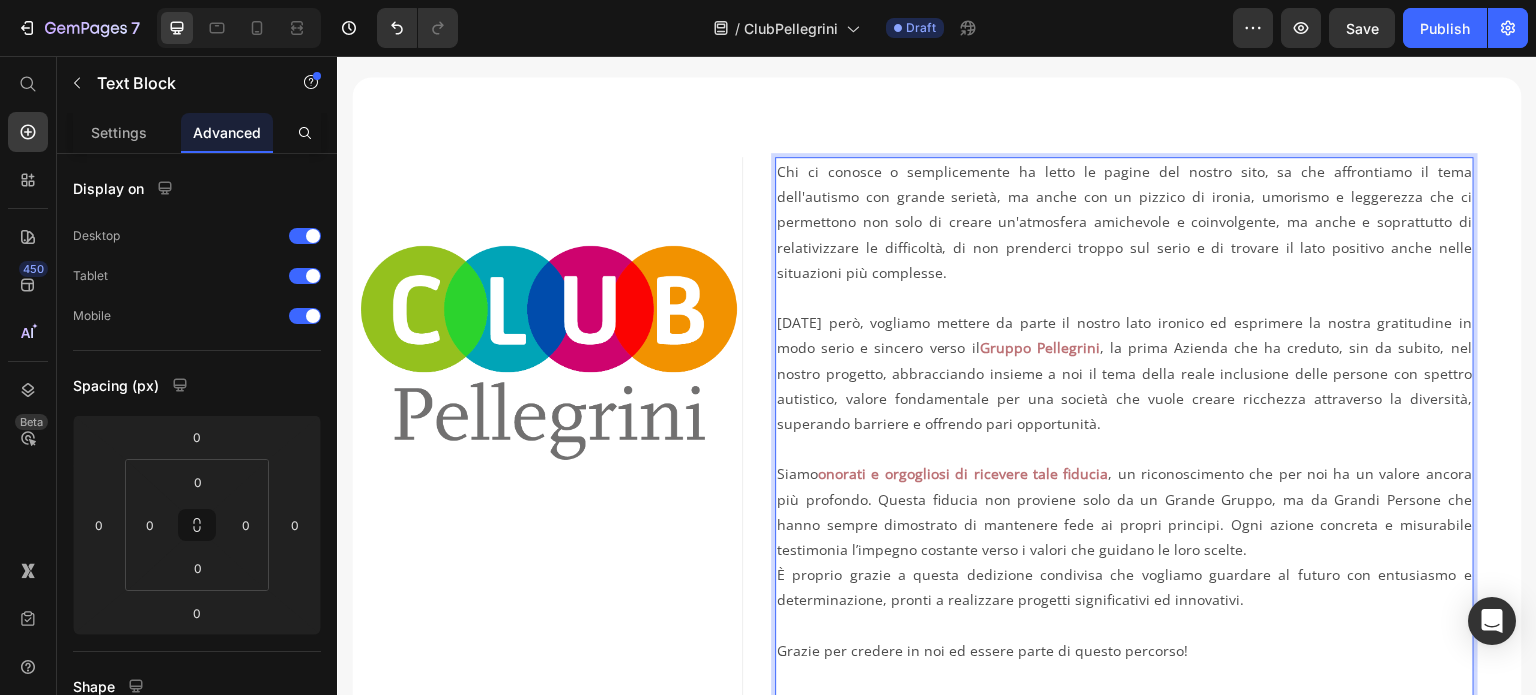 scroll, scrollTop: 200, scrollLeft: 0, axis: vertical 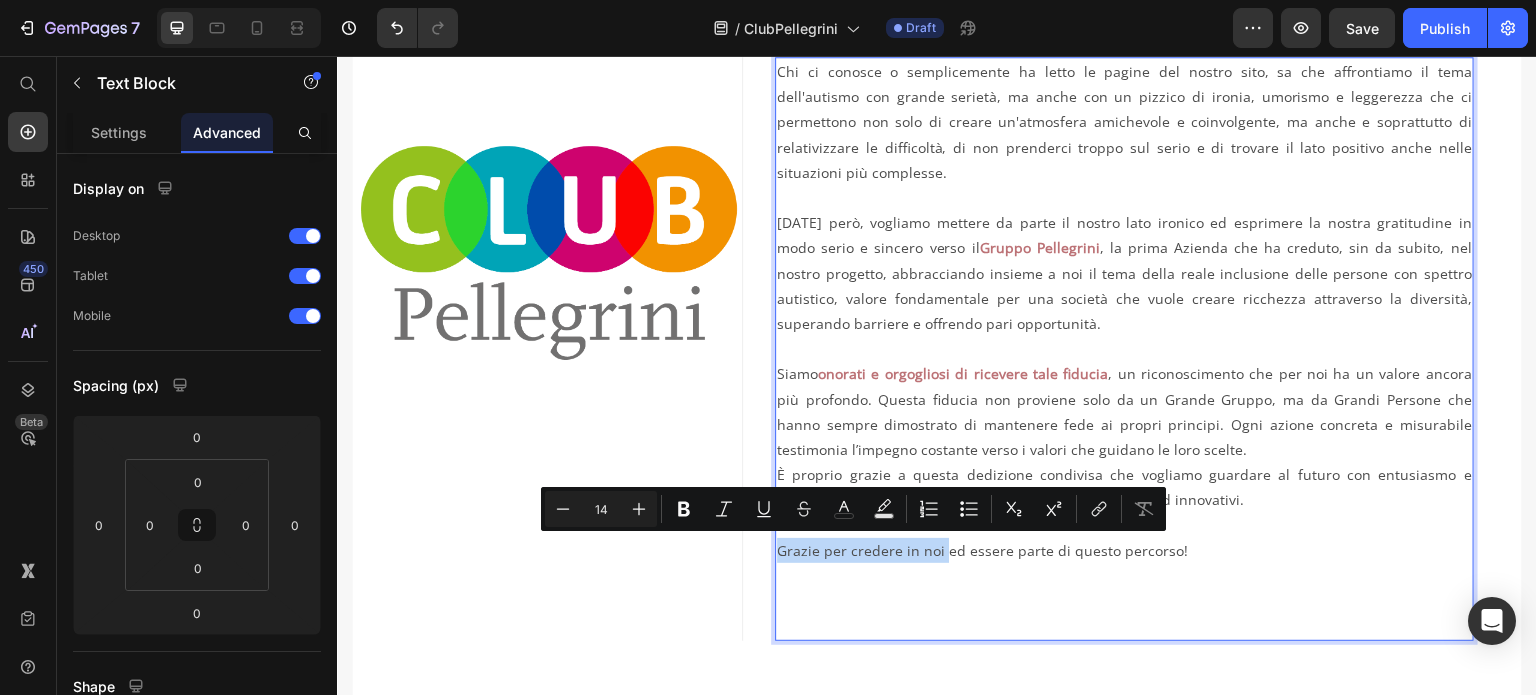 drag, startPoint x: 774, startPoint y: 549, endPoint x: 938, endPoint y: 552, distance: 164.02744 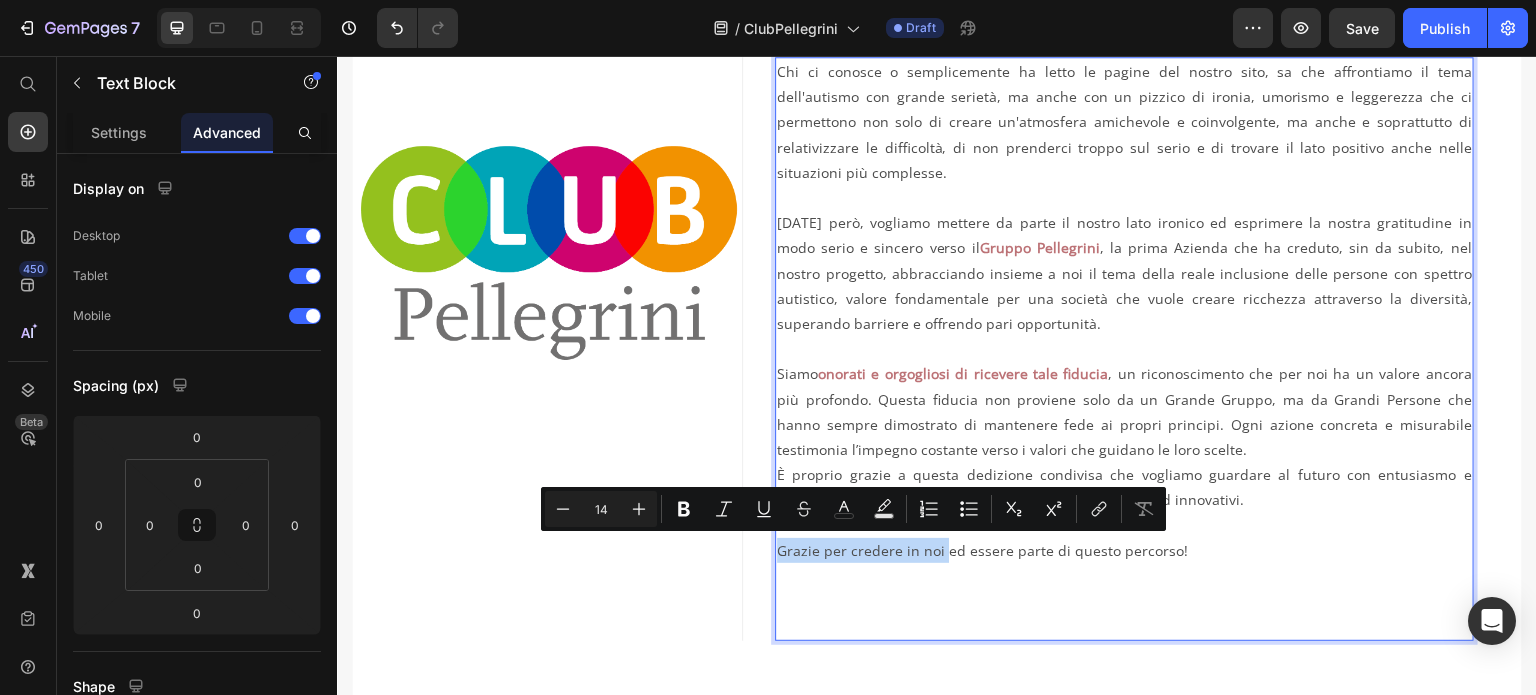 click on "Grazie per credere in noi ed essere parte di questo percorso!" at bounding box center [1124, 588] 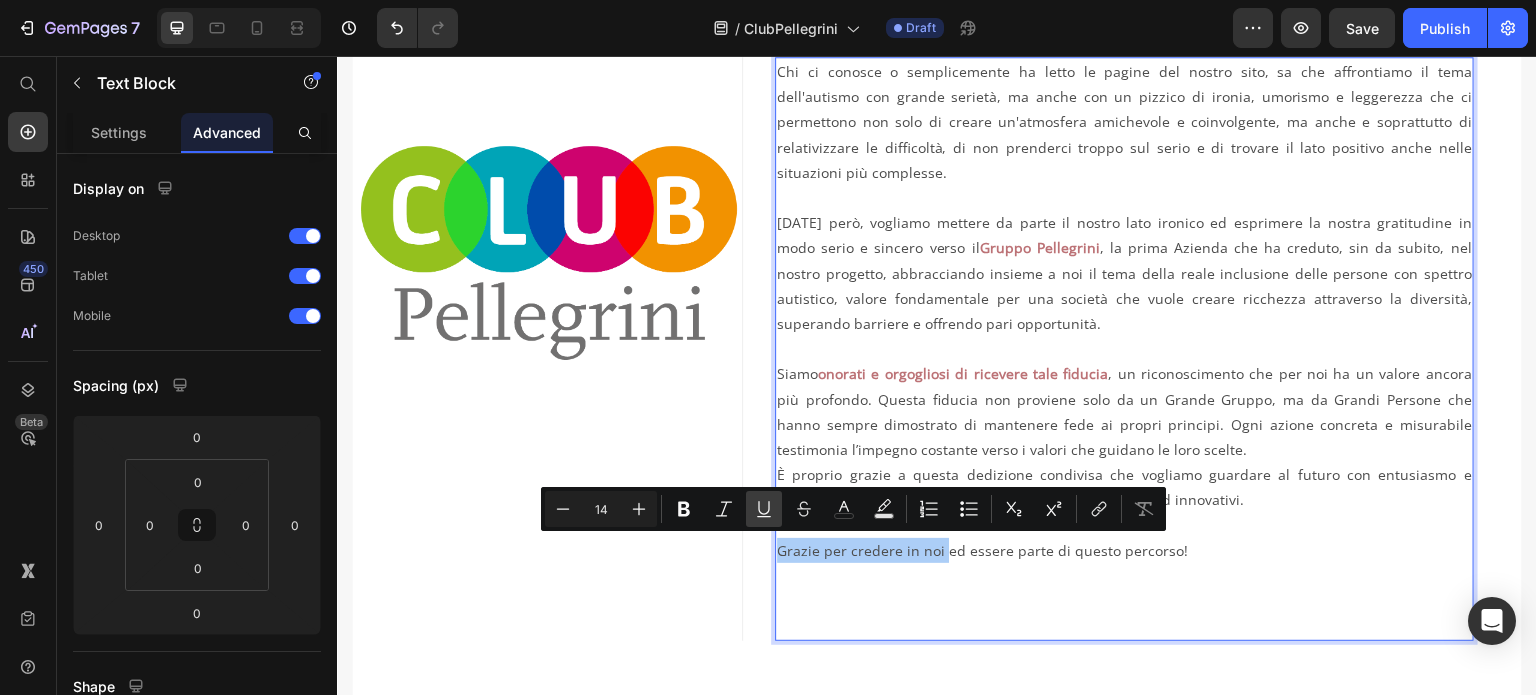 drag, startPoint x: 676, startPoint y: 507, endPoint x: 764, endPoint y: 508, distance: 88.005684 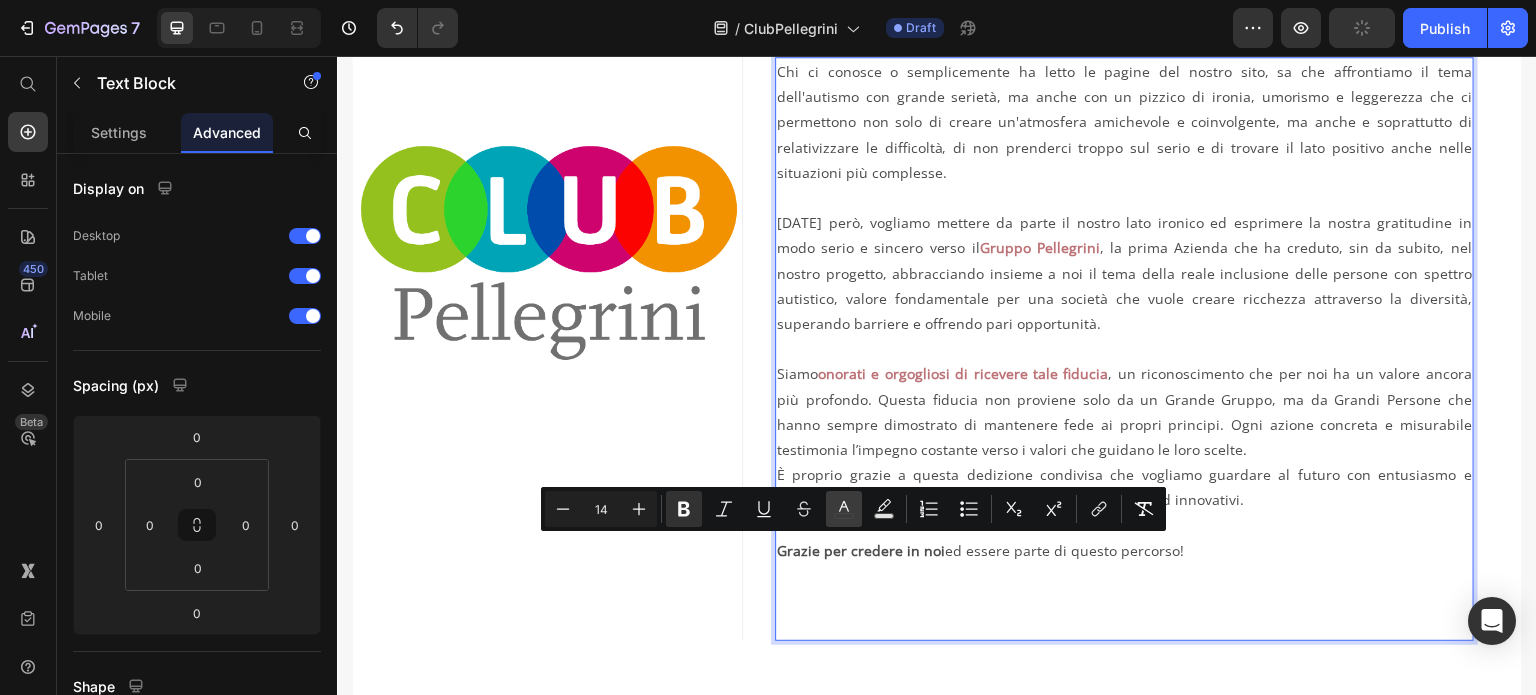 click 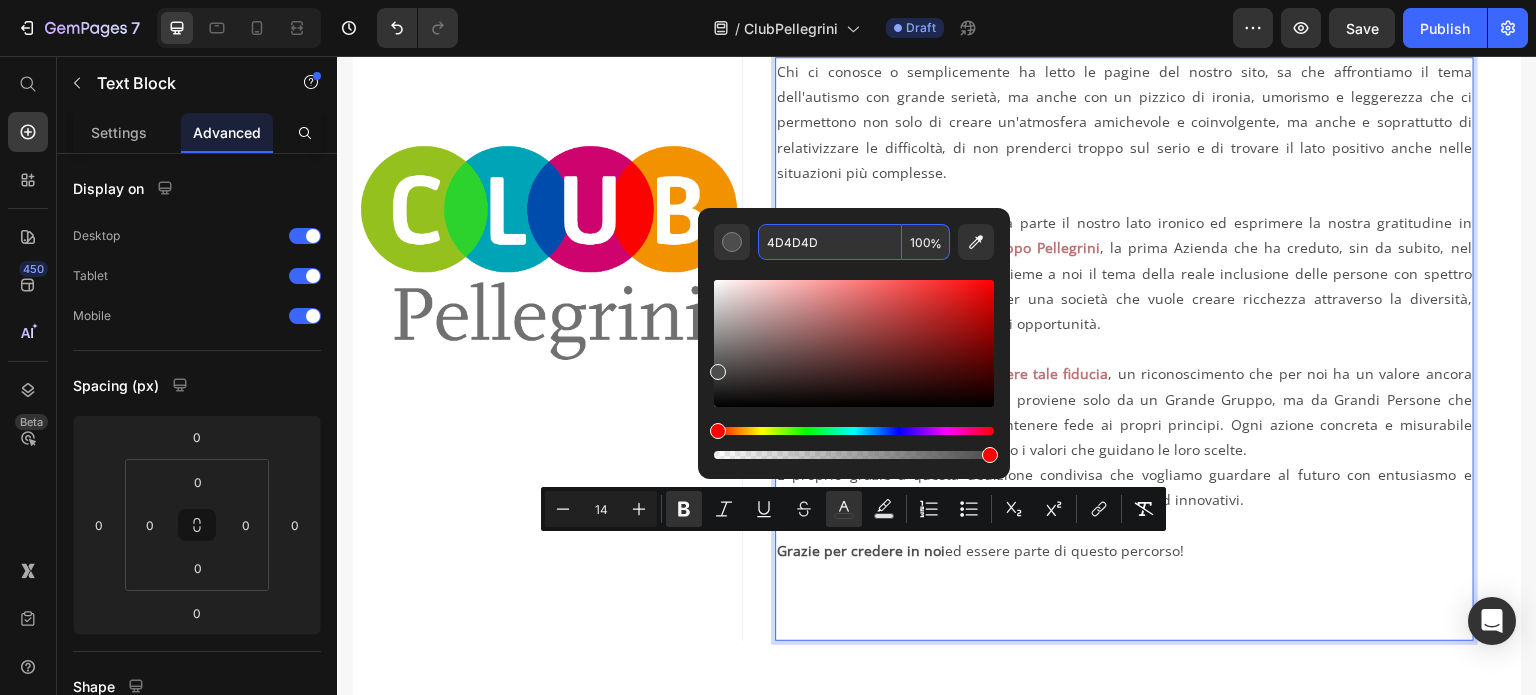 click on "4D4D4D" at bounding box center (830, 242) 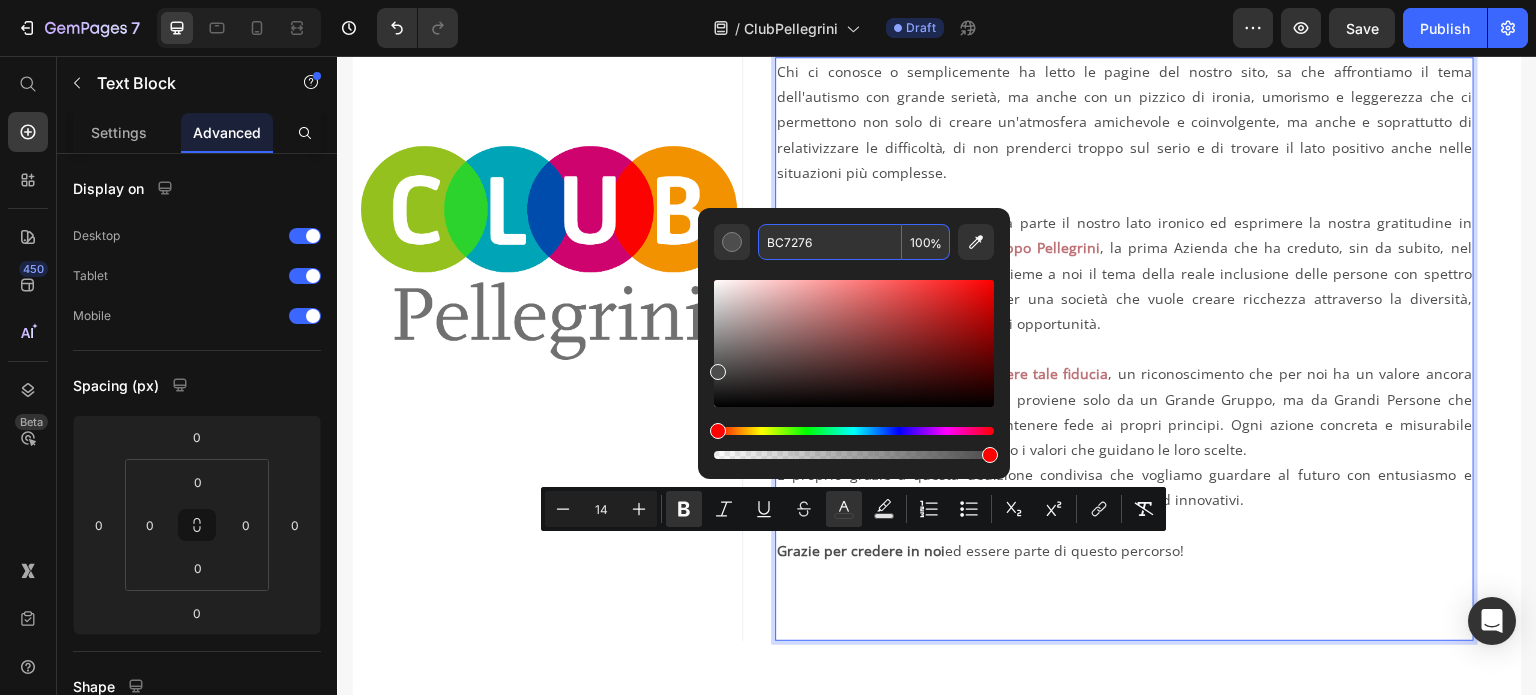 type on "BC7276" 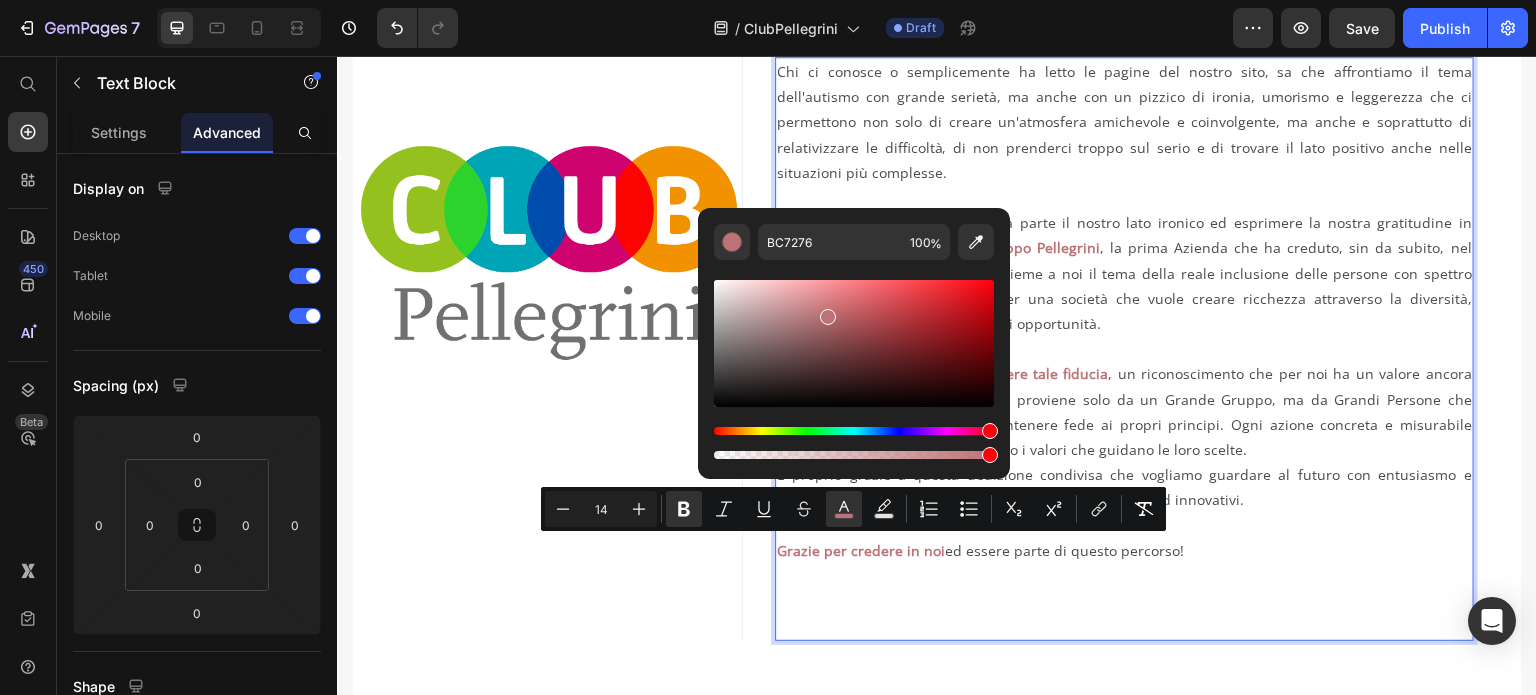 click at bounding box center [1124, 348] 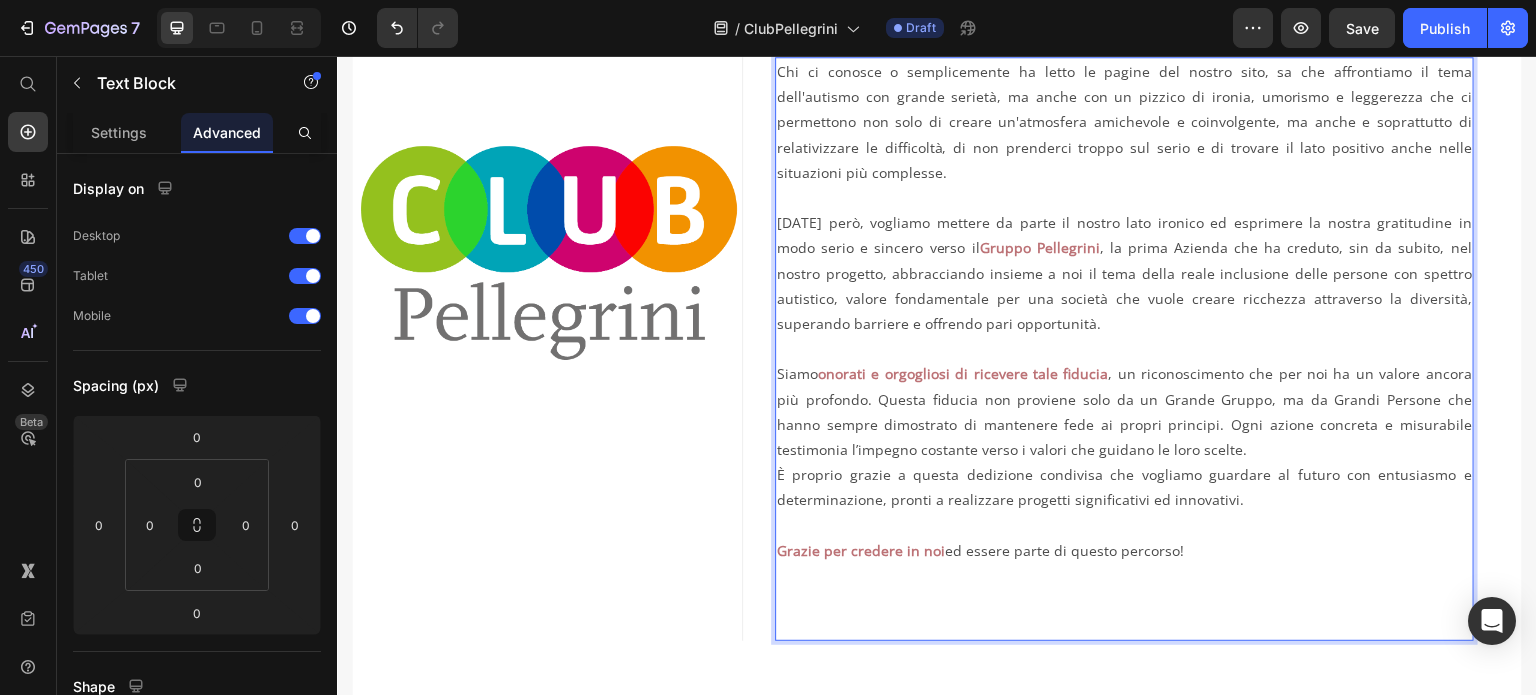 click on "Grazie per credere in noi  ed essere parte di questo percorso!" at bounding box center (1124, 588) 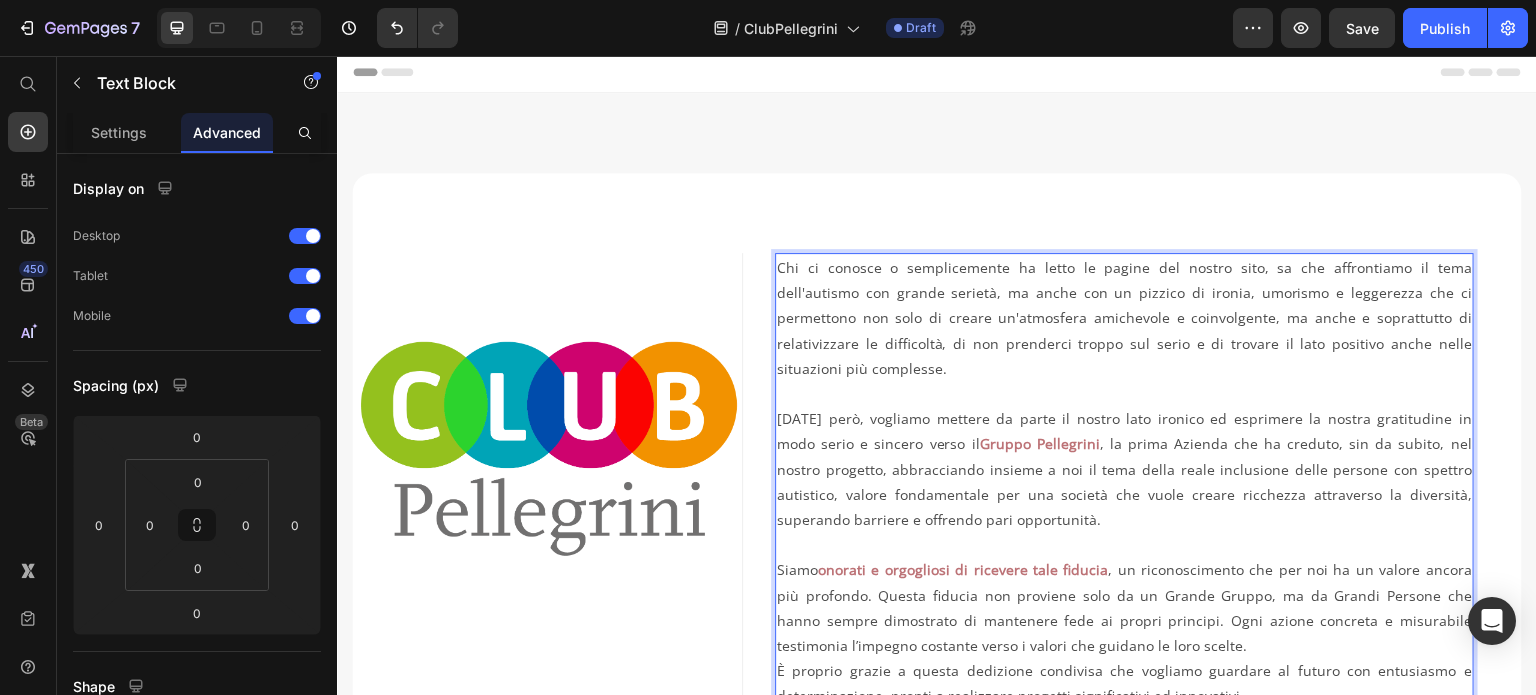 scroll, scrollTop: 0, scrollLeft: 0, axis: both 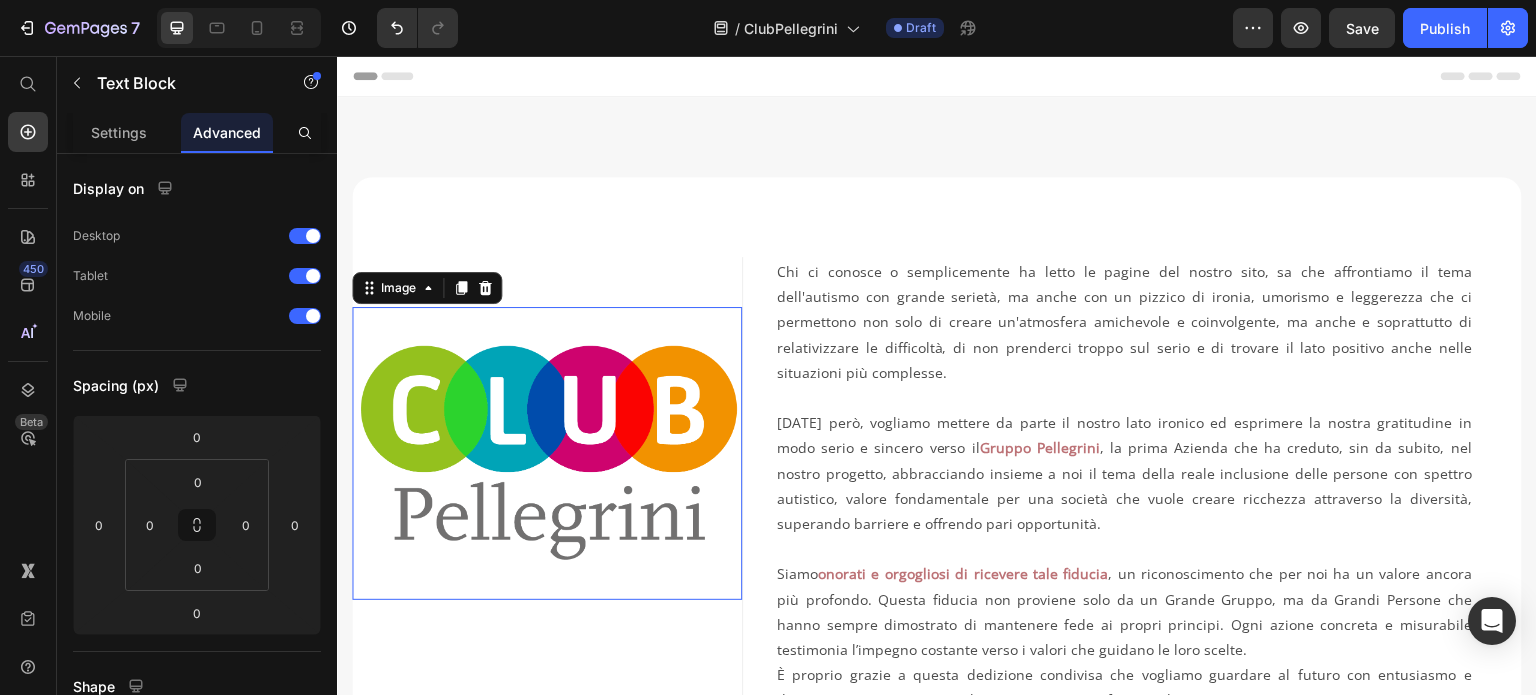click at bounding box center (547, 453) 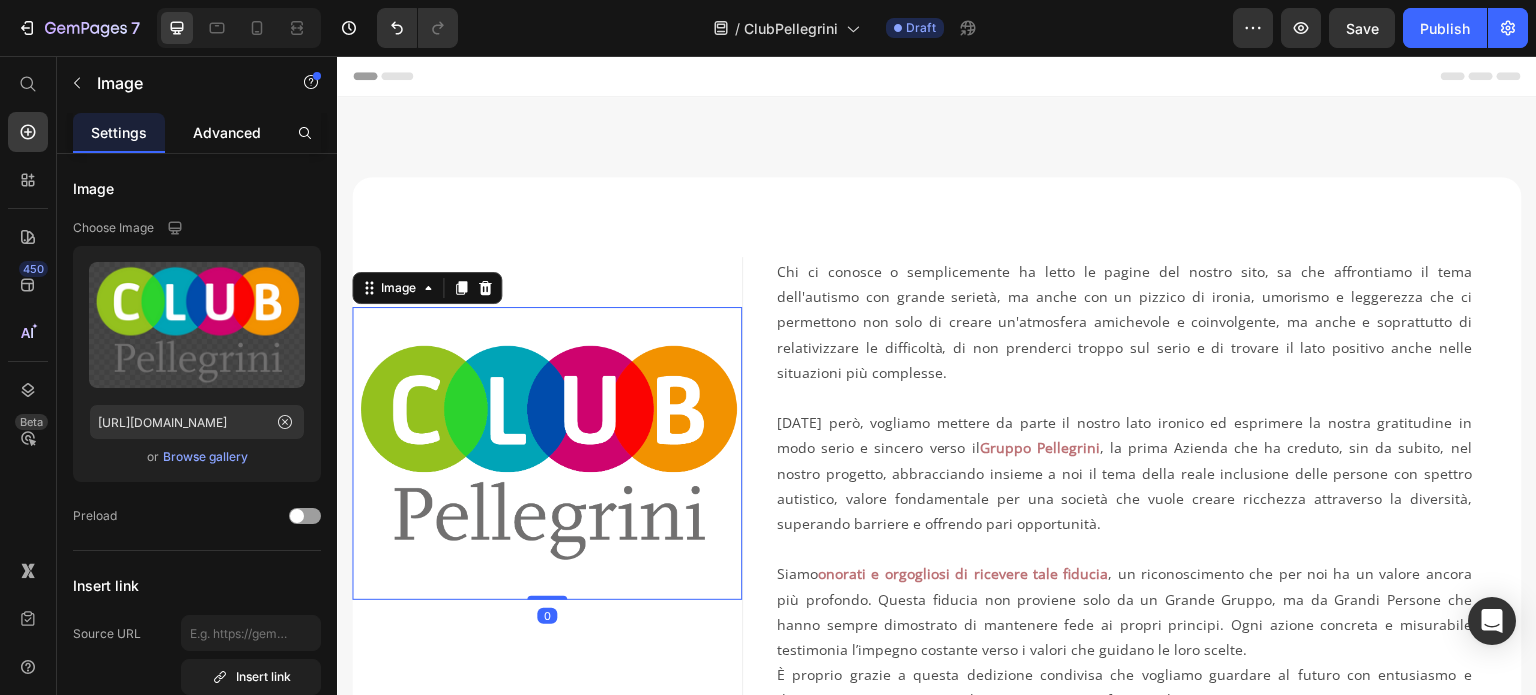 click on "Advanced" at bounding box center (227, 132) 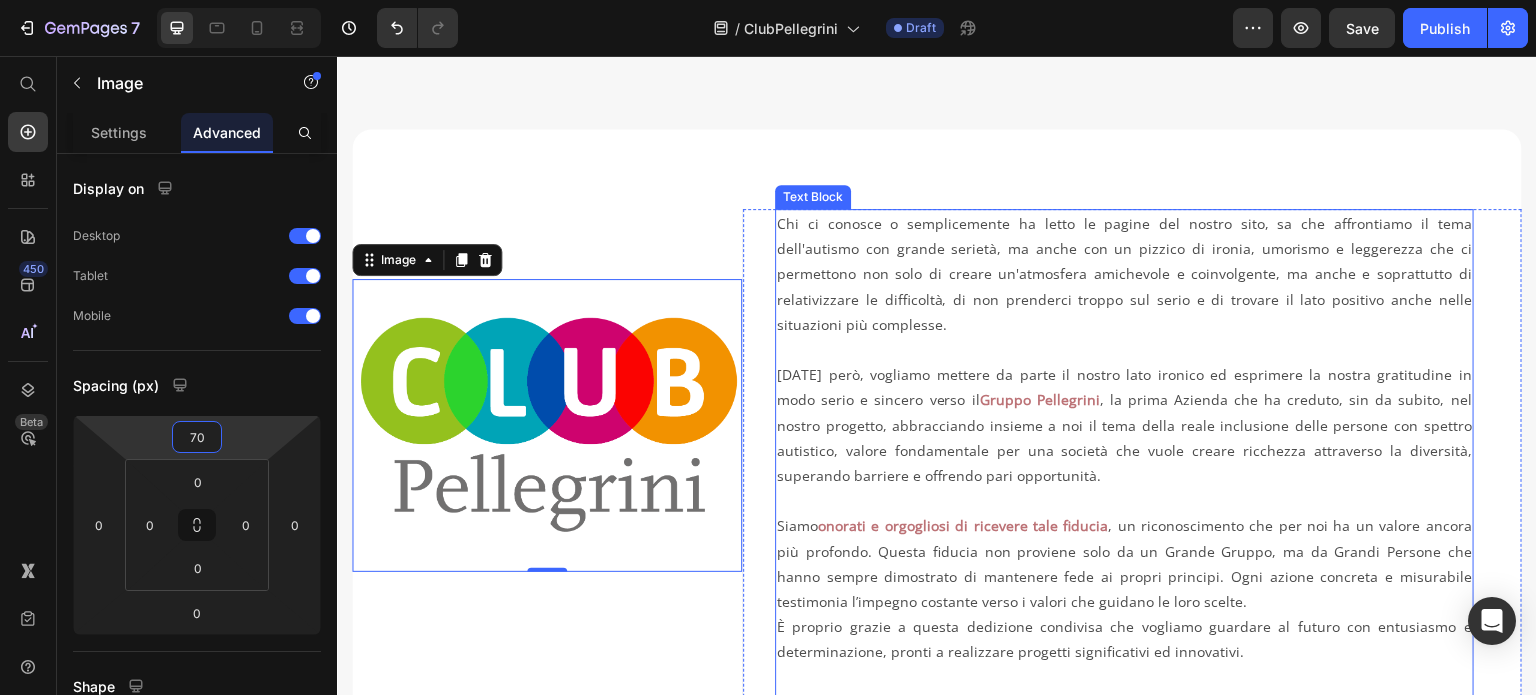 scroll, scrollTop: 0, scrollLeft: 0, axis: both 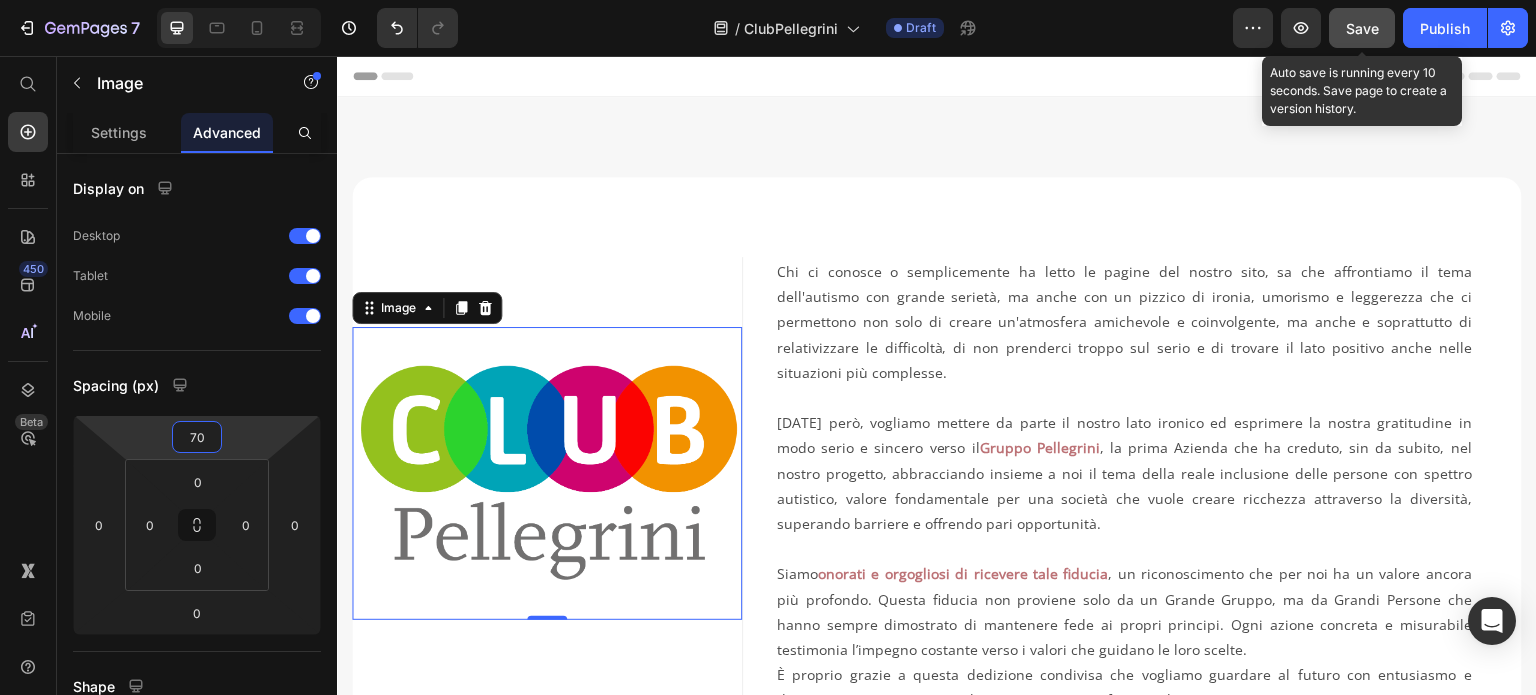 click on "Save" at bounding box center [1362, 28] 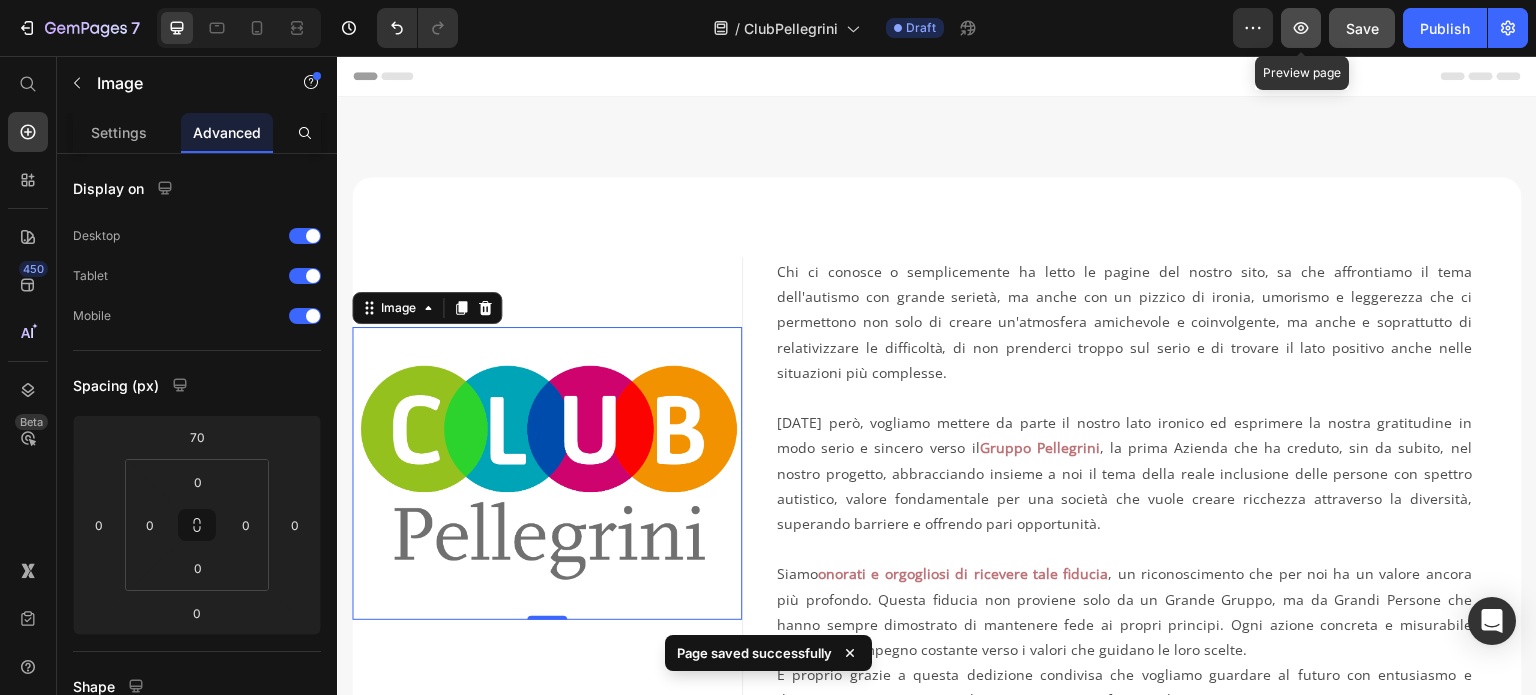 click 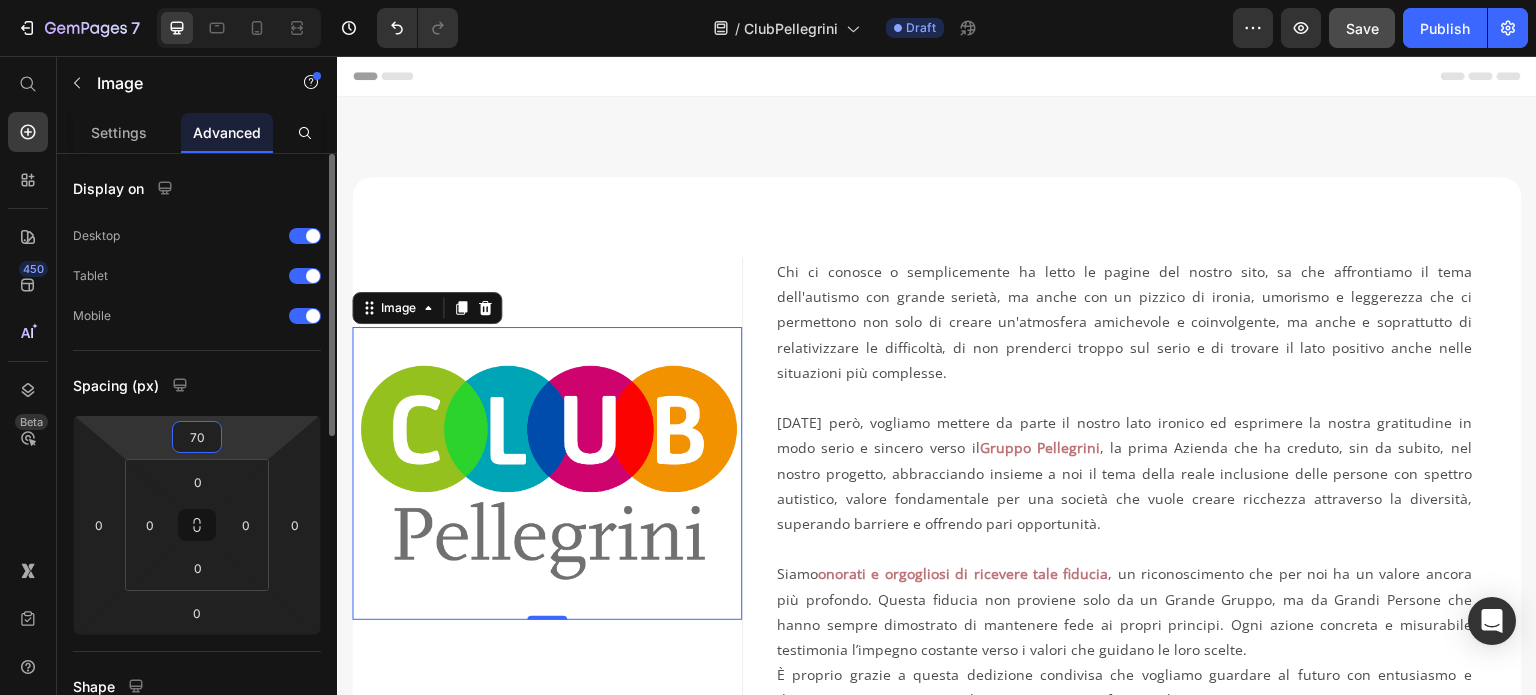 click on "70" at bounding box center (197, 437) 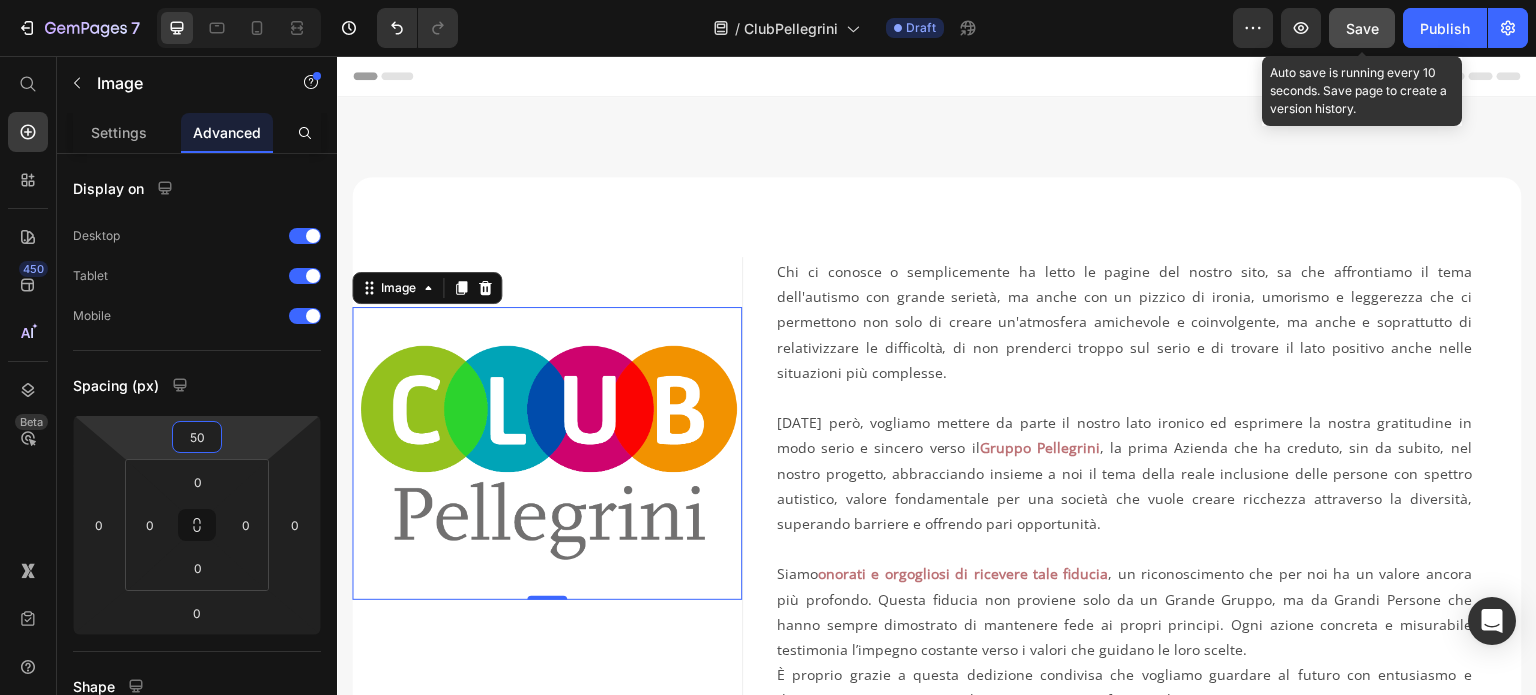 type on "50" 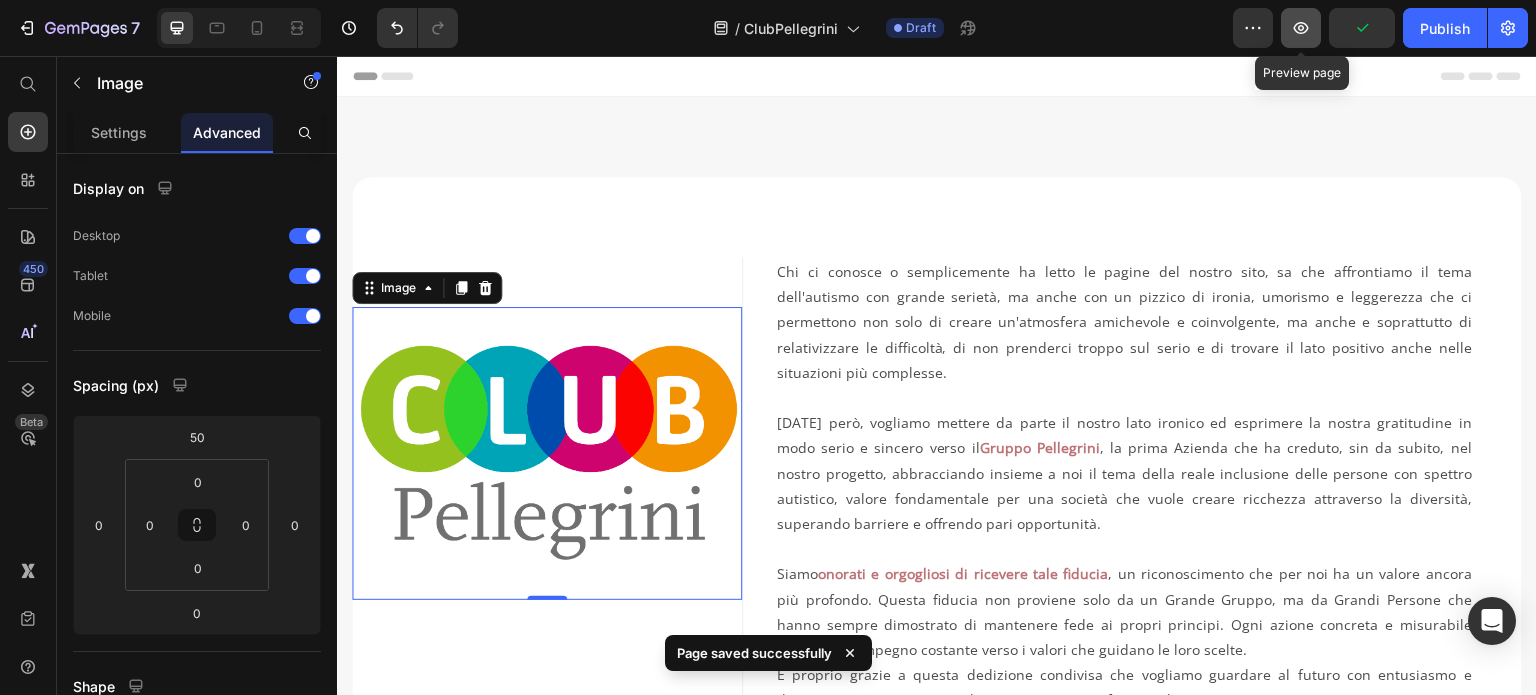 click 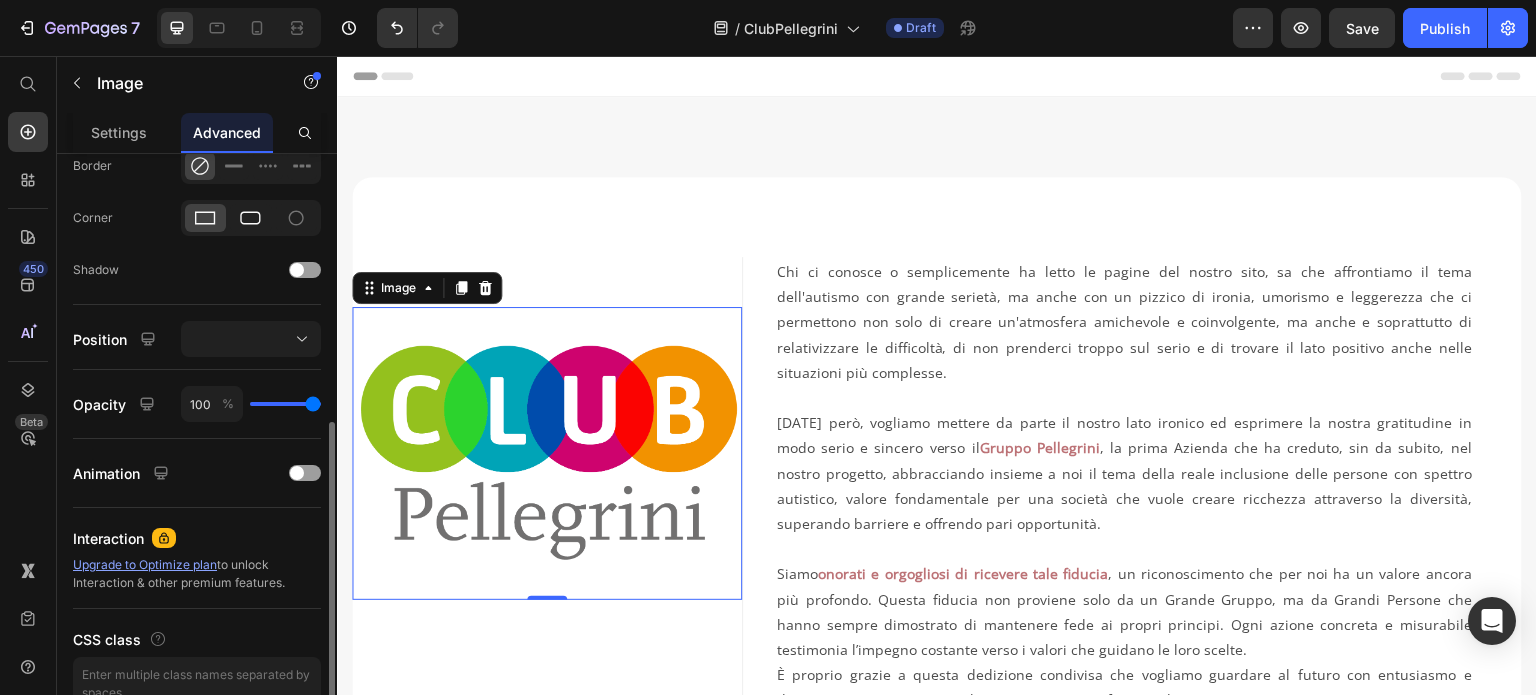 scroll, scrollTop: 368, scrollLeft: 0, axis: vertical 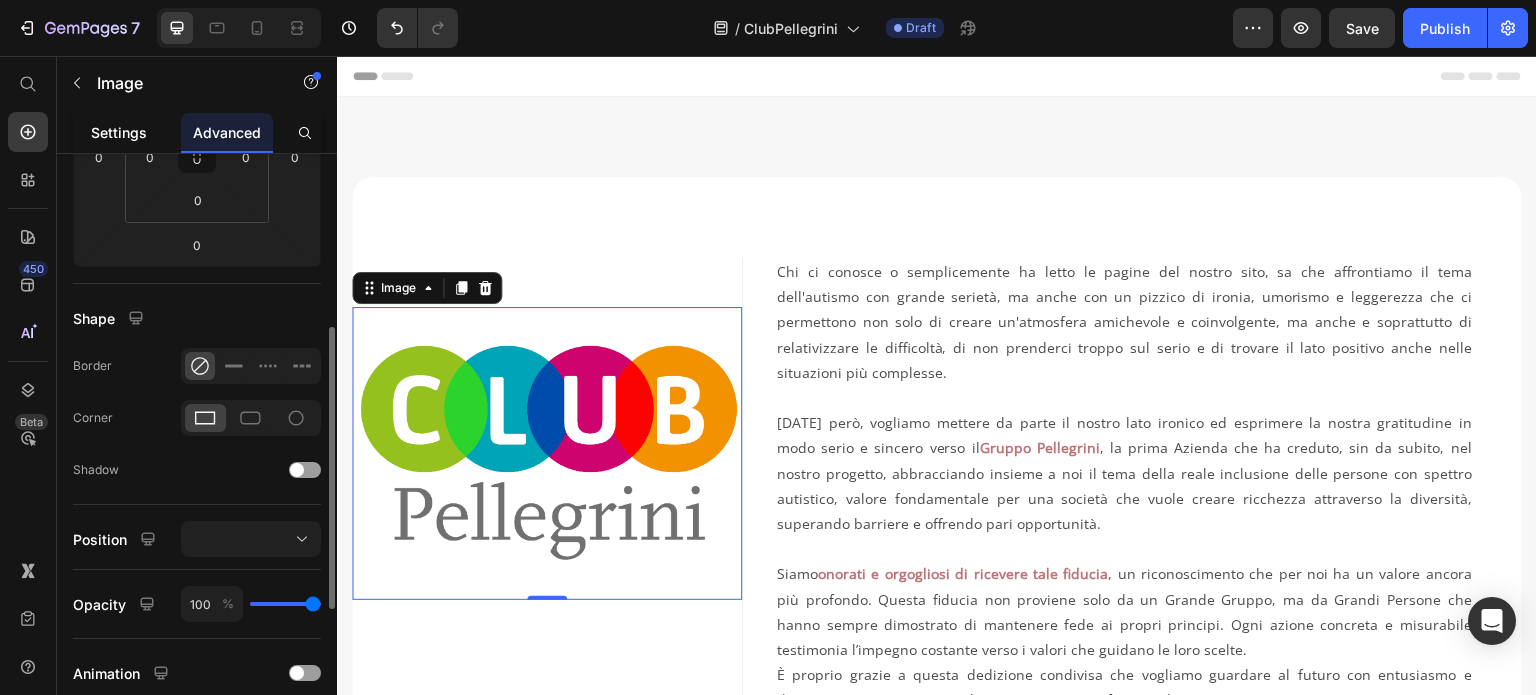 click on "Settings" at bounding box center (119, 132) 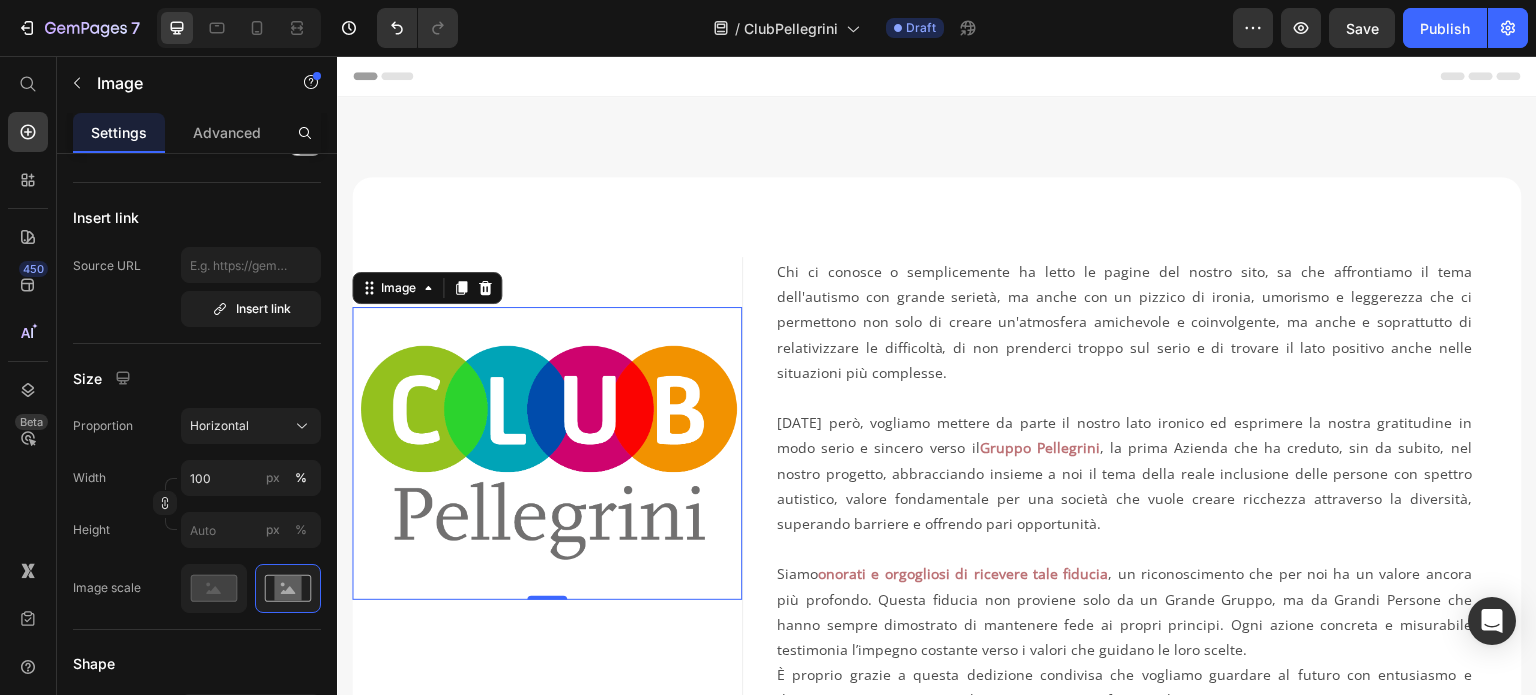 scroll, scrollTop: 0, scrollLeft: 0, axis: both 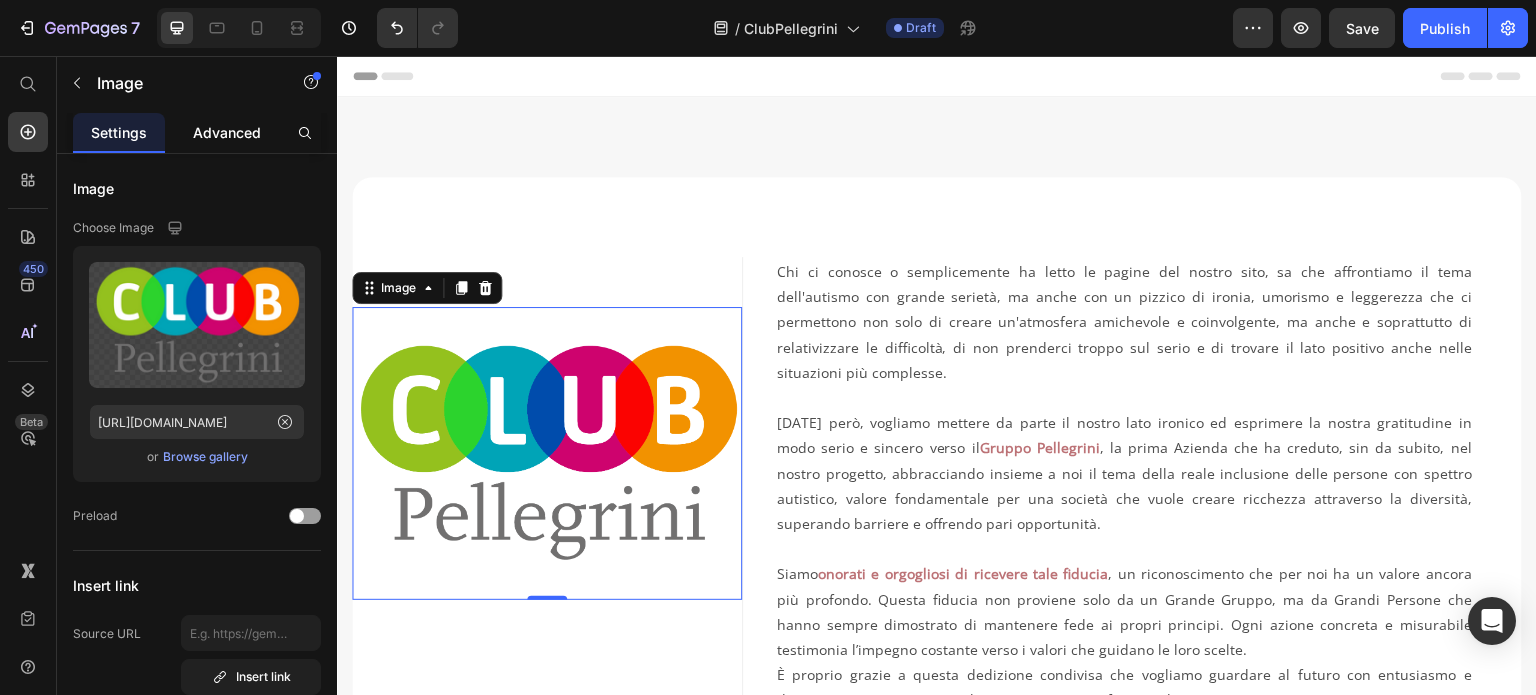 click on "Advanced" at bounding box center [227, 132] 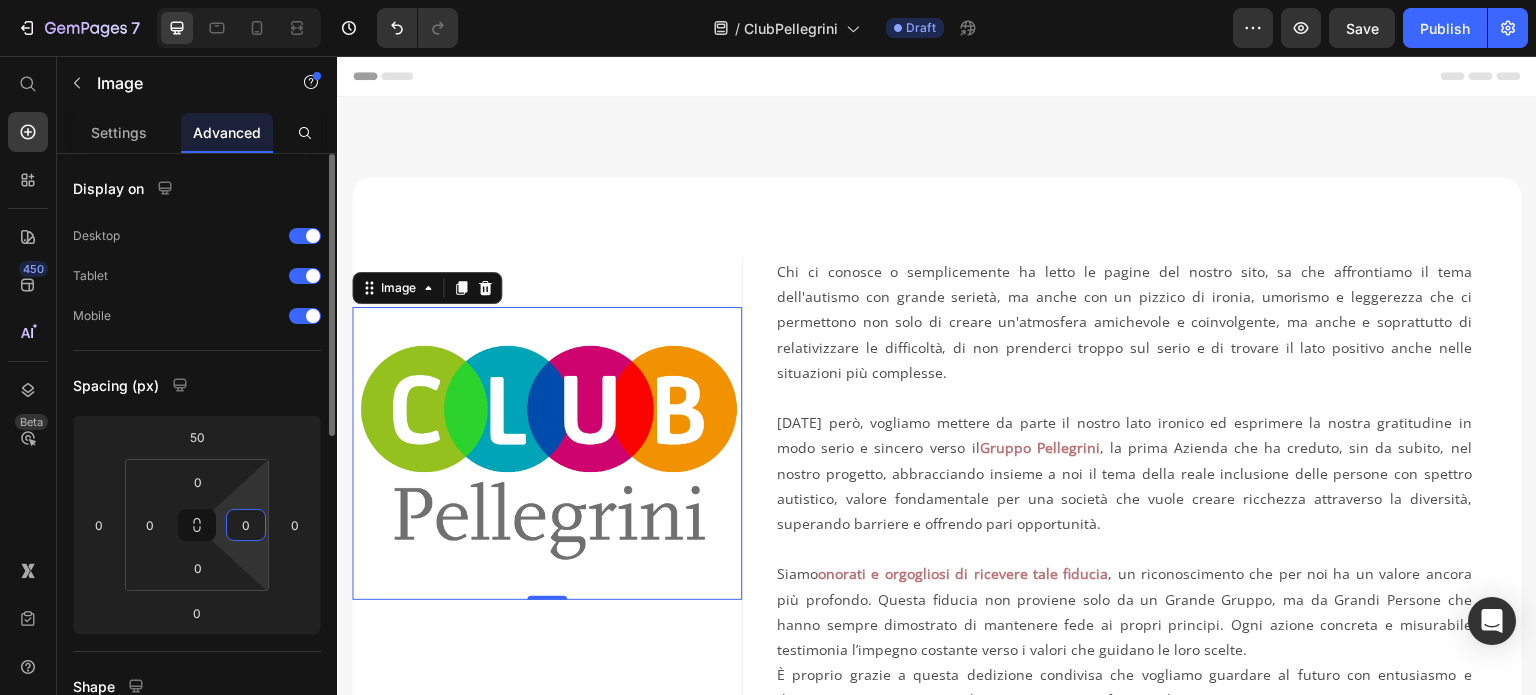click on "0" at bounding box center [246, 525] 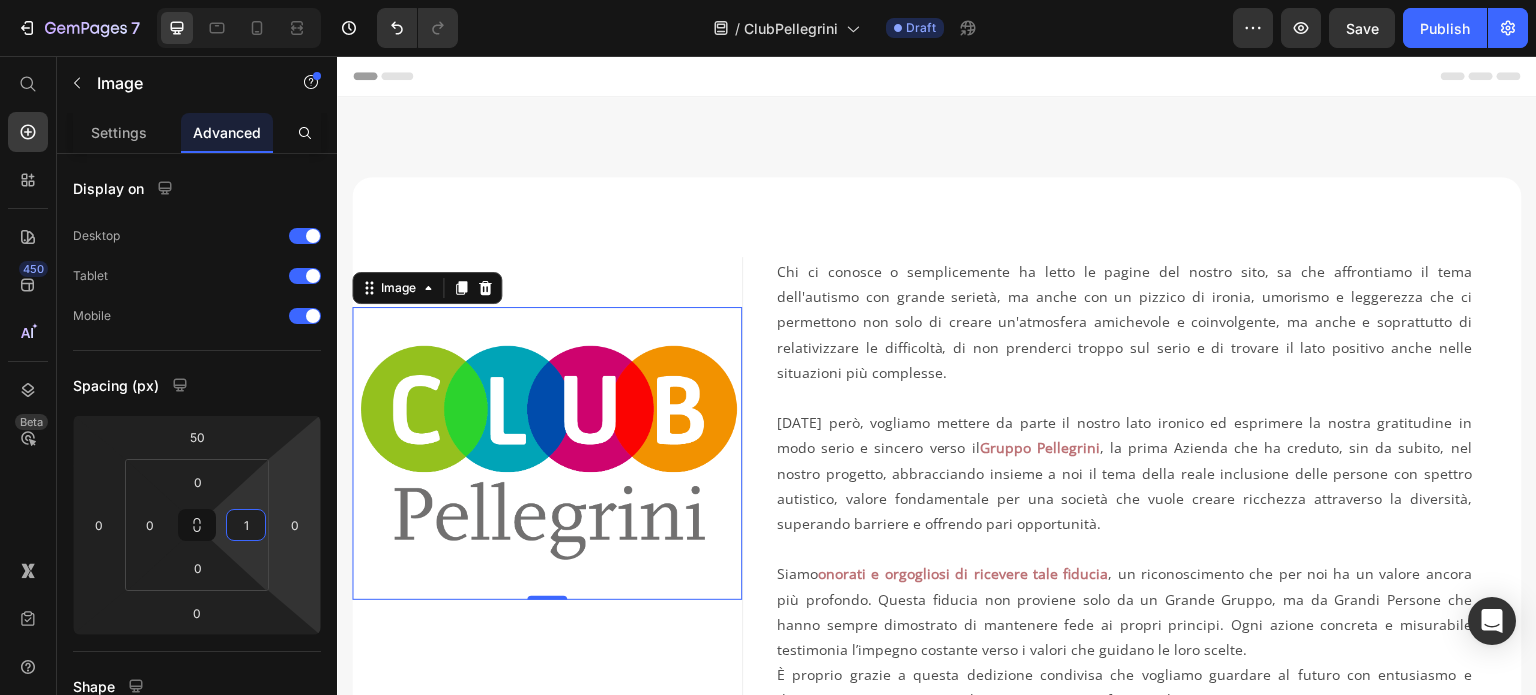 type on "10" 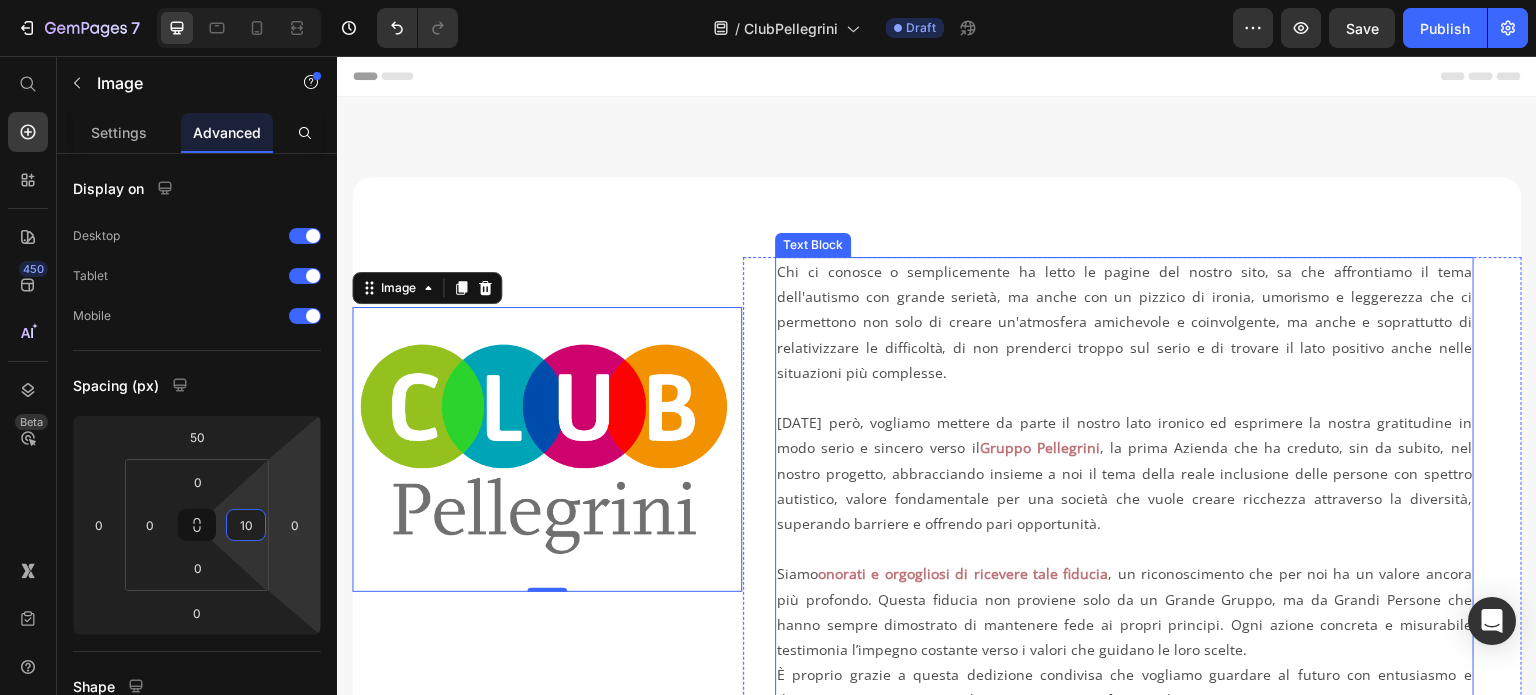 click on "Chi ci conosce o semplicemente ha letto le pagine del nostro sito, sa che affrontiamo il tema dell'autismo con grande serietà, ma anche con un pizzico di ironia, umorismo e leggerezza che ci permettono non solo di creare un'atmosfera amichevole e coinvolgente, ma anche e soprattutto di relativizzare le difficoltà, di non prenderci troppo sul serio e di trovare il lato positivo anche nelle situazioni più complesse.  Oggi però, vogliamo mettere da parte il nostro lato ironico ed esprimere la nostra gratitudine in modo serio e sincero verso il  Gruppo Pellegrini , la prima Azienda che ha creduto, sin da subito, nel nostro progetto, abbracciando insieme a noi il tema della reale inclusione delle persone con spettro autistico, valore fondamentale per una società che vuole creare ricchezza attraverso la diversità, superando barriere e offrendo pari opportunità." at bounding box center (1124, 397) 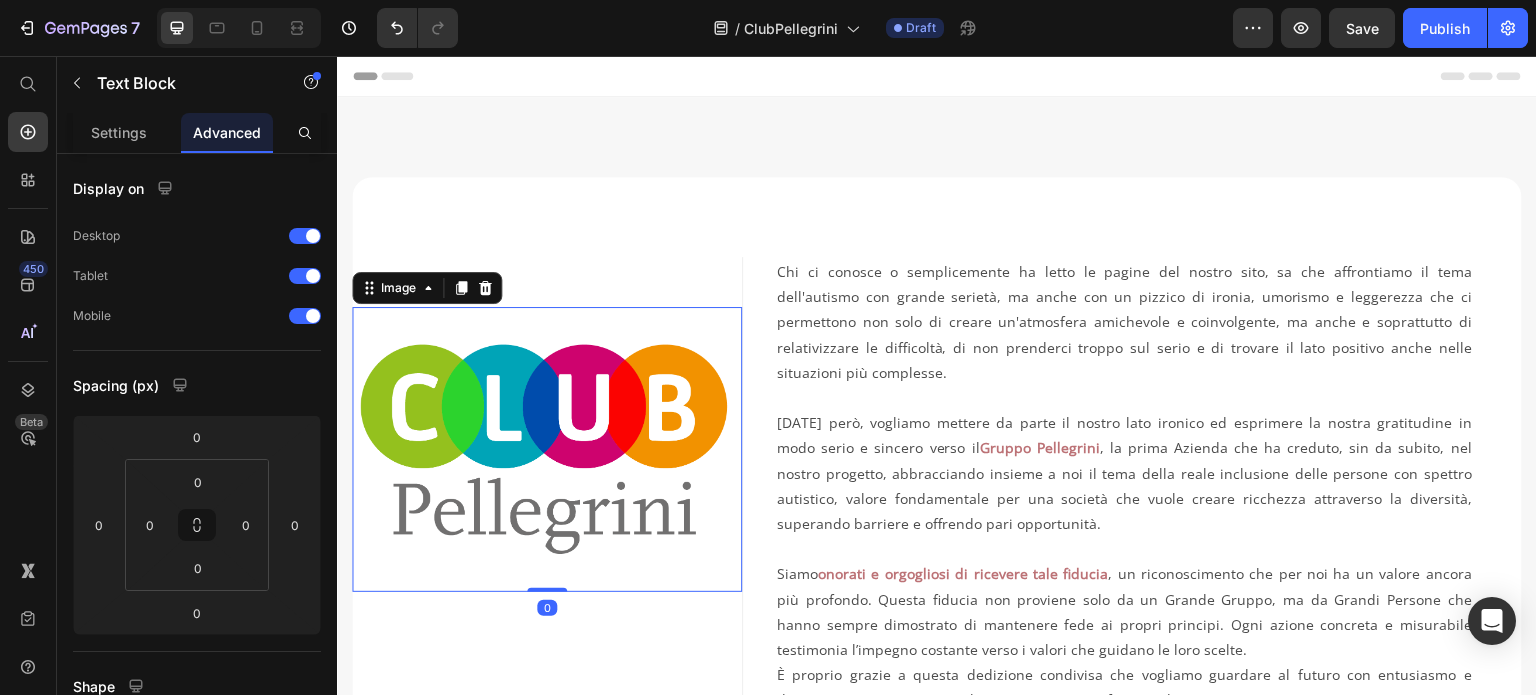 click at bounding box center [547, 449] 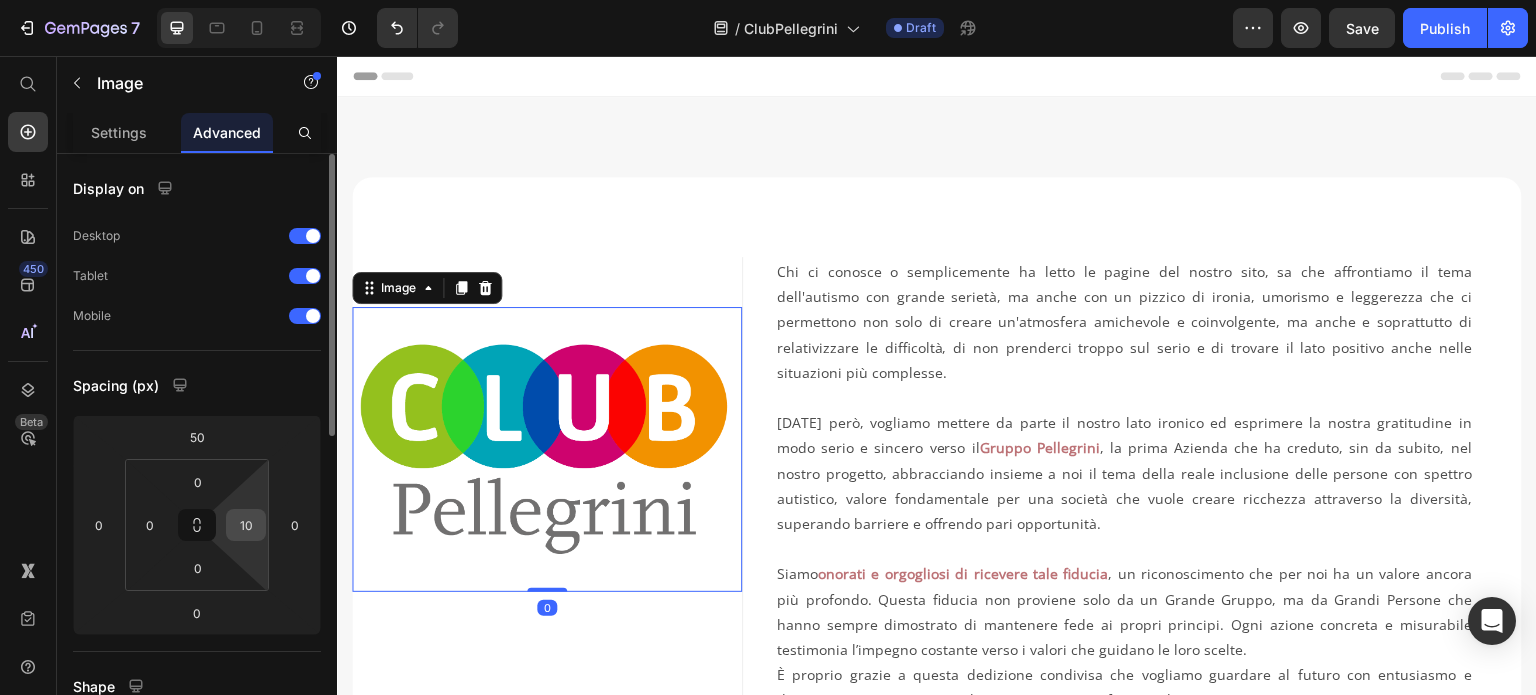 click on "10" at bounding box center (246, 525) 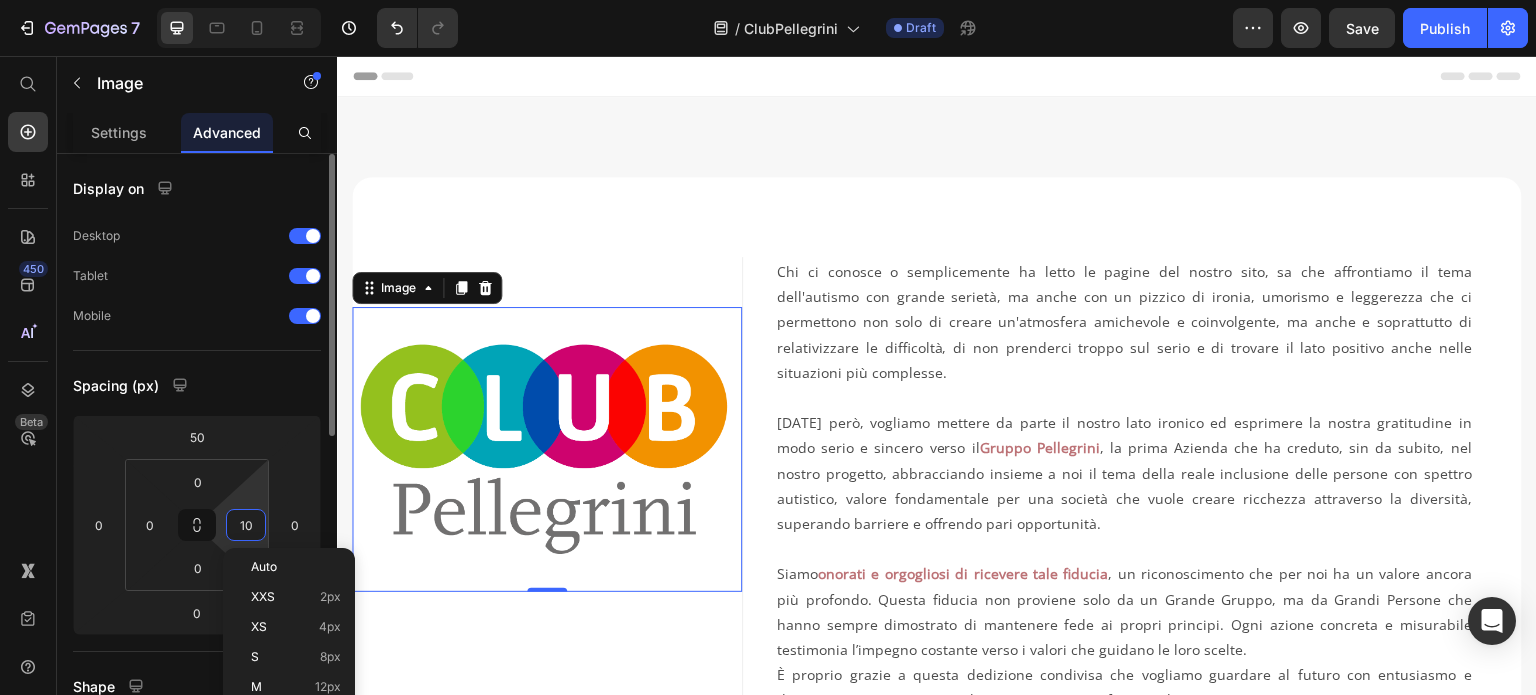 type on "5" 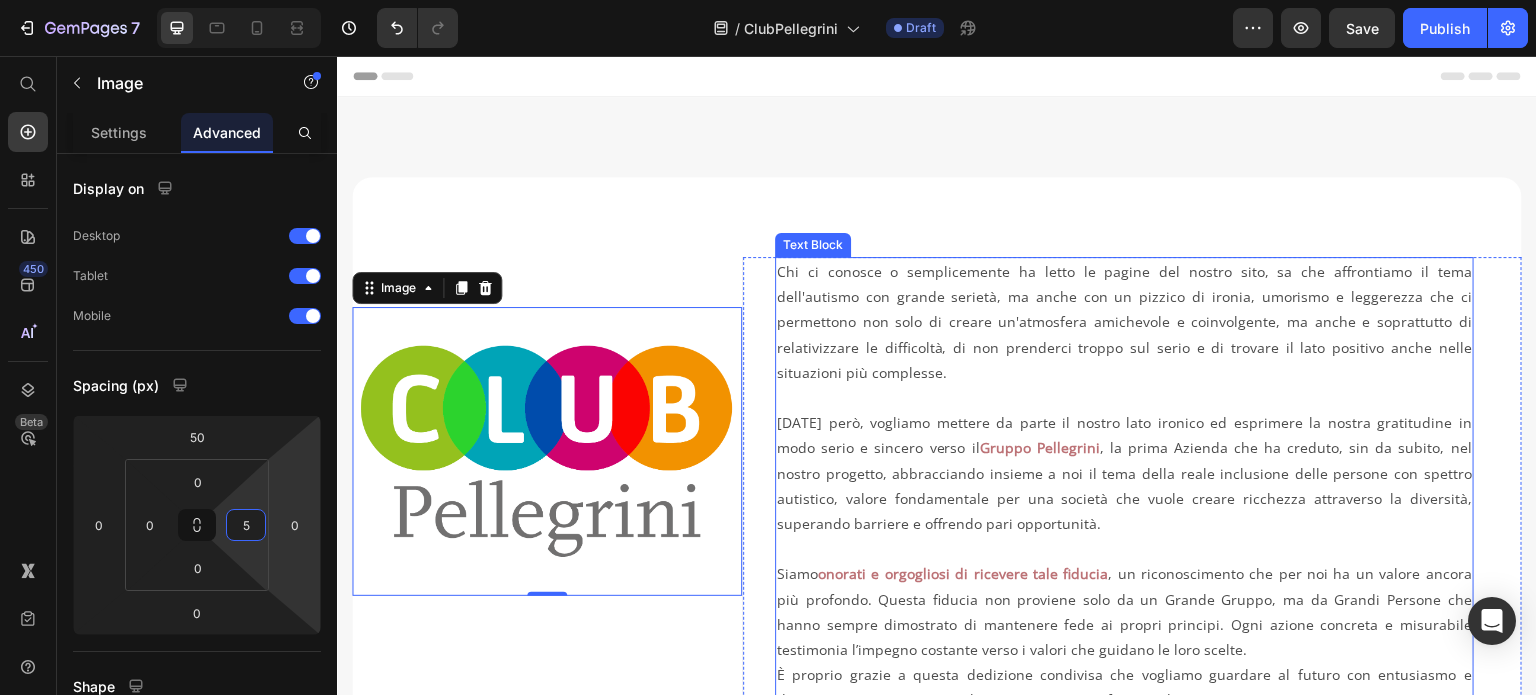 click on "Chi ci conosce o semplicemente ha letto le pagine del nostro sito, sa che affrontiamo il tema dell'autismo con grande serietà, ma anche con un pizzico di ironia, umorismo e leggerezza che ci permettono non solo di creare un'atmosfera amichevole e coinvolgente, ma anche e soprattutto di relativizzare le difficoltà, di non prenderci troppo sul serio e di trovare il lato positivo anche nelle situazioni più complesse.  Oggi però, vogliamo mettere da parte il nostro lato ironico ed esprimere la nostra gratitudine in modo serio e sincero verso il  Gruppo Pellegrini , la prima Azienda che ha creduto, sin da subito, nel nostro progetto, abbracciando insieme a noi il tema della reale inclusione delle persone con spettro autistico, valore fondamentale per una società che vuole creare ricchezza attraverso la diversità, superando barriere e offrendo pari opportunità." at bounding box center [1124, 397] 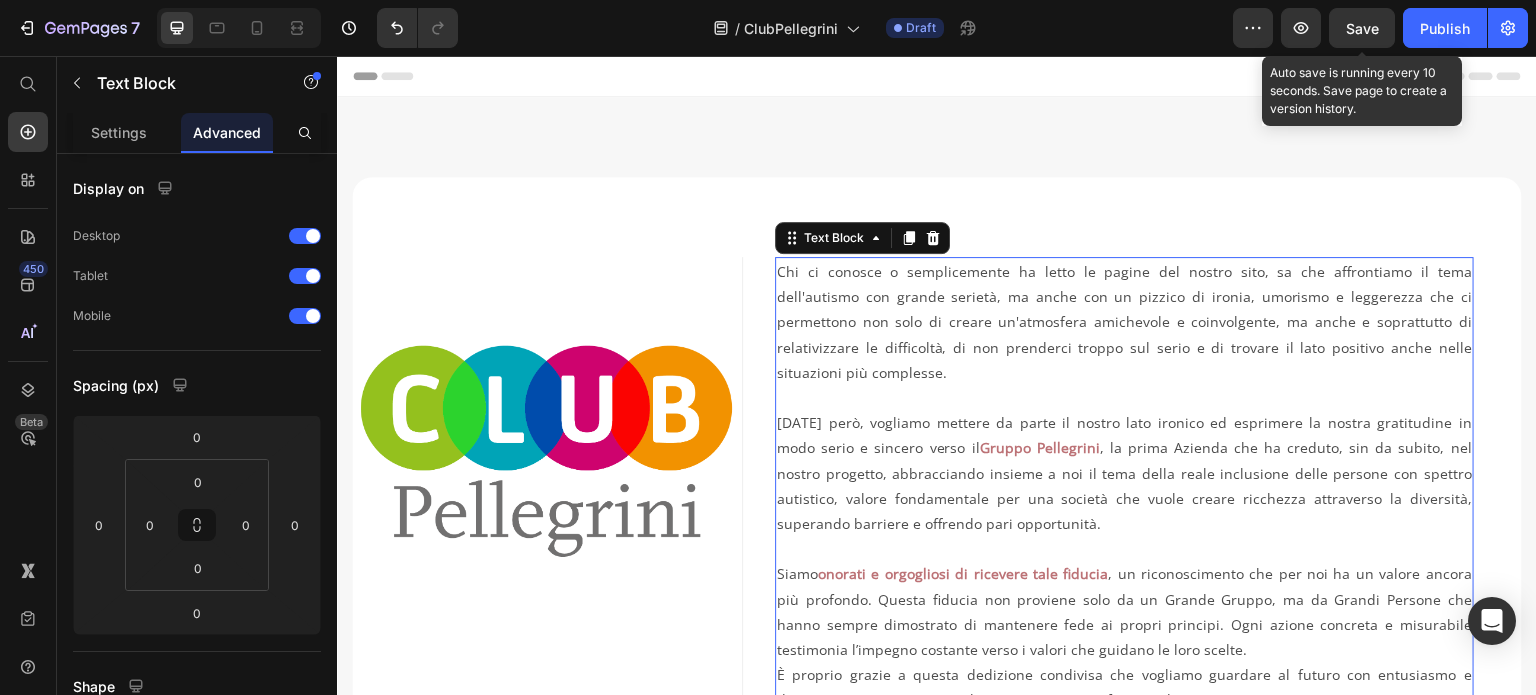 click on "Save" 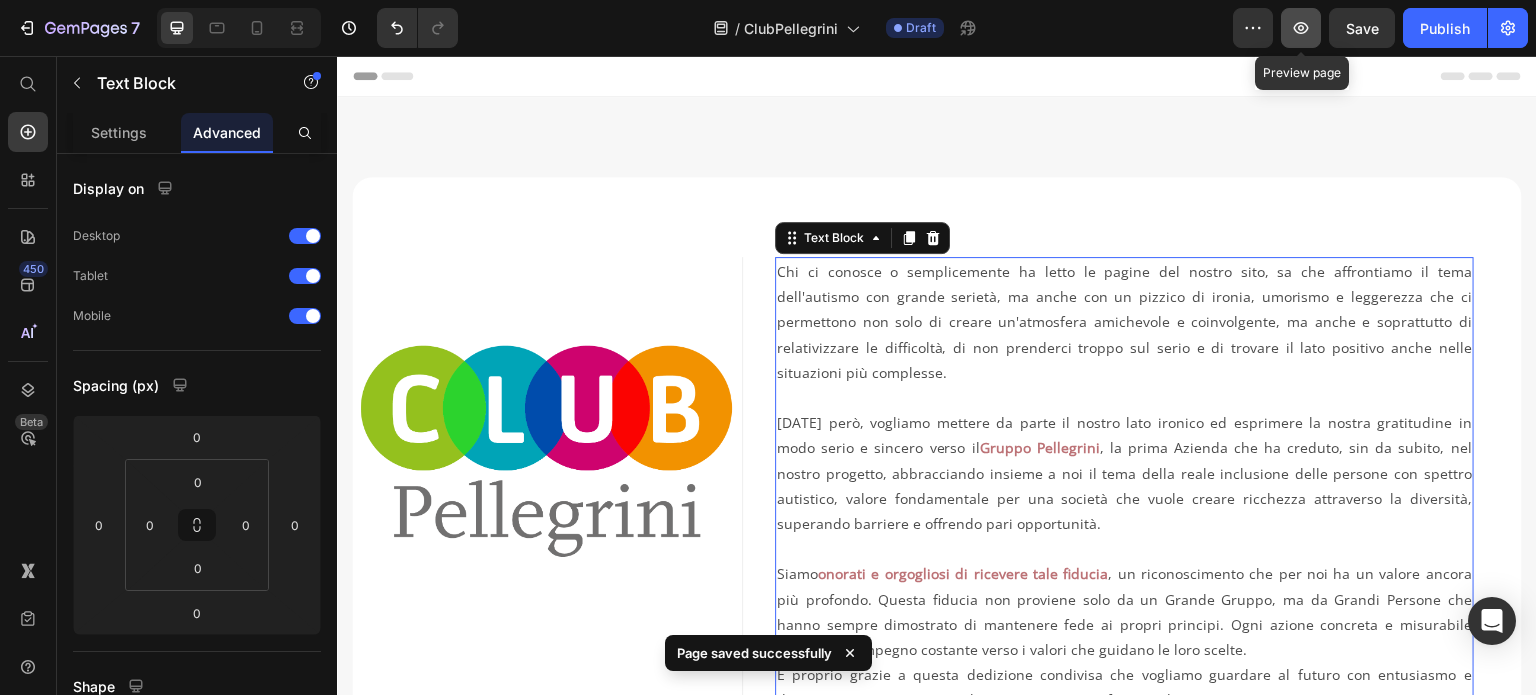 click 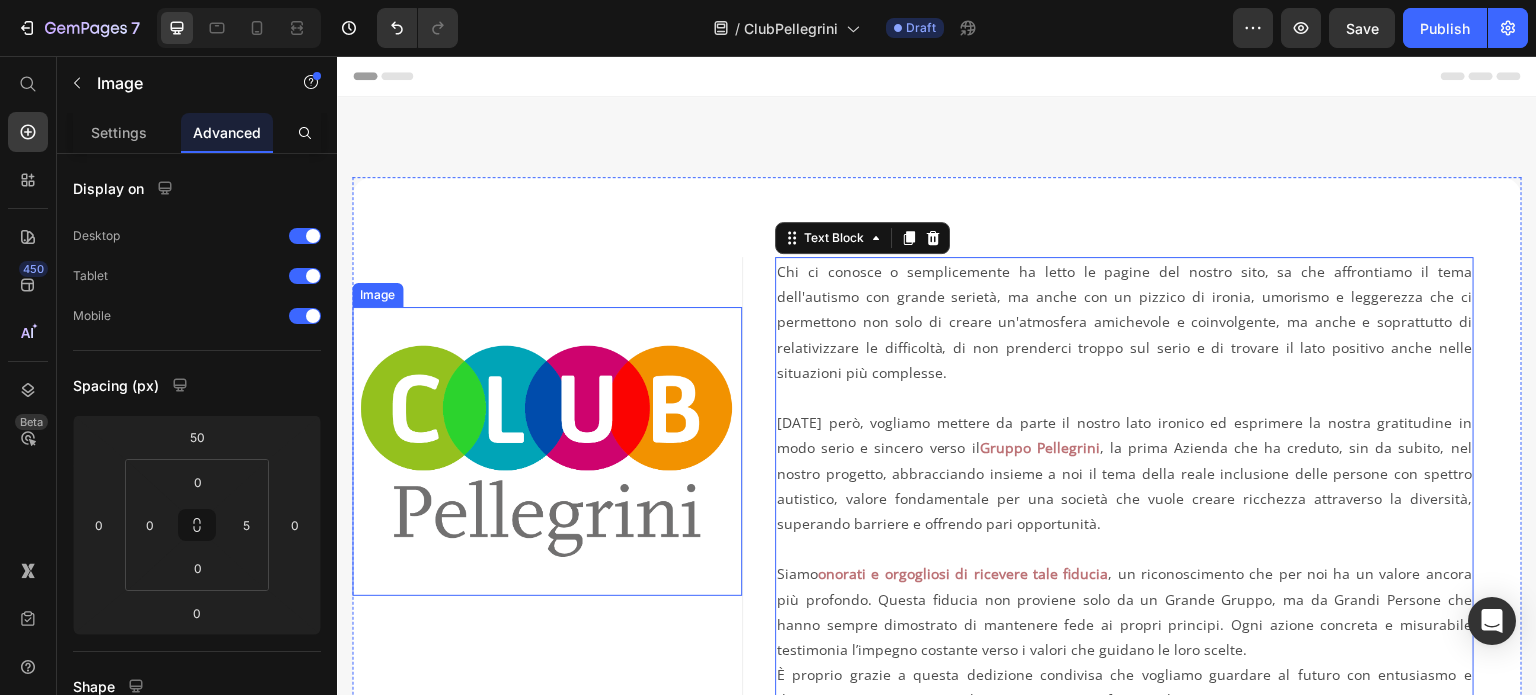 click at bounding box center [547, 451] 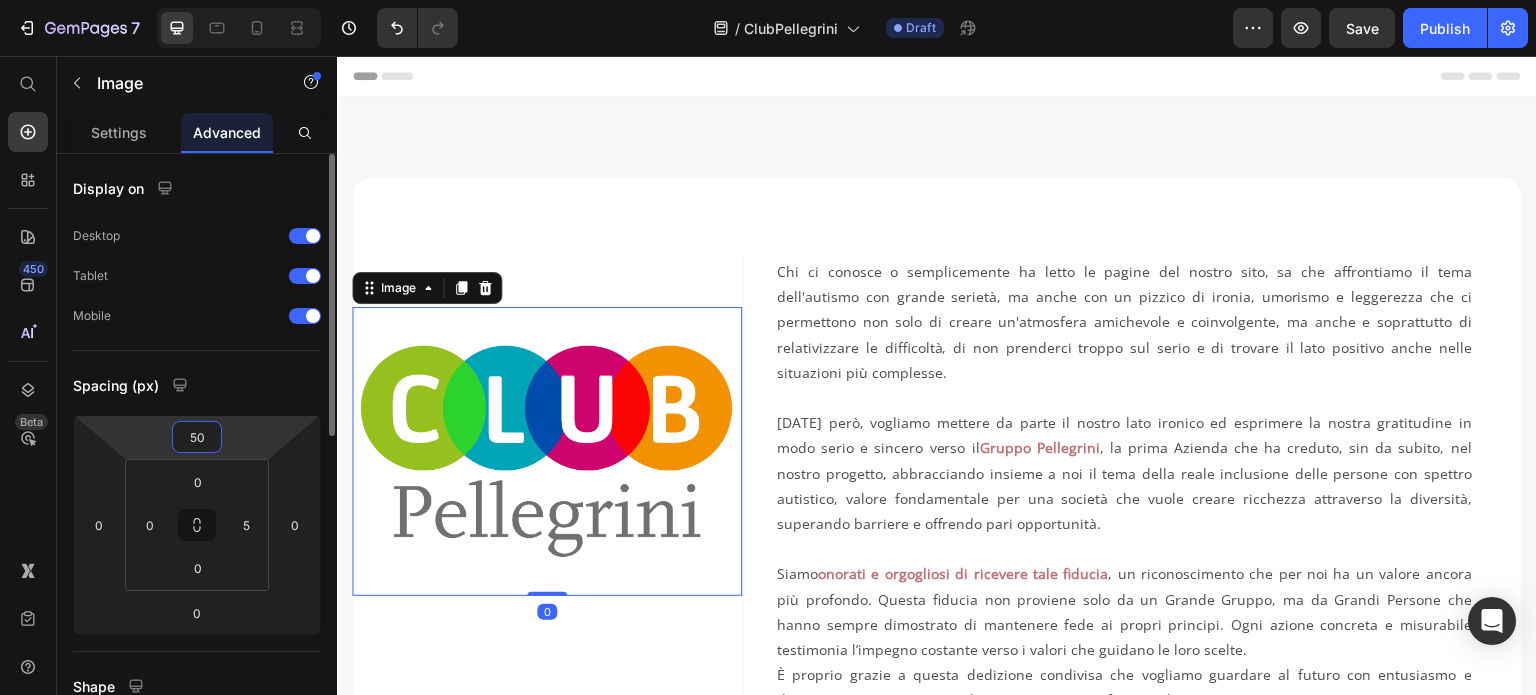 click on "50" at bounding box center (197, 437) 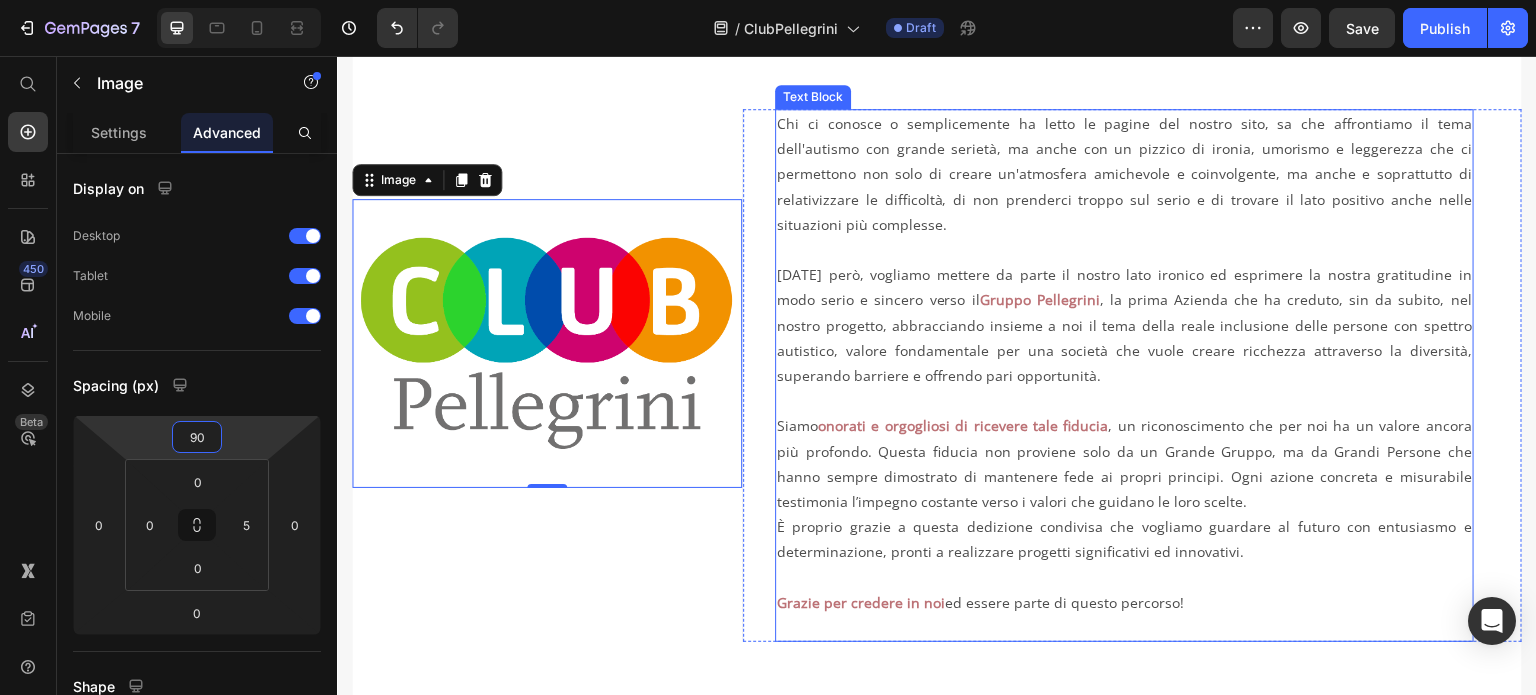 scroll, scrollTop: 100, scrollLeft: 0, axis: vertical 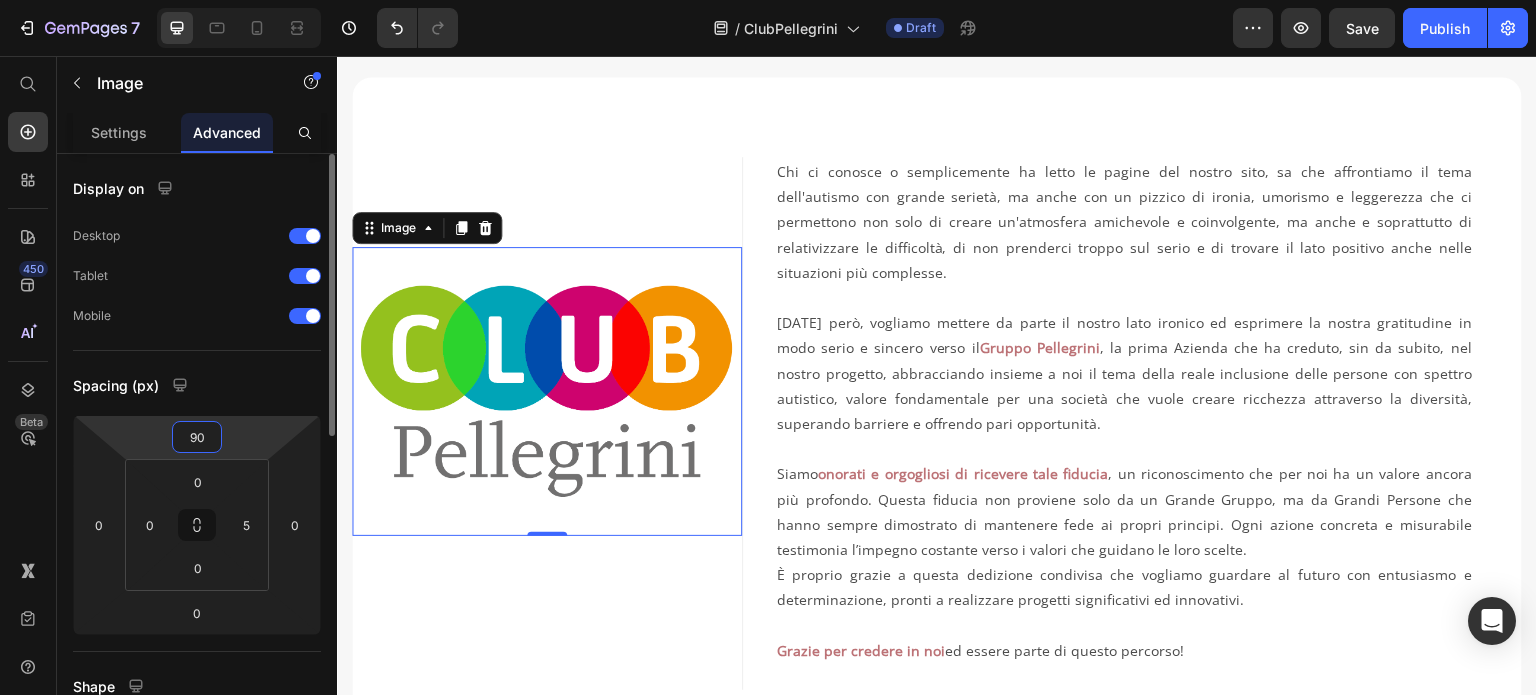drag, startPoint x: 204, startPoint y: 440, endPoint x: 181, endPoint y: 443, distance: 23.194826 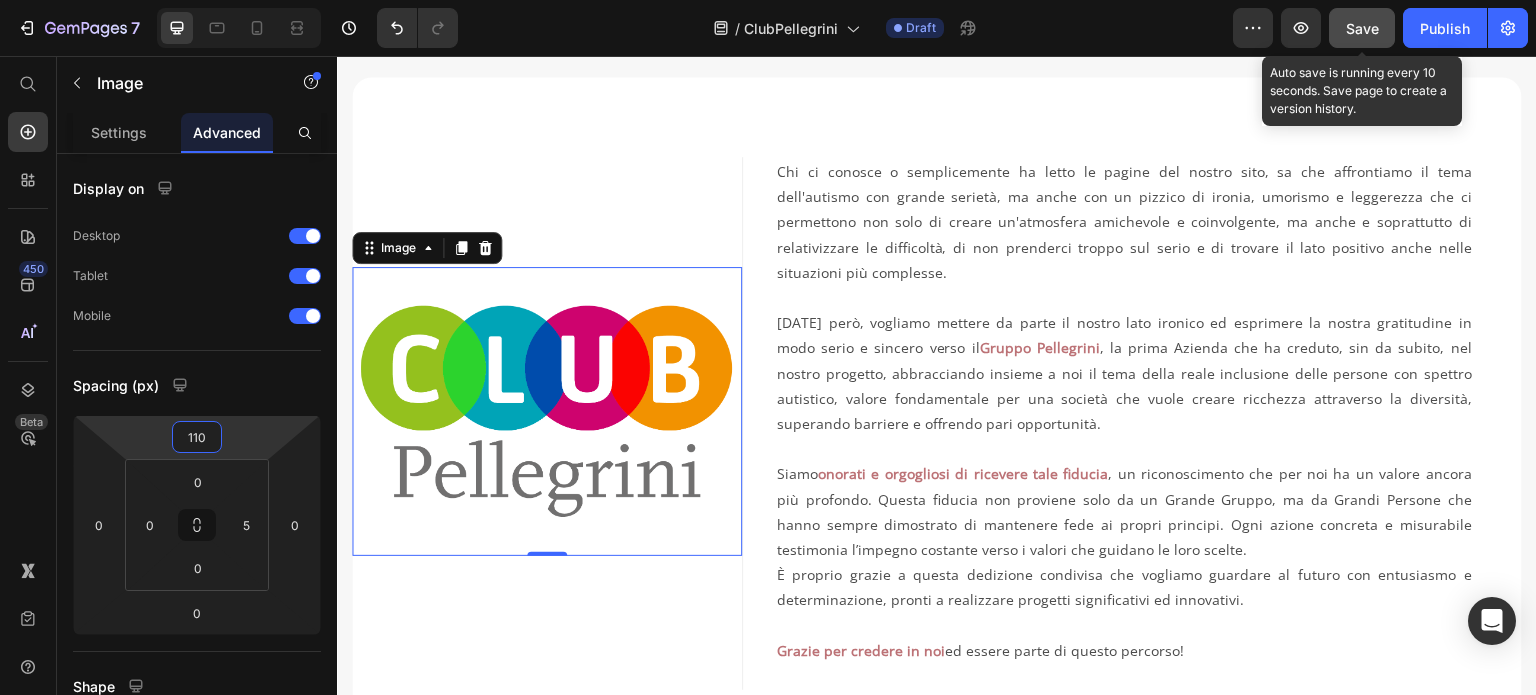 type on "110" 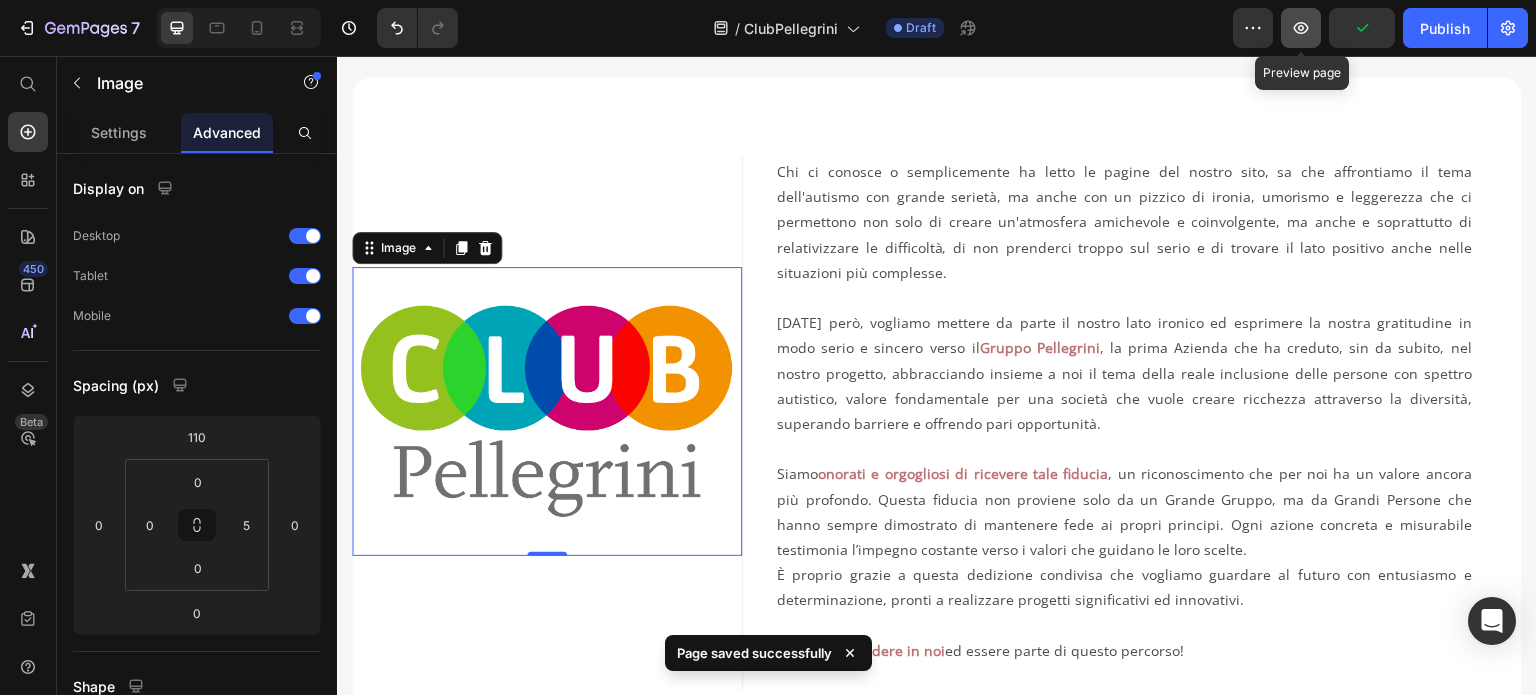 click 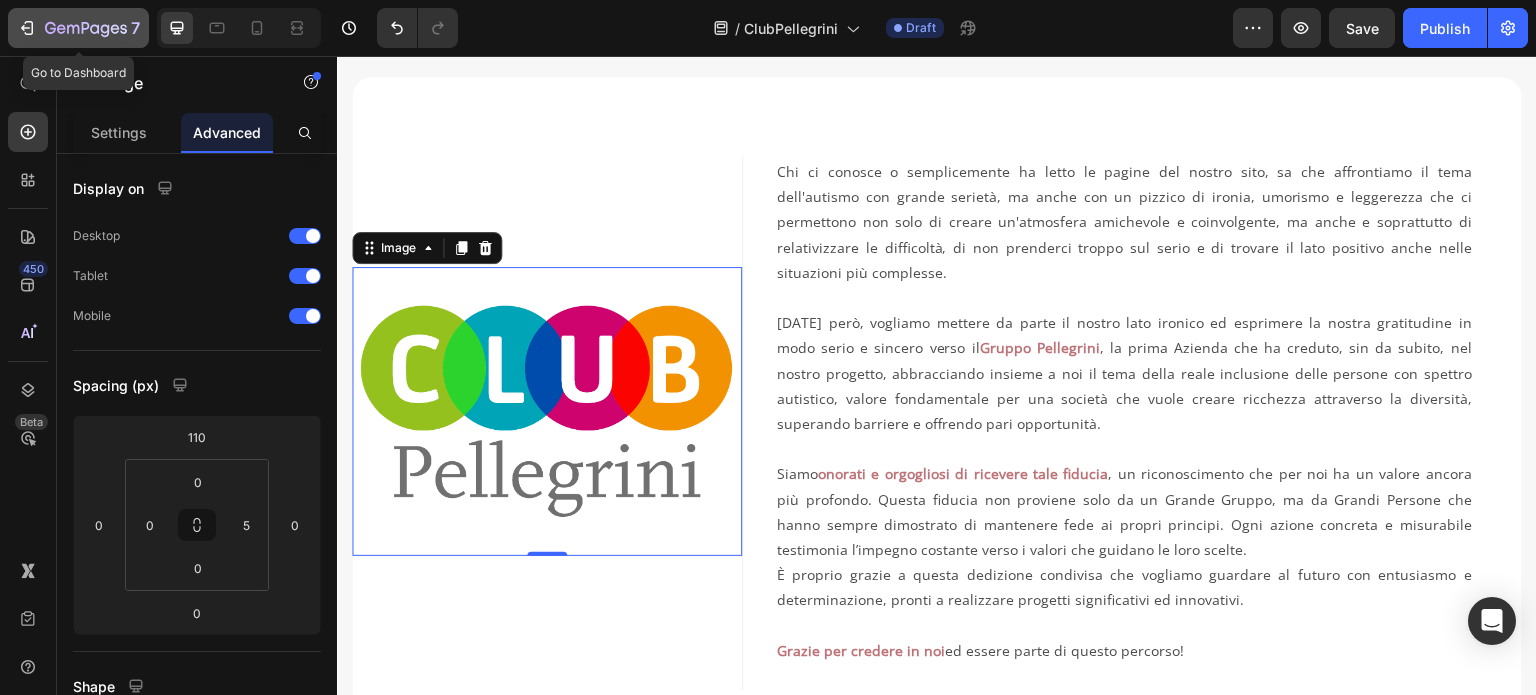 click 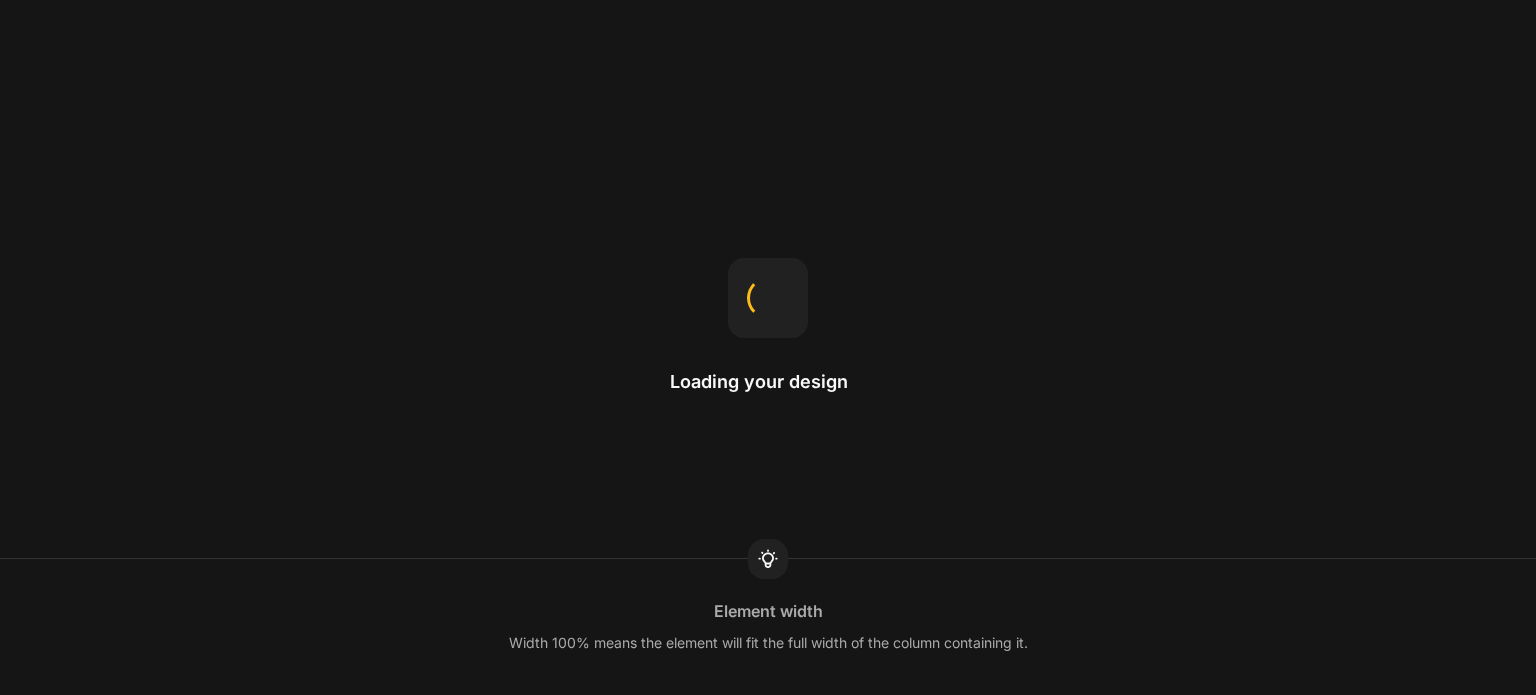 scroll, scrollTop: 0, scrollLeft: 0, axis: both 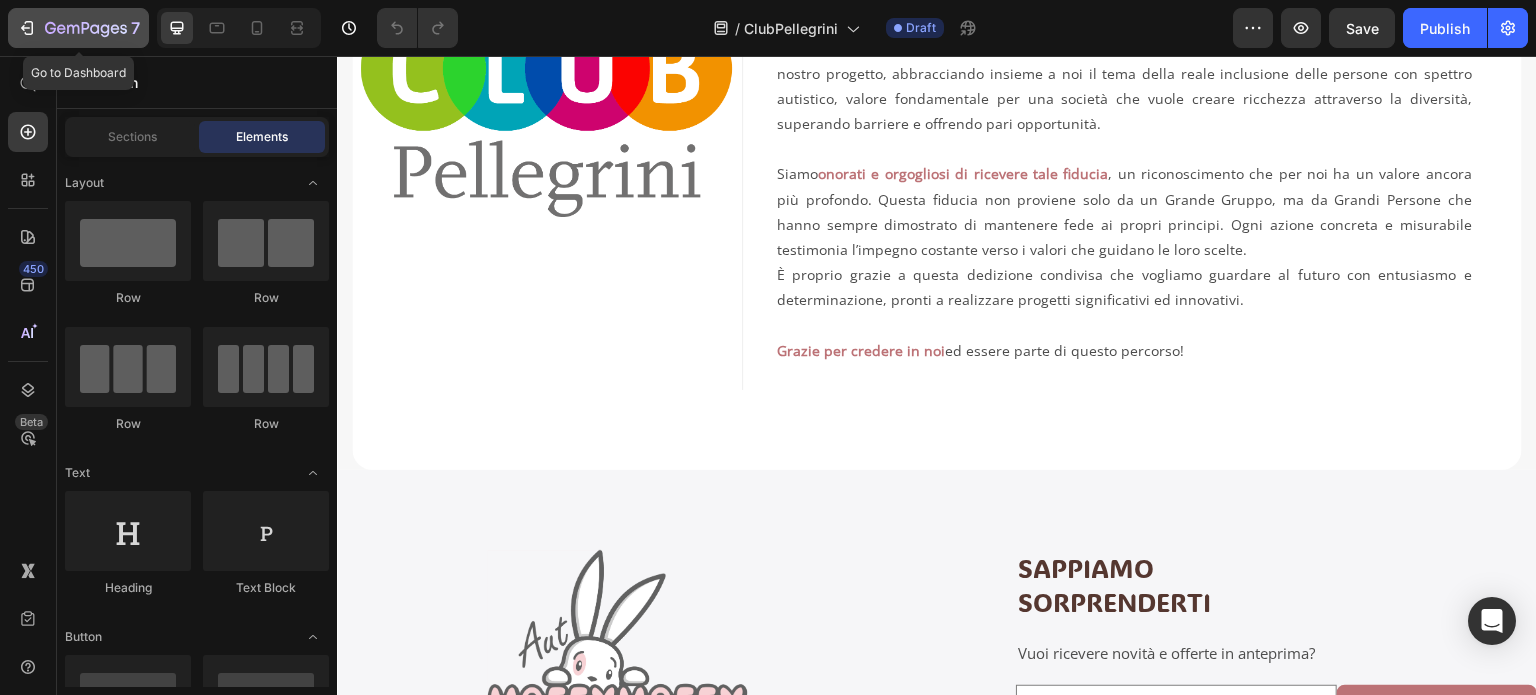 click 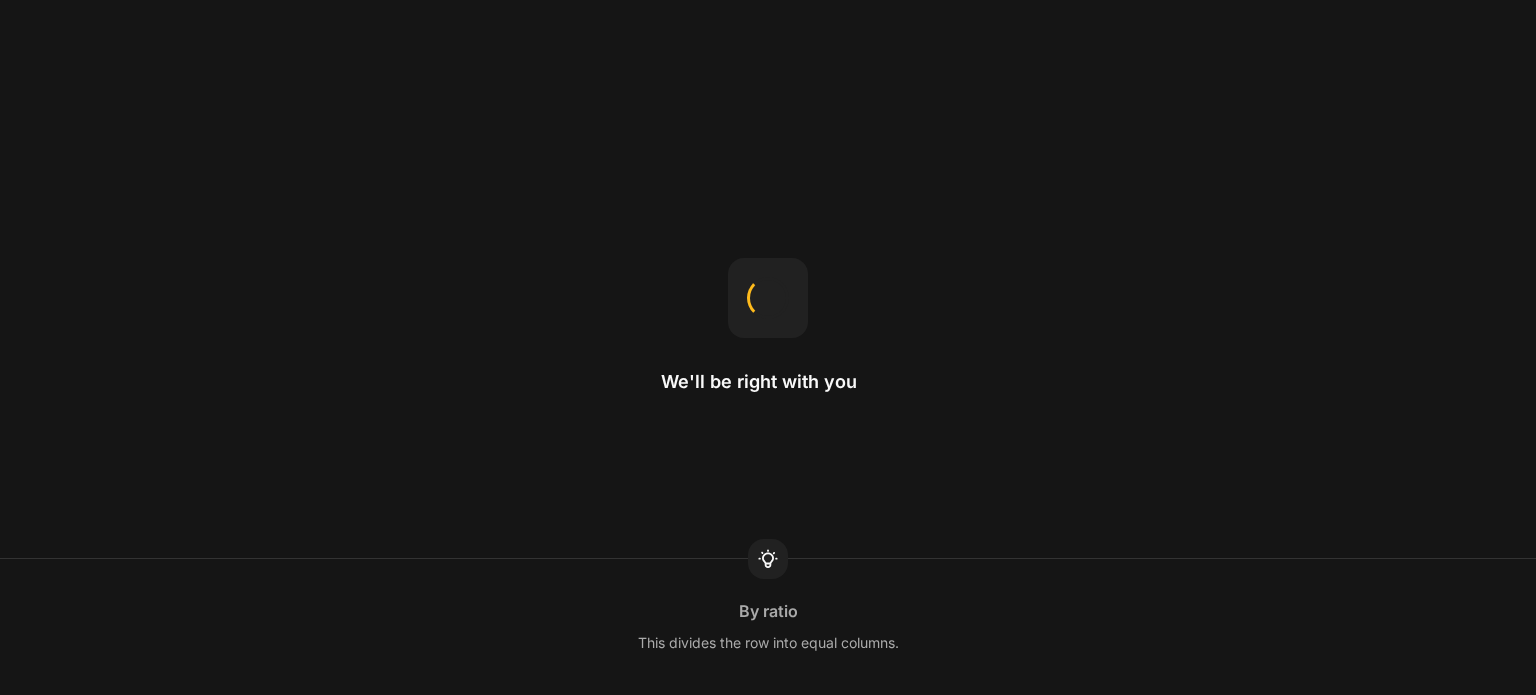 scroll, scrollTop: 0, scrollLeft: 0, axis: both 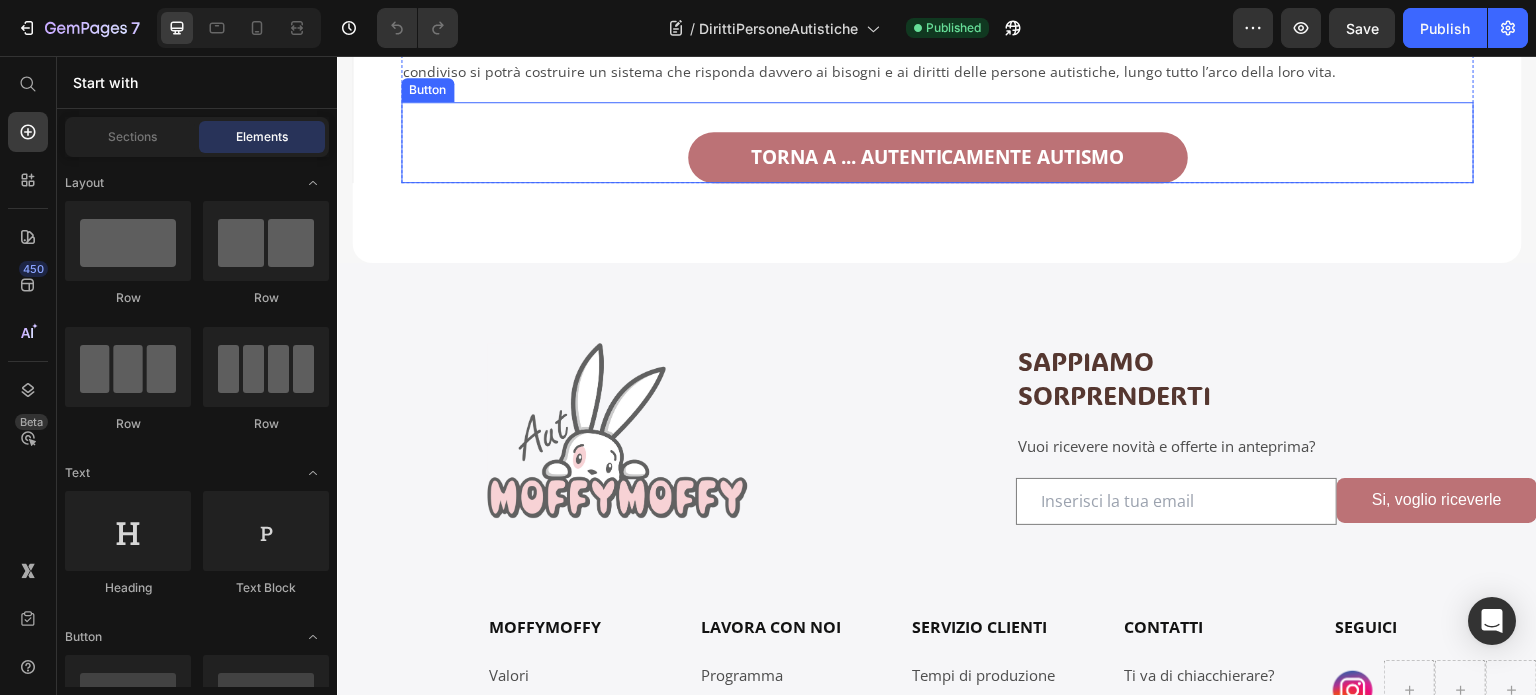 click on "TORNA A ... AUTENTICAMENTE AUTISMO Button" at bounding box center (937, 142) 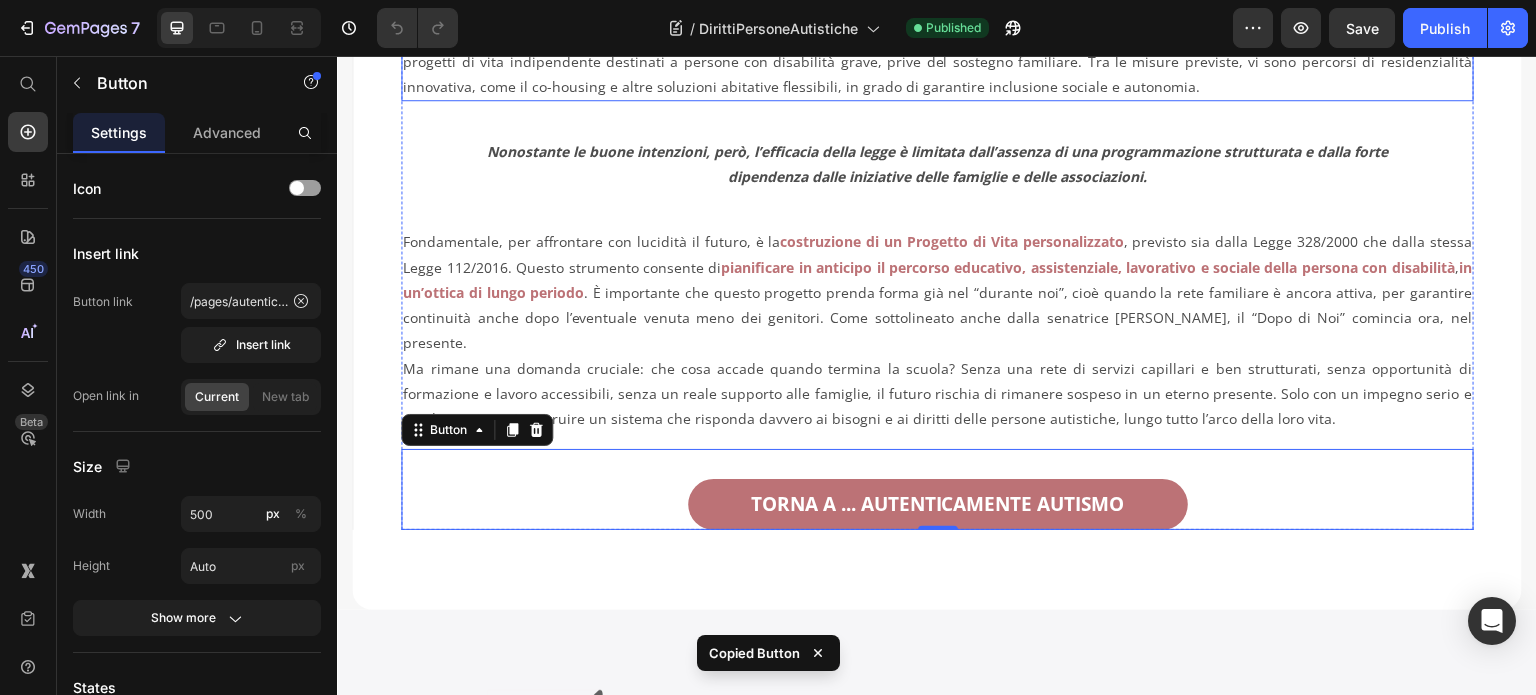 scroll, scrollTop: 900, scrollLeft: 0, axis: vertical 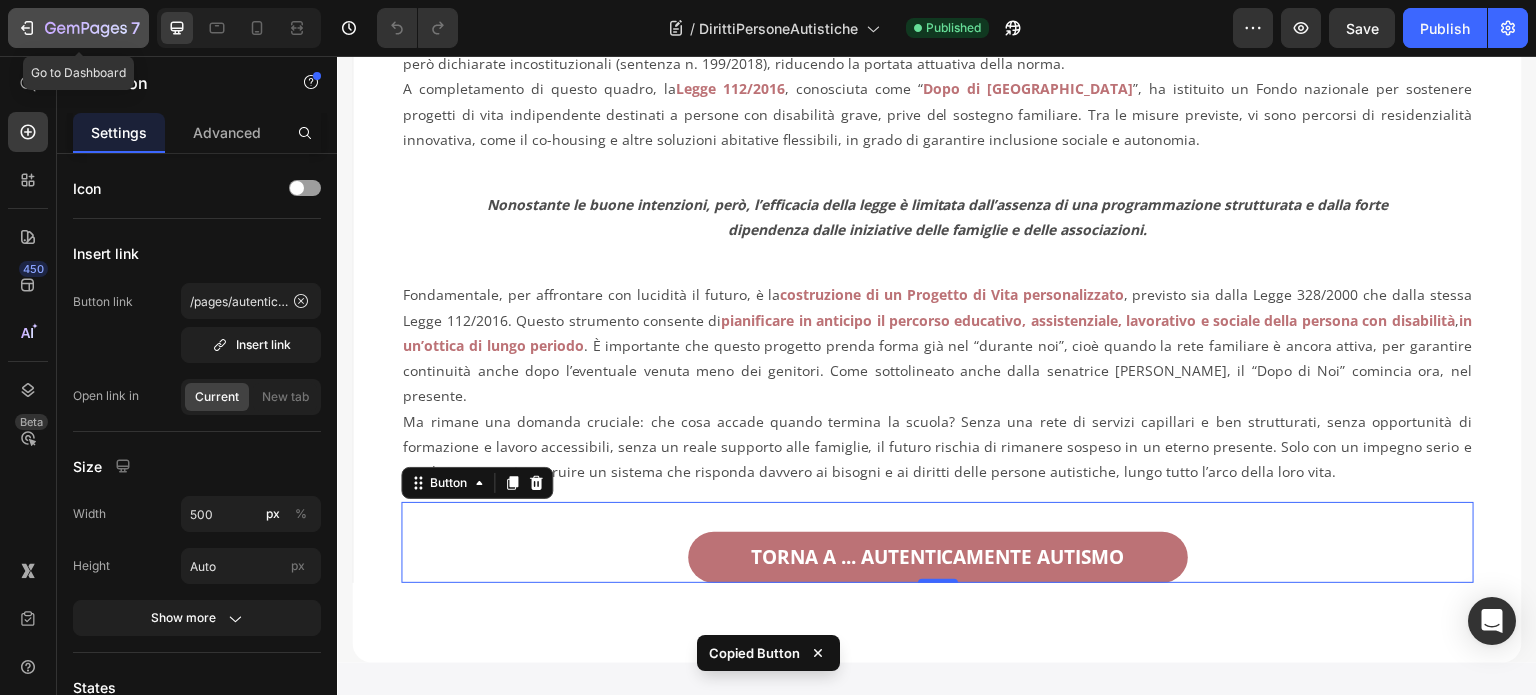 click 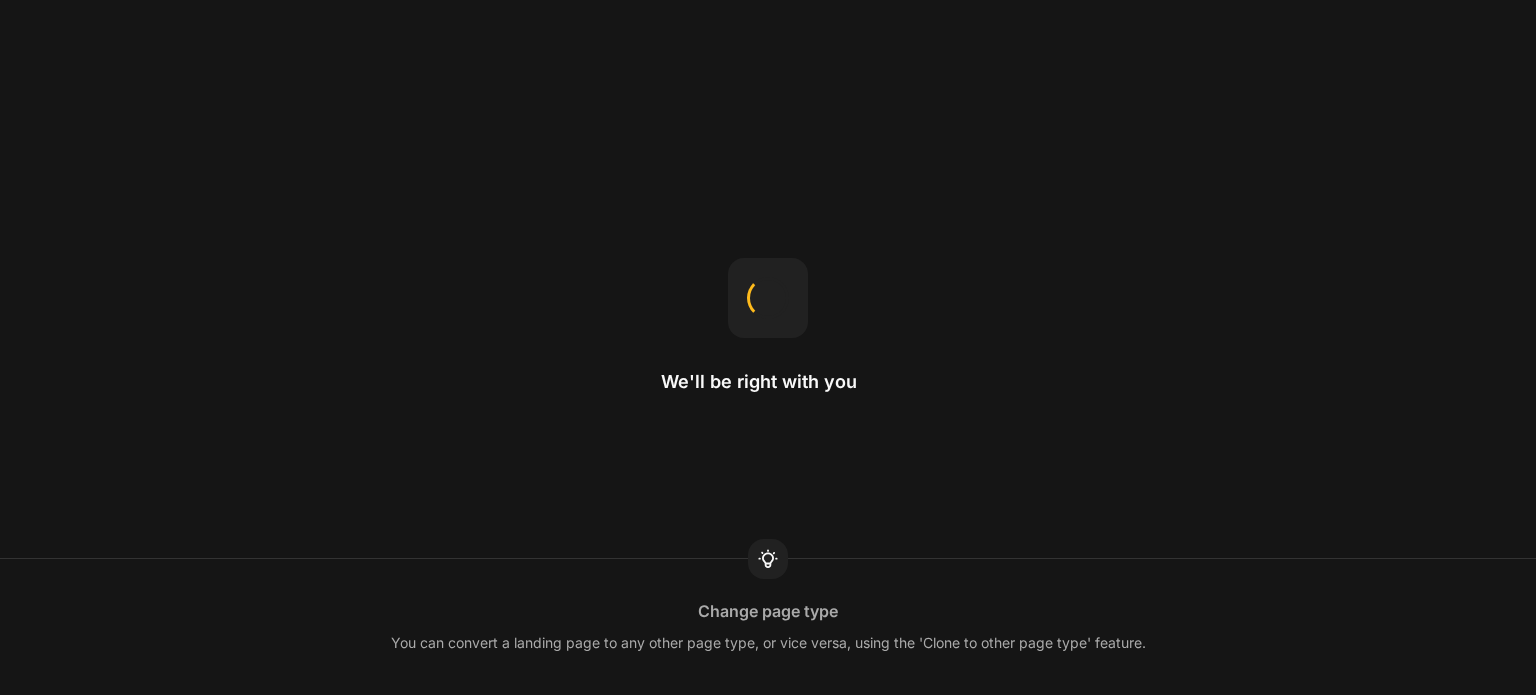 scroll, scrollTop: 0, scrollLeft: 0, axis: both 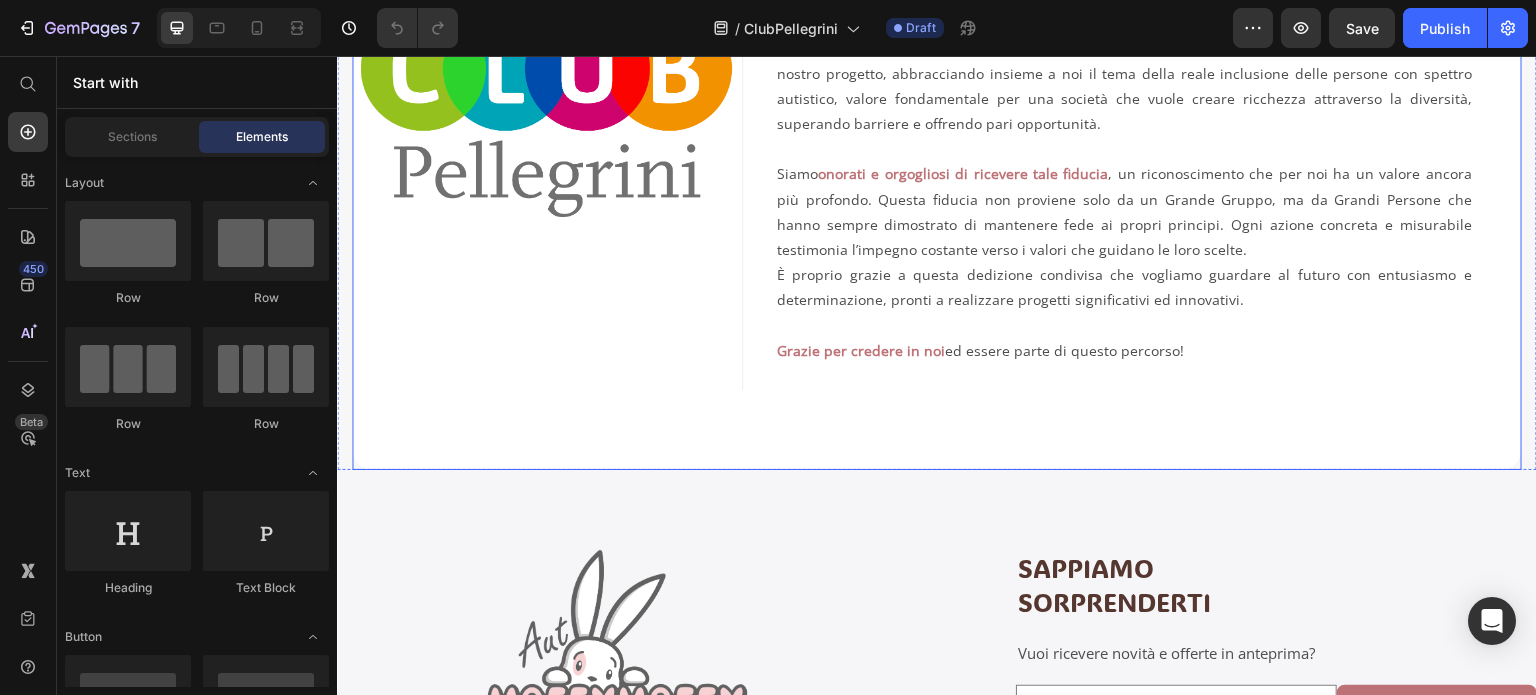 click on "Image Chi ci conosce o semplicemente ha letto le pagine del nostro sito, sa che affrontiamo il tema dell'autismo con grande serietà, ma anche con un pizzico di ironia, umorismo e leggerezza che ci permettono non solo di creare un'atmosfera amichevole e coinvolgente, ma anche e soprattutto di relativizzare le difficoltà, di non prenderci troppo sul serio e di trovare il lato positivo anche nelle situazioni più complesse.  [DATE] però, vogliamo mettere da parte il nostro lato ironico ed esprimere la nostra gratitudine in modo serio e sincero verso il  Gruppo Pellegrini , la prima Azienda che ha creduto, sin da subito, nel nostro progetto, abbracciando insieme a noi il tema della reale inclusione delle persone con spettro autistico, valore fondamentale per una società che vuole creare ricchezza attraverso la diversità, superando barriere e offrendo pari opportunità.   Siamo  onorati e orgogliosi di ricevere tale fiducia   Grazie per credere in noi  ed essere parte di questo percorso!   Text Block Row" at bounding box center (937, 123) 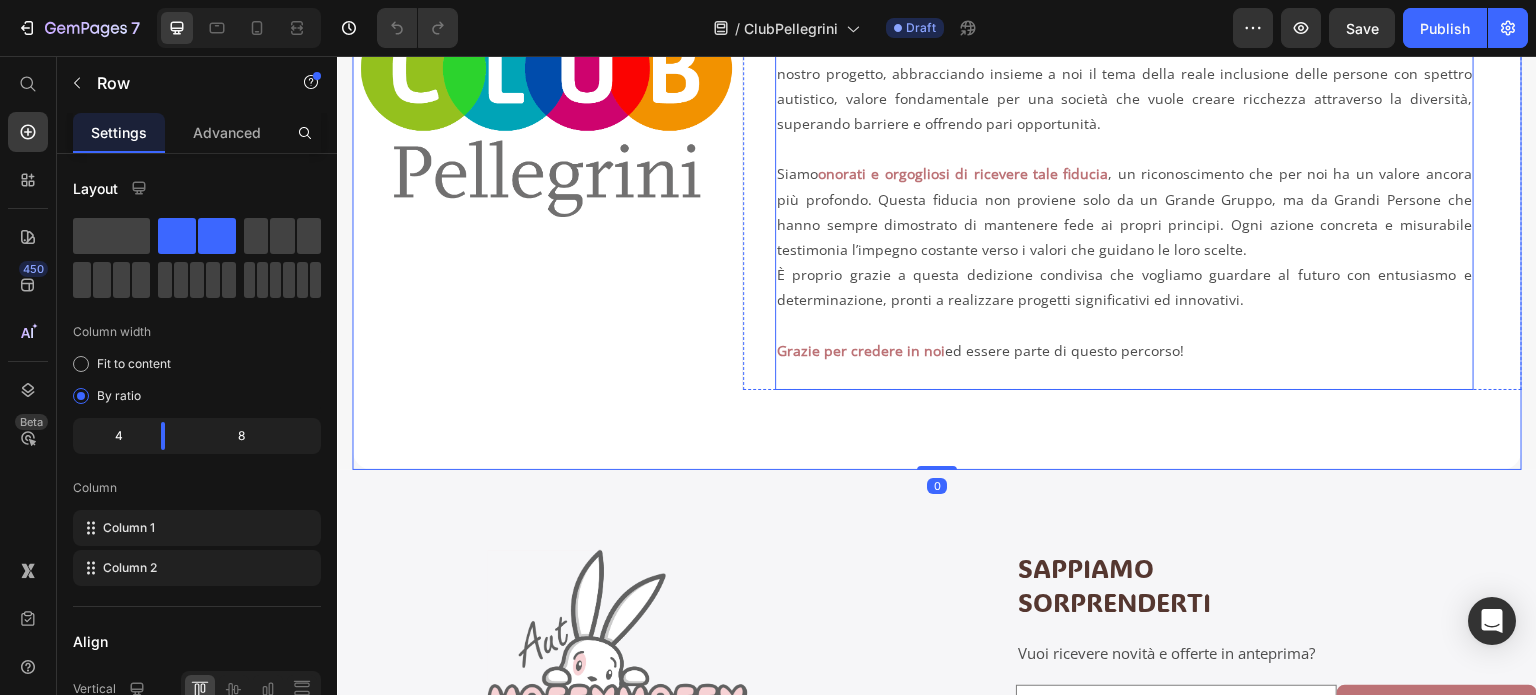 click on "Grazie per credere in noi  ed essere parte di questo percorso!" at bounding box center [1124, 363] 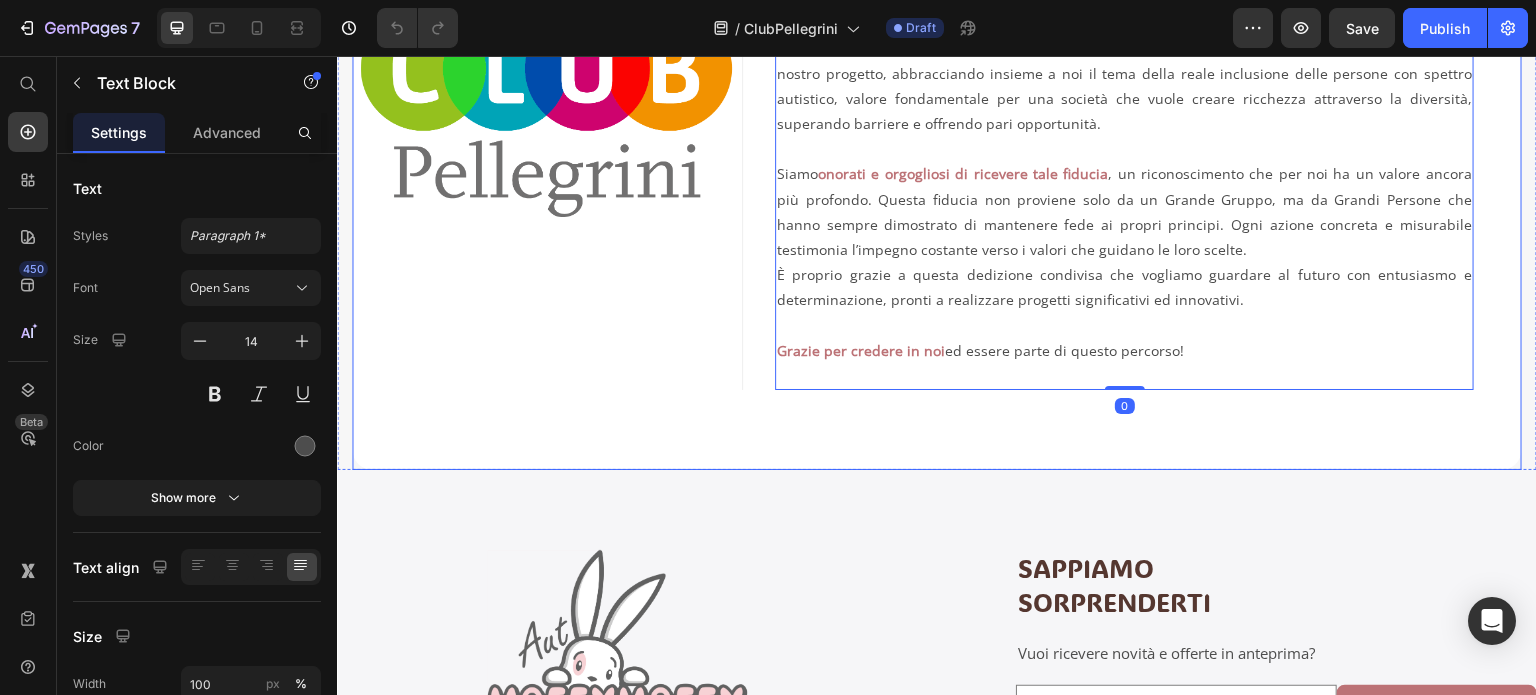click on "Image Chi ci conosce o semplicemente ha letto le pagine del nostro sito, sa che affrontiamo il tema dell'autismo con grande serietà, ma anche con un pizzico di ironia, umorismo e leggerezza che ci permettono non solo di creare un'atmosfera amichevole e coinvolgente, ma anche e soprattutto di relativizzare le difficoltà, di non prenderci troppo sul serio e di trovare il lato positivo anche nelle situazioni più complesse.  [DATE] però, vogliamo mettere da parte il nostro lato ironico ed esprimere la nostra gratitudine in modo serio e sincero verso il  Gruppo Pellegrini , la prima Azienda che ha creduto, sin da subito, nel nostro progetto, abbracciando insieme a noi il tema della reale inclusione delle persone con spettro autistico, valore fondamentale per una società che vuole creare ricchezza attraverso la diversità, superando barriere e offrendo pari opportunità.   Siamo  onorati e orgogliosi di ricevere tale fiducia   Grazie per credere in noi  ed essere parte di questo percorso!   Text Block   0" at bounding box center [937, 123] 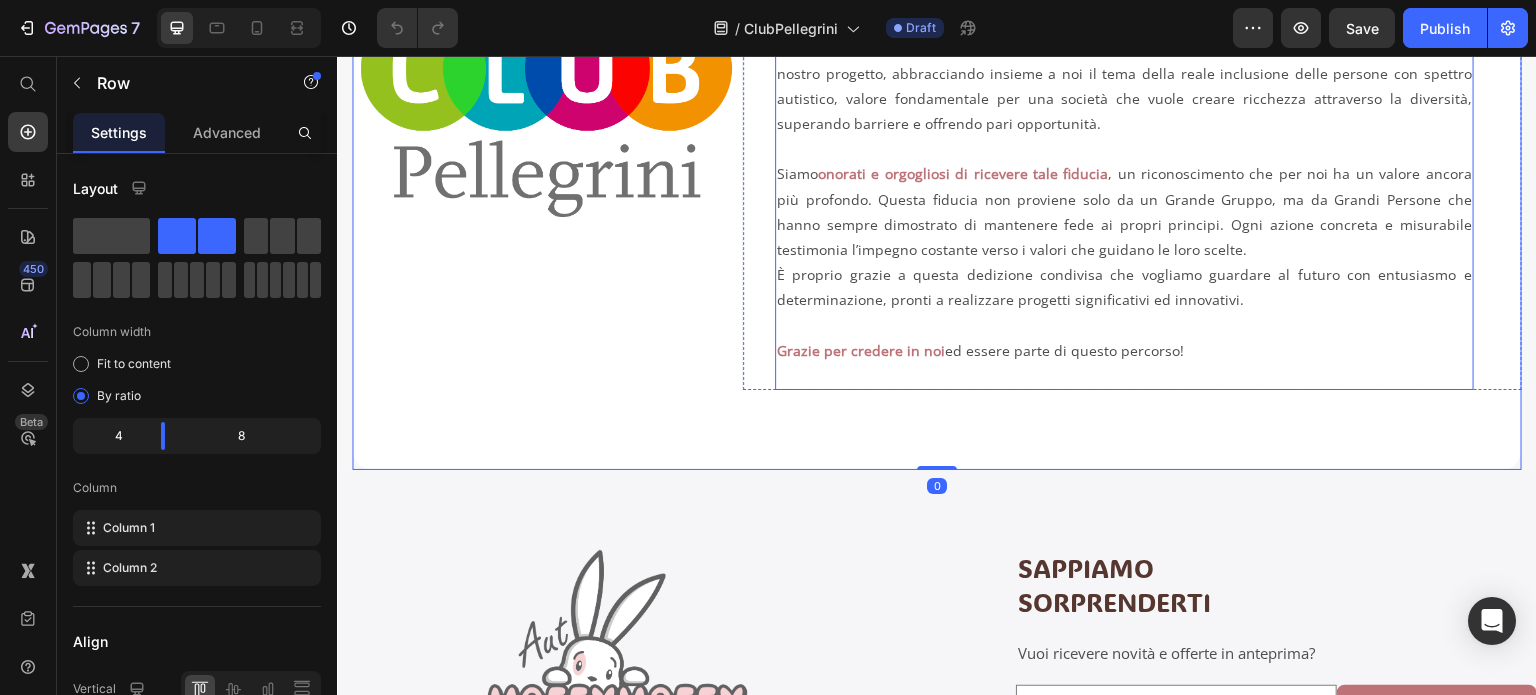 click on "Grazie per credere in noi  ed essere parte di questo percorso!" at bounding box center (1124, 363) 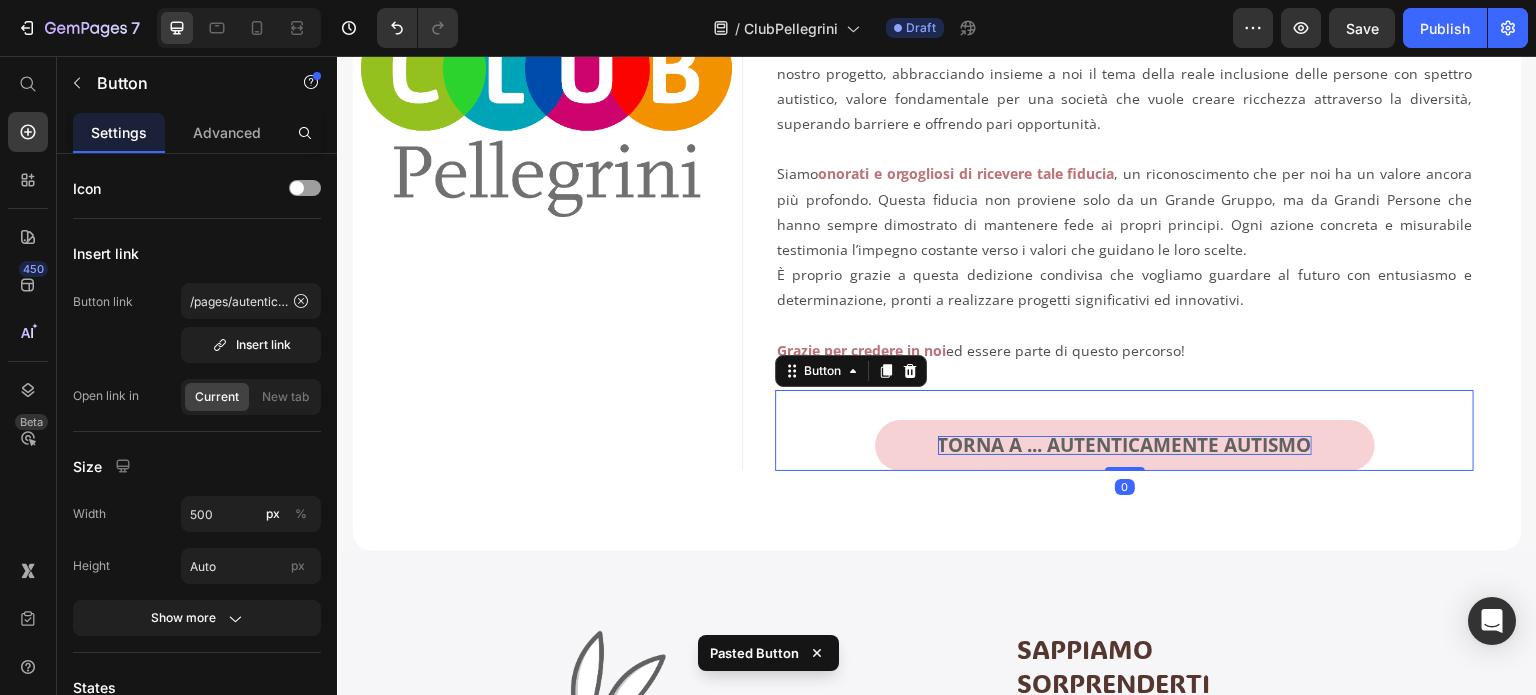 click on "TORNA A ... AUTENTICAMENTE AUTISMO" at bounding box center (1125, 445) 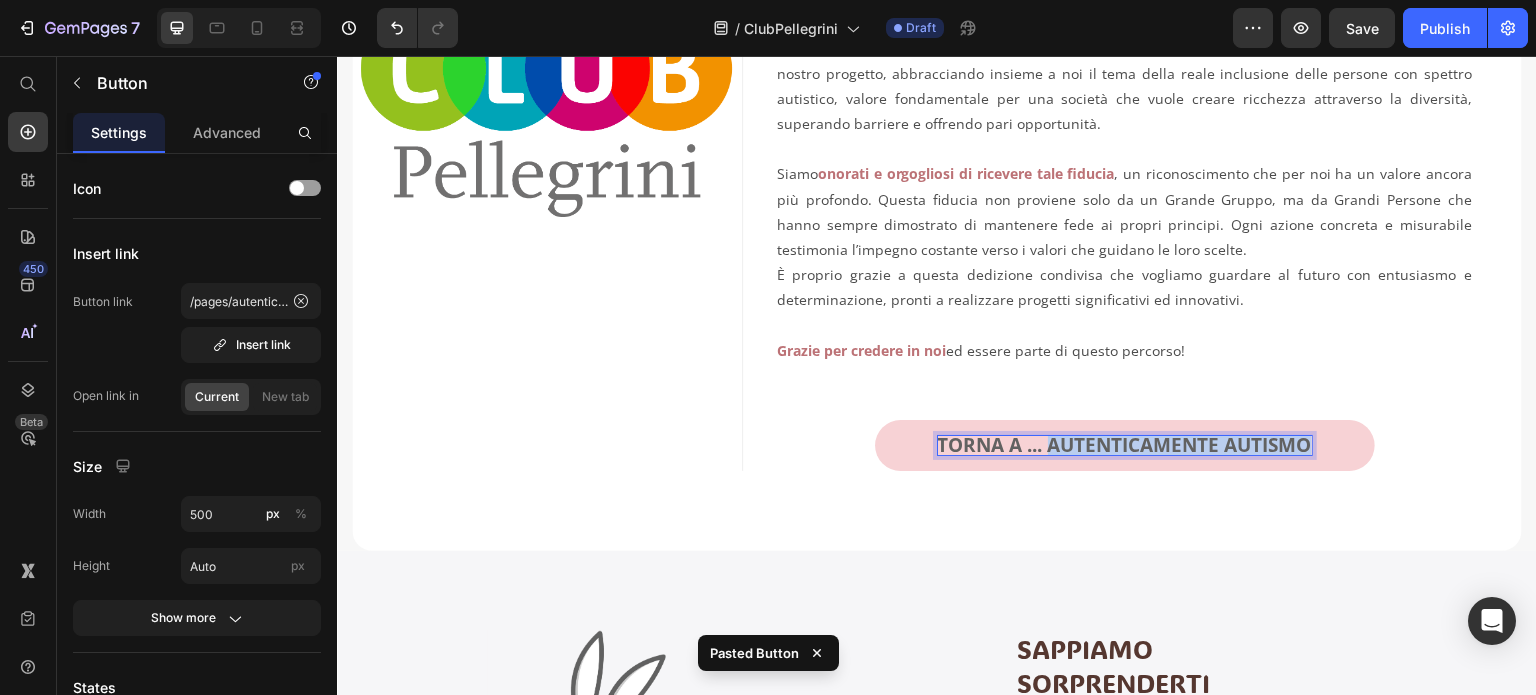 drag, startPoint x: 1040, startPoint y: 443, endPoint x: 1298, endPoint y: 445, distance: 258.00775 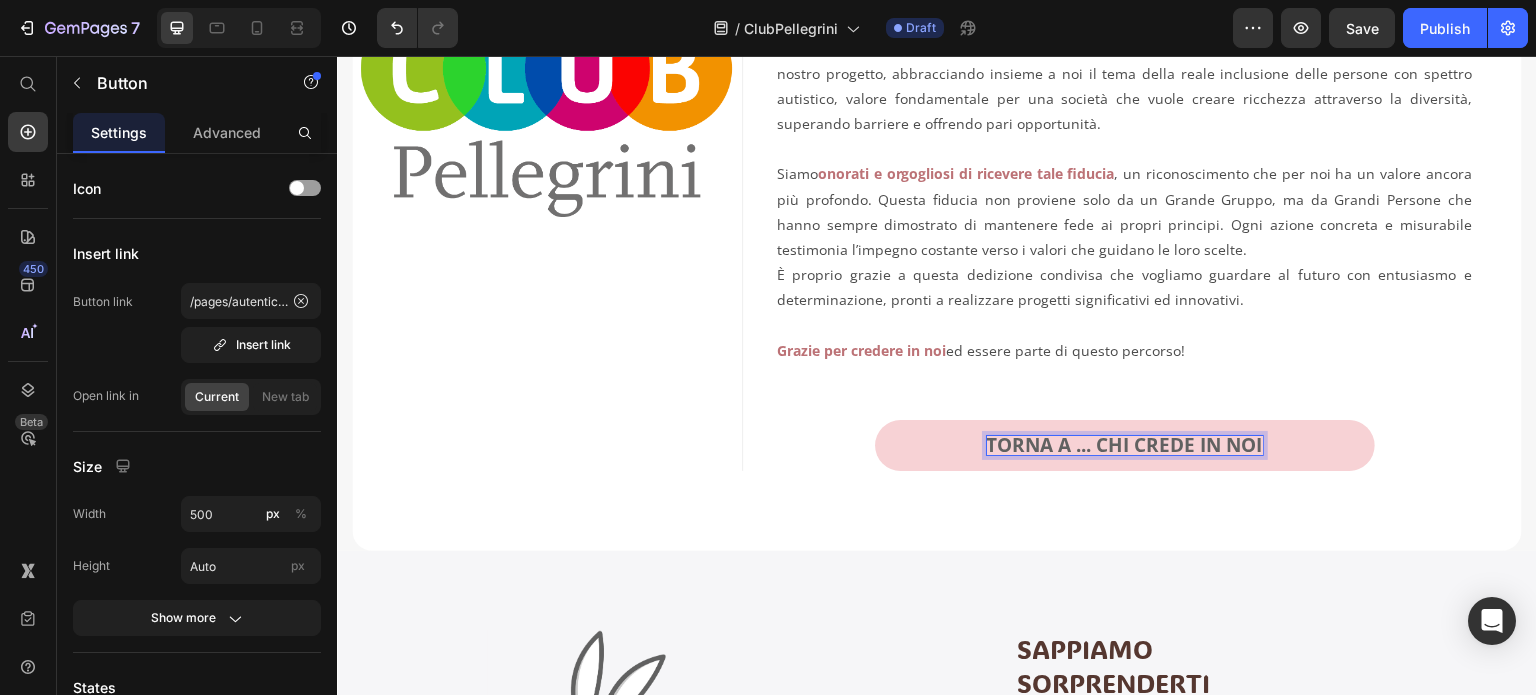 click on "TORNA A ... CHI CREDE IN NOI" at bounding box center [1125, 445] 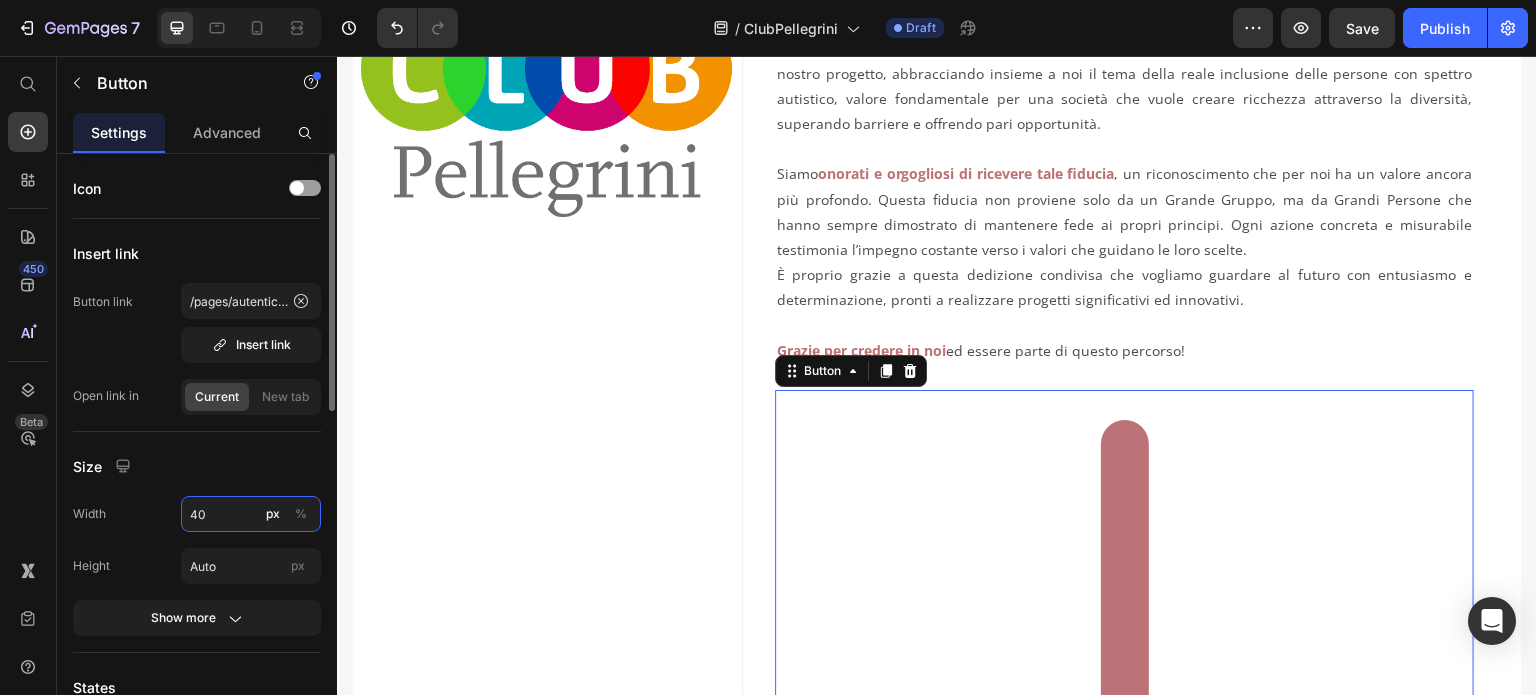 type on "400" 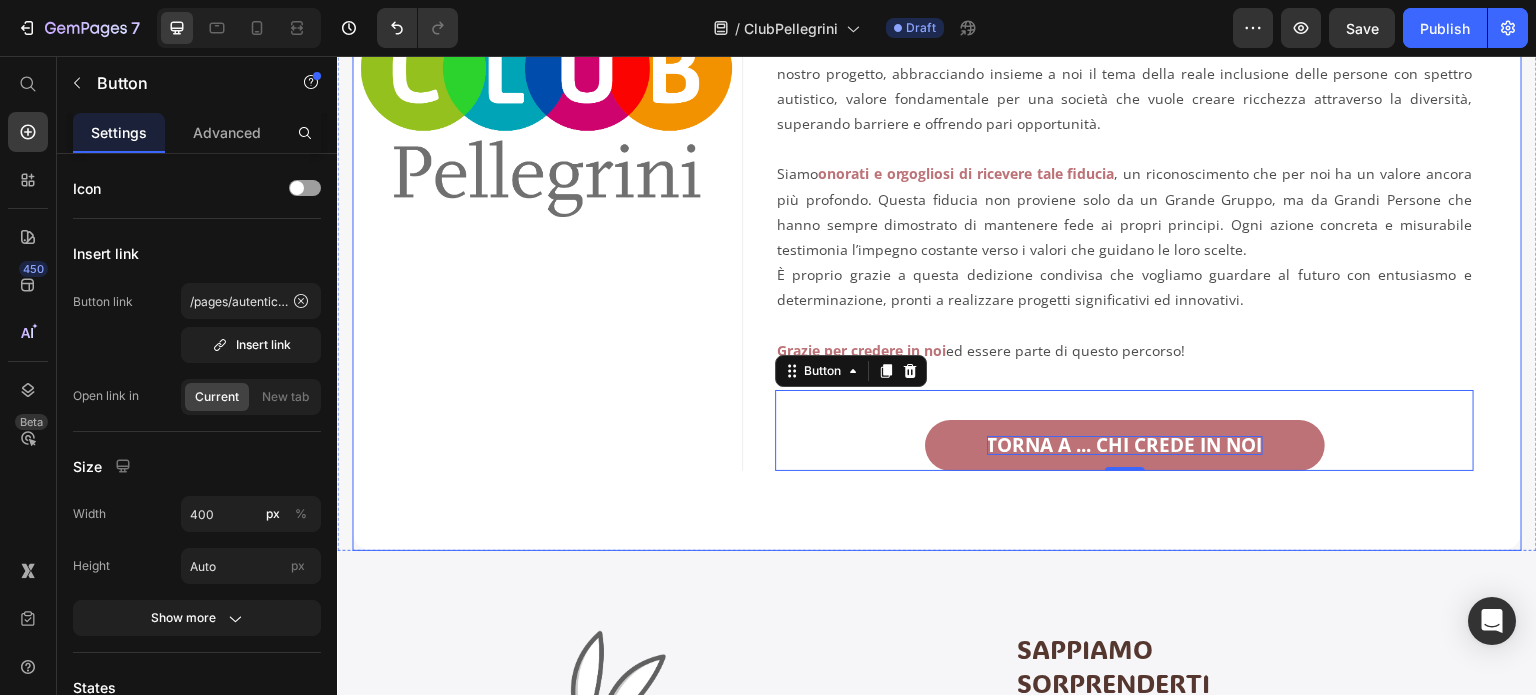 click on "Image Chi ci conosce o semplicemente ha letto le pagine del nostro sito, sa che affrontiamo il tema dell'autismo con grande serietà, ma anche con un pizzico di ironia, umorismo e leggerezza che ci permettono non solo di creare un'atmosfera amichevole e coinvolgente, ma anche e soprattutto di relativizzare le difficoltà, di non prenderci troppo sul serio e di trovare il lato positivo anche nelle situazioni più complesse.  [DATE] però, vogliamo mettere da parte il nostro lato ironico ed esprimere la nostra gratitudine in modo serio e sincero verso il  Gruppo Pellegrini , la prima Azienda che ha creduto, sin da subito, nel nostro progetto, abbracciando insieme a noi il tema della reale inclusione delle persone con spettro autistico, valore fondamentale per una società che vuole creare ricchezza attraverso la diversità, superando barriere e offrendo pari opportunità.   Siamo  onorati e orgogliosi di ricevere tale fiducia   Grazie per credere in noi  ed essere parte di questo percorso!   Text Block Button" at bounding box center (937, 164) 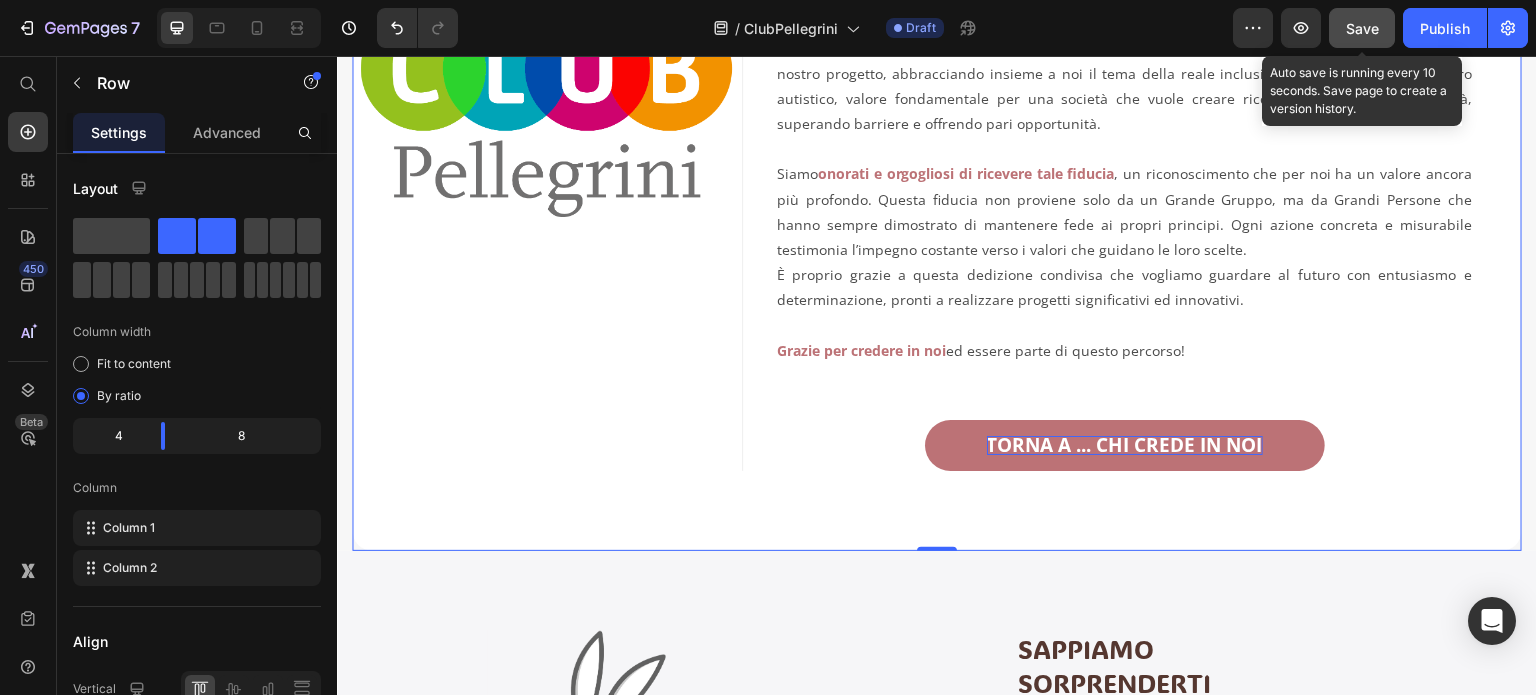 click on "Save" at bounding box center (1362, 28) 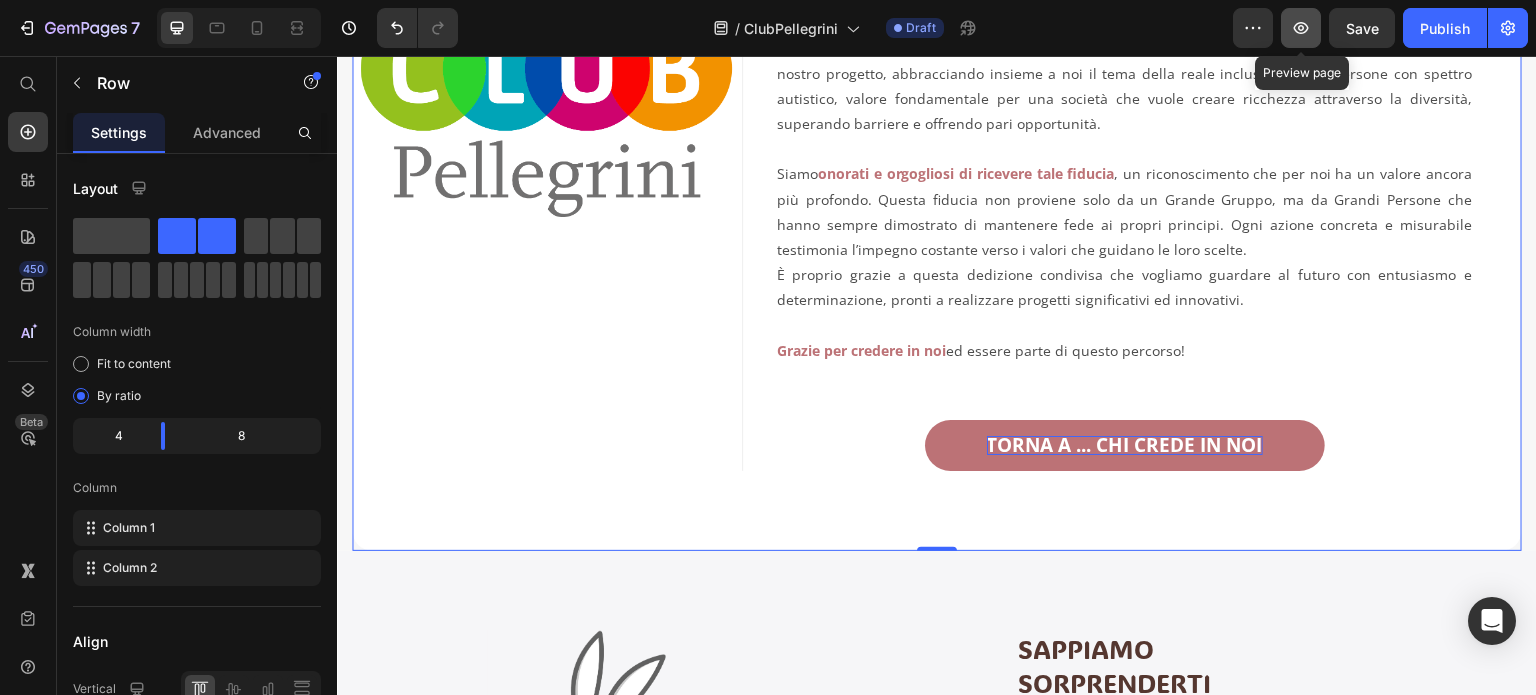 click 